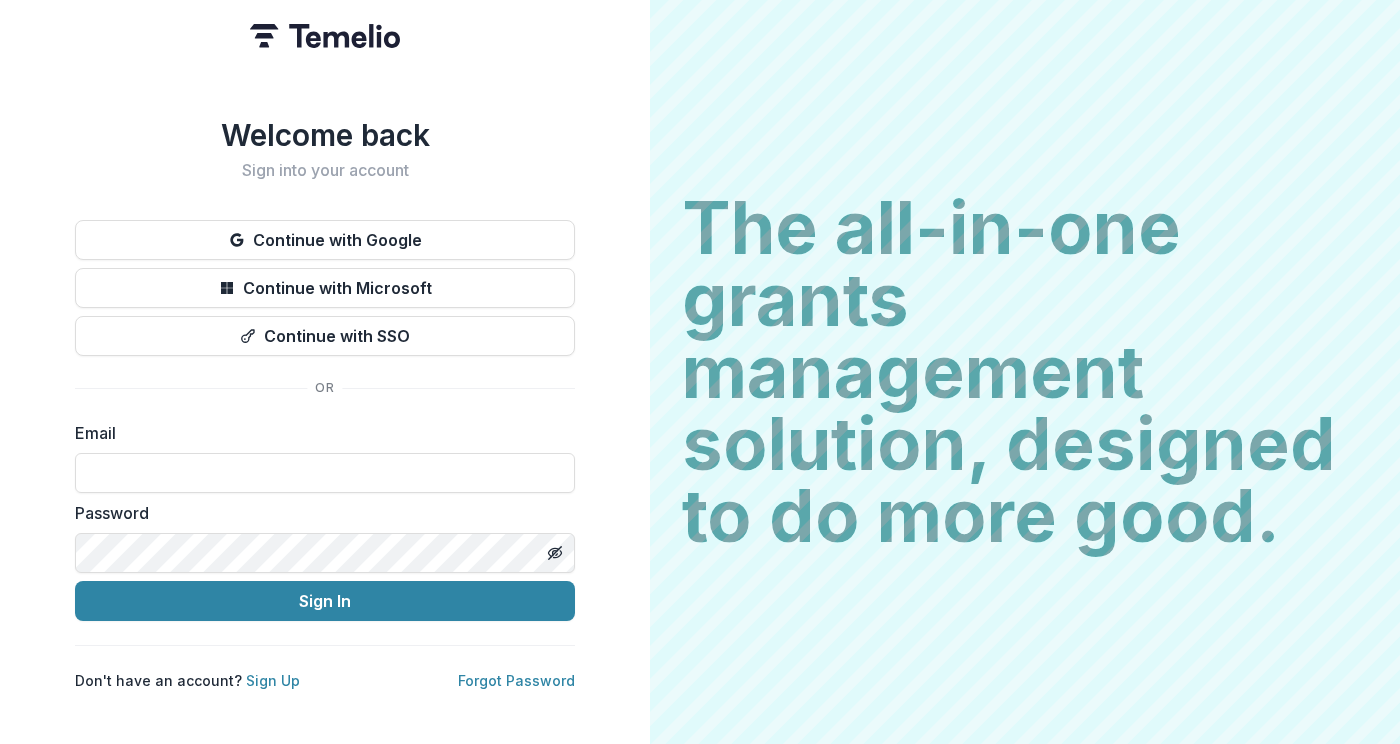 scroll, scrollTop: 0, scrollLeft: 0, axis: both 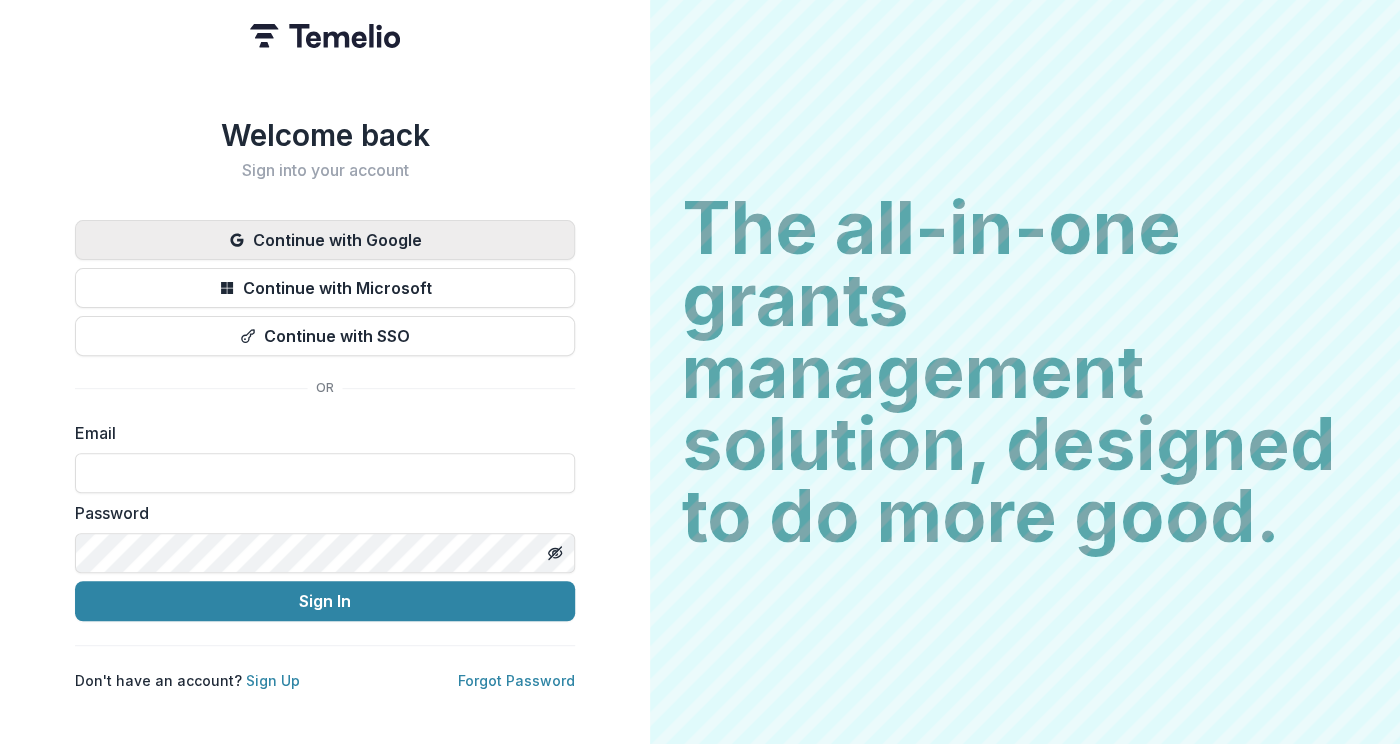 click on "Continue with Google" at bounding box center [325, 240] 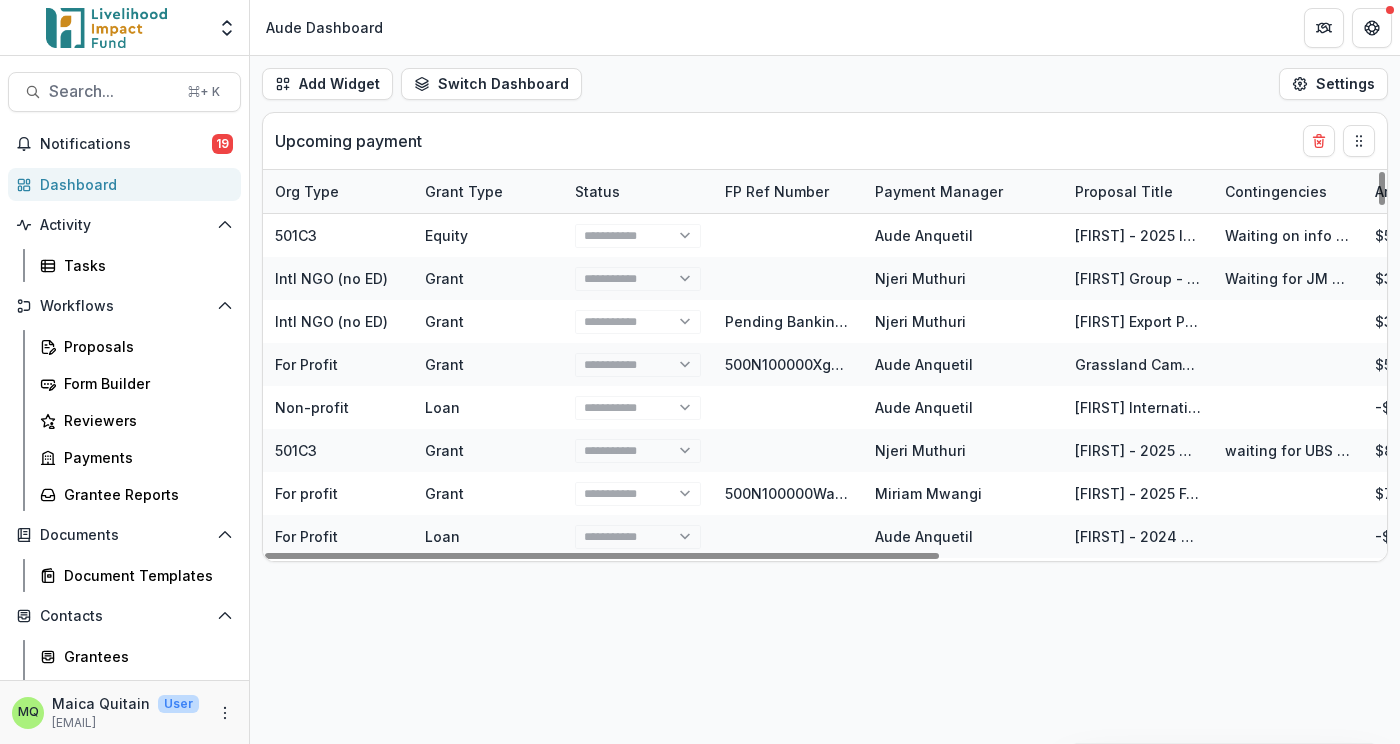 select on "******" 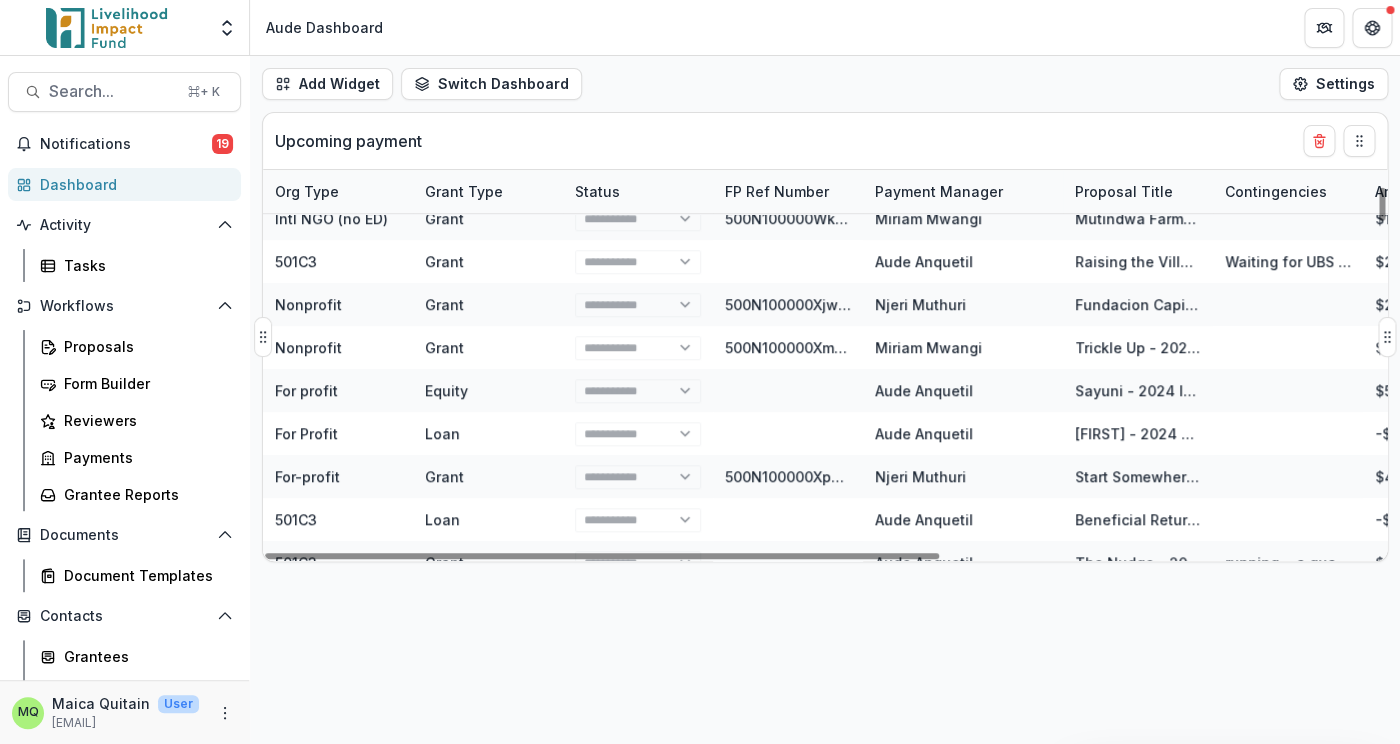 scroll, scrollTop: 0, scrollLeft: 0, axis: both 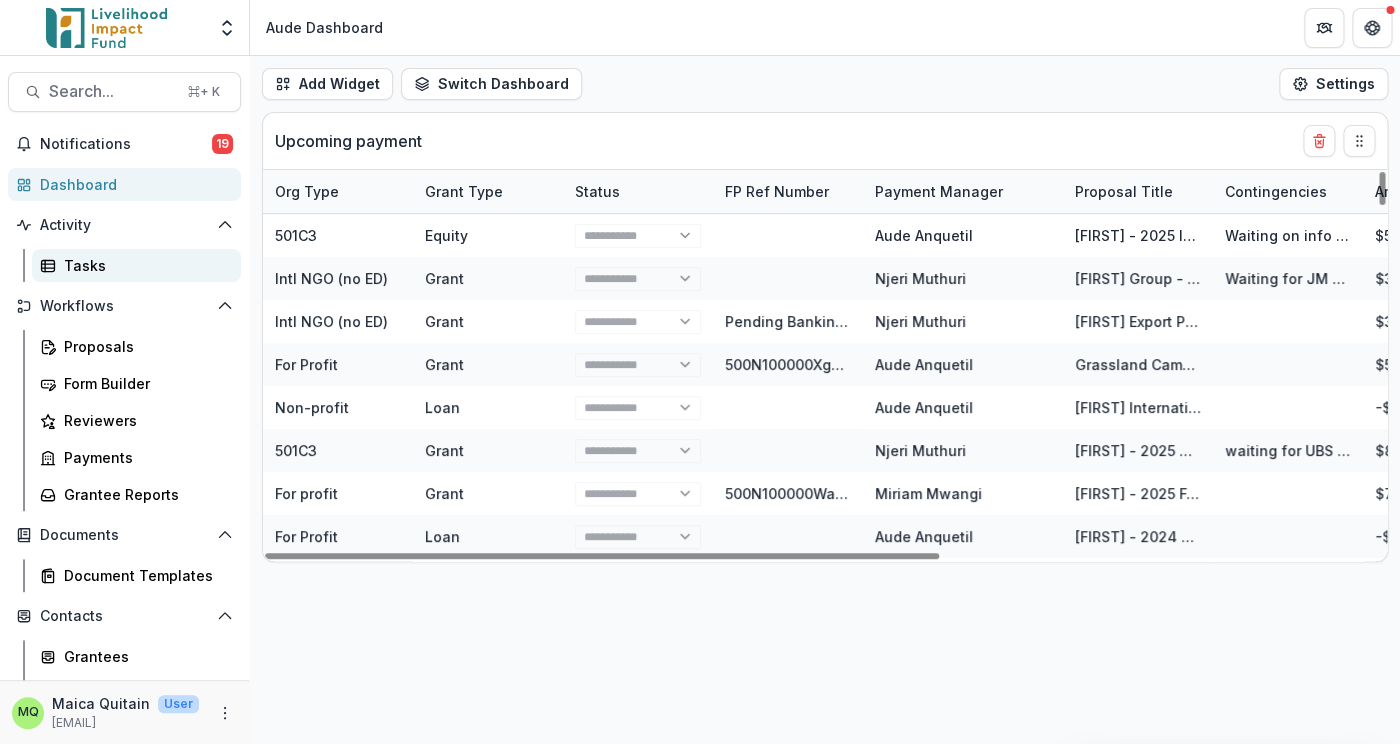 click on "Tasks" at bounding box center (144, 265) 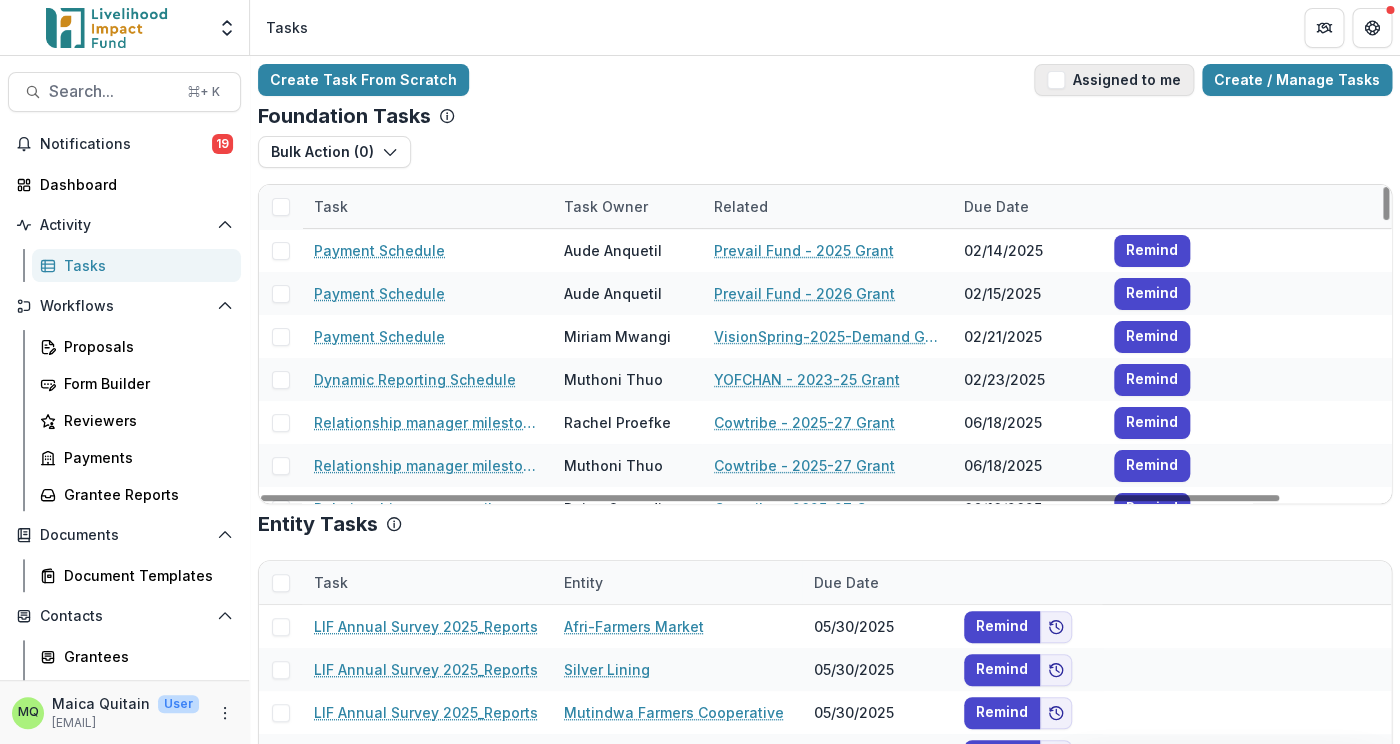 click on "Assigned to me" at bounding box center (1114, 80) 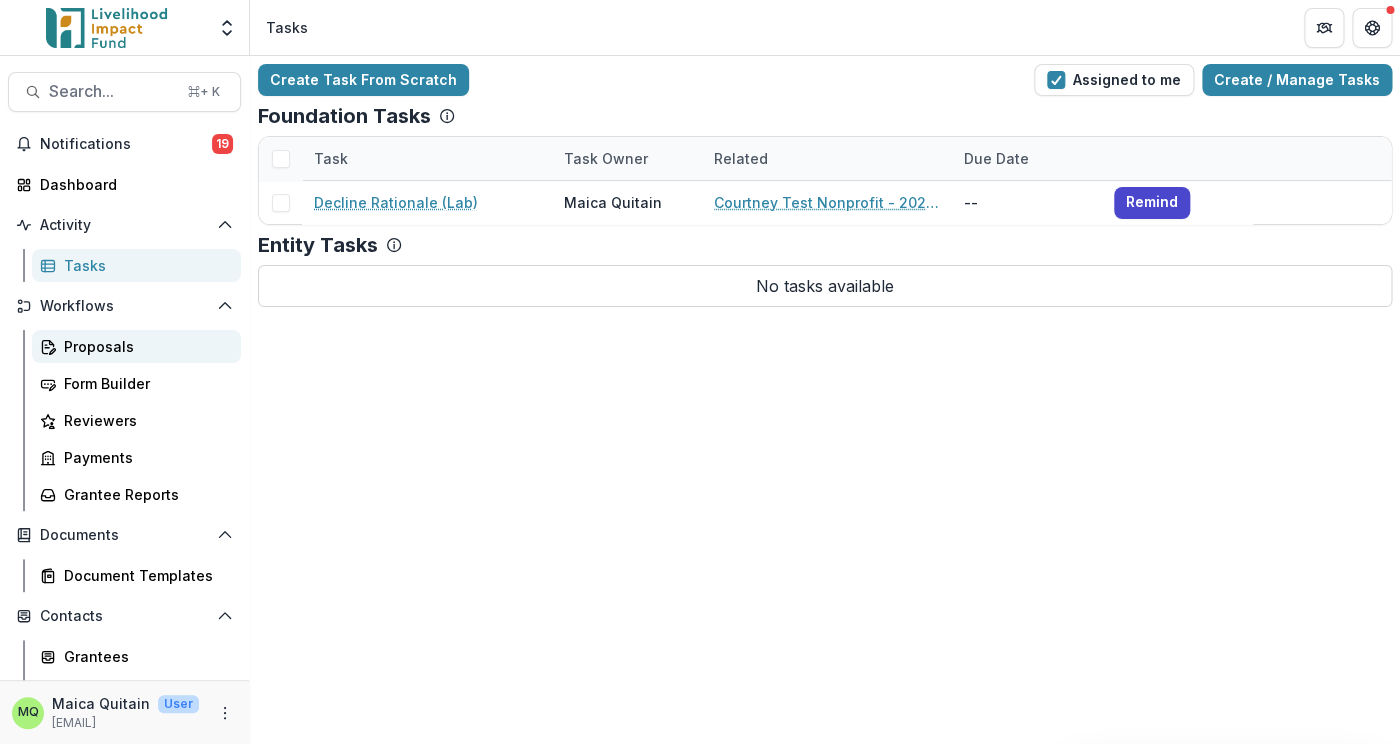 click on "Proposals" at bounding box center (144, 346) 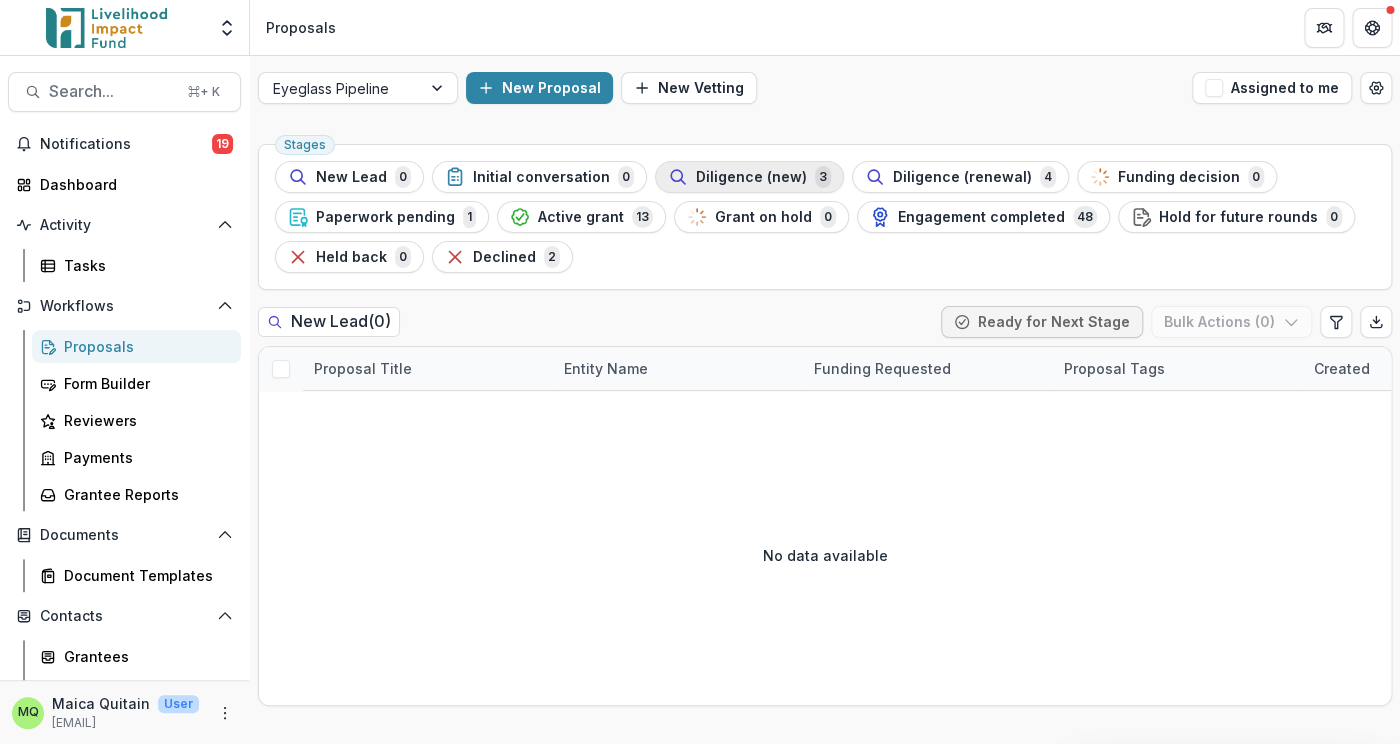click on "Diligence (new)" at bounding box center (751, 177) 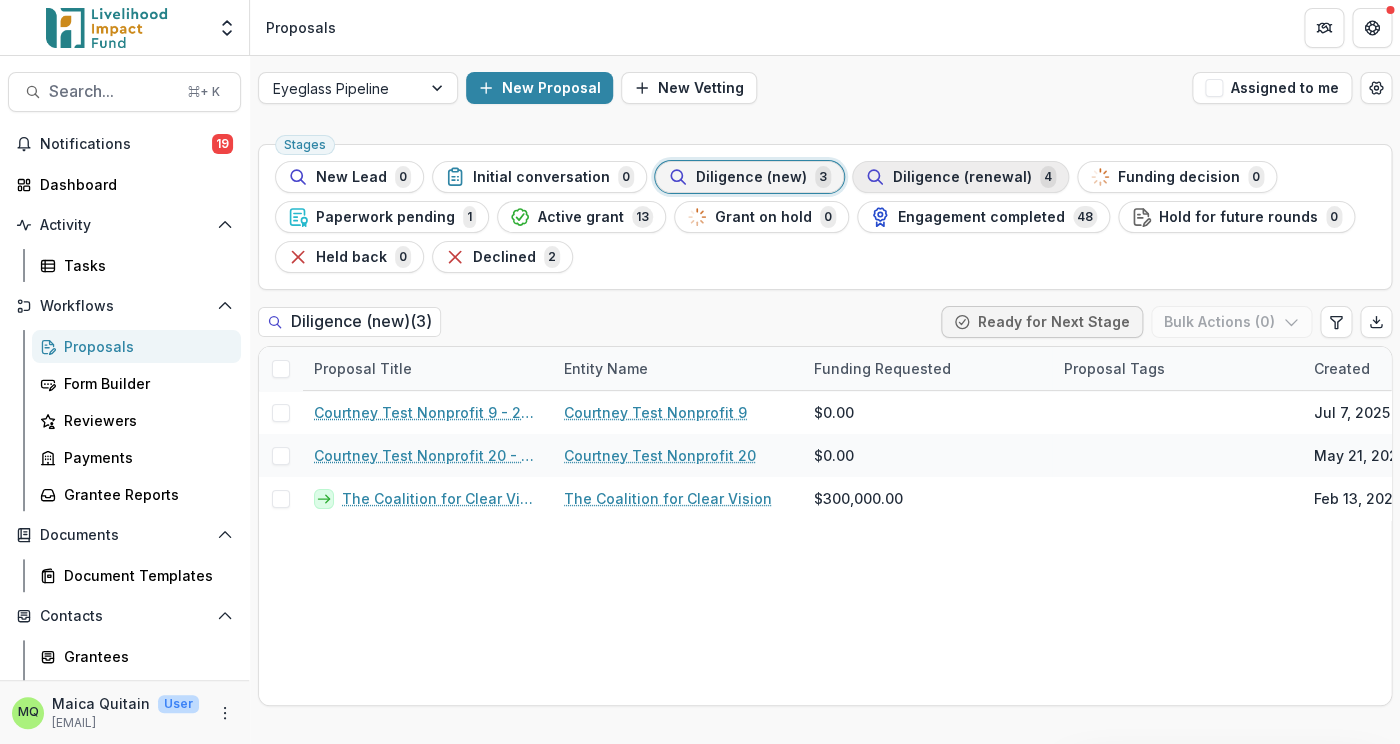 click on "Diligence (renewal)" at bounding box center [962, 177] 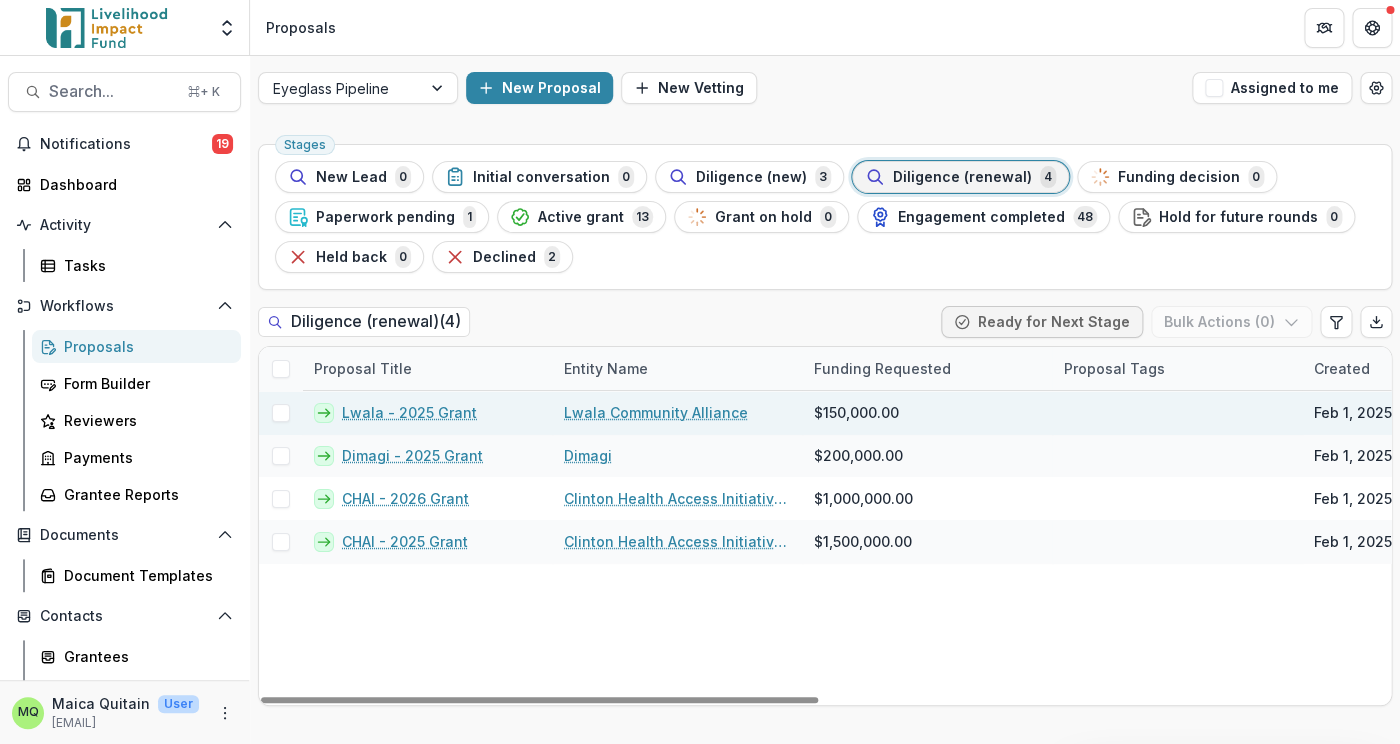 click on "Lwala Community Alliance" at bounding box center [656, 412] 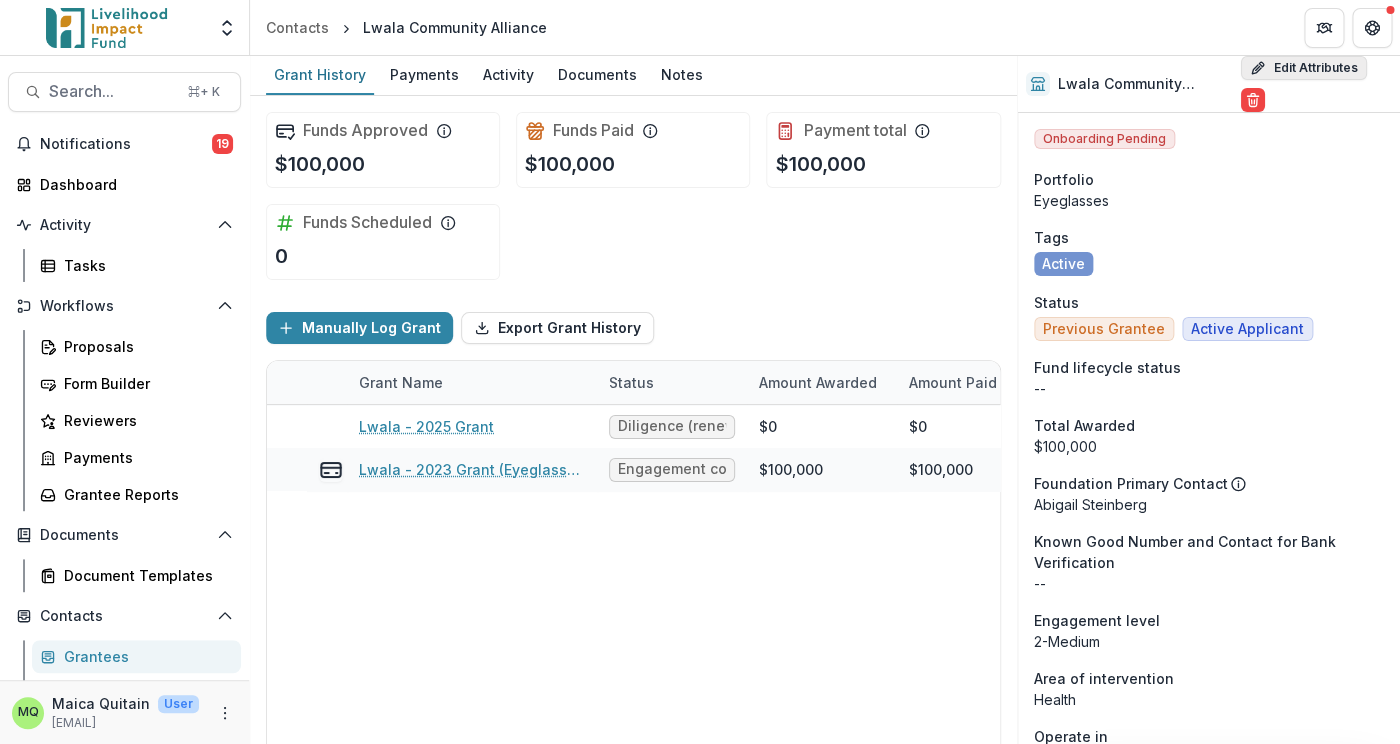 click on "Edit Attributes" at bounding box center [1304, 68] 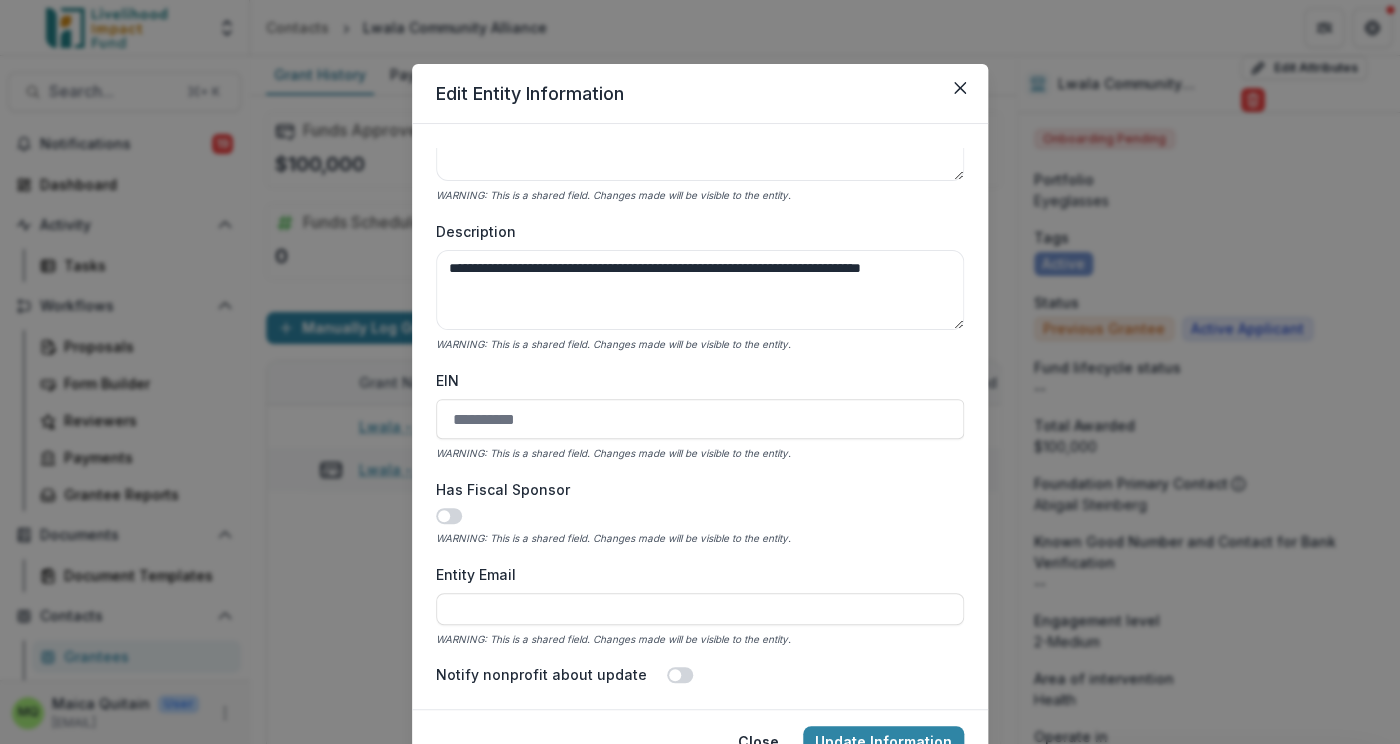 scroll, scrollTop: 0, scrollLeft: 0, axis: both 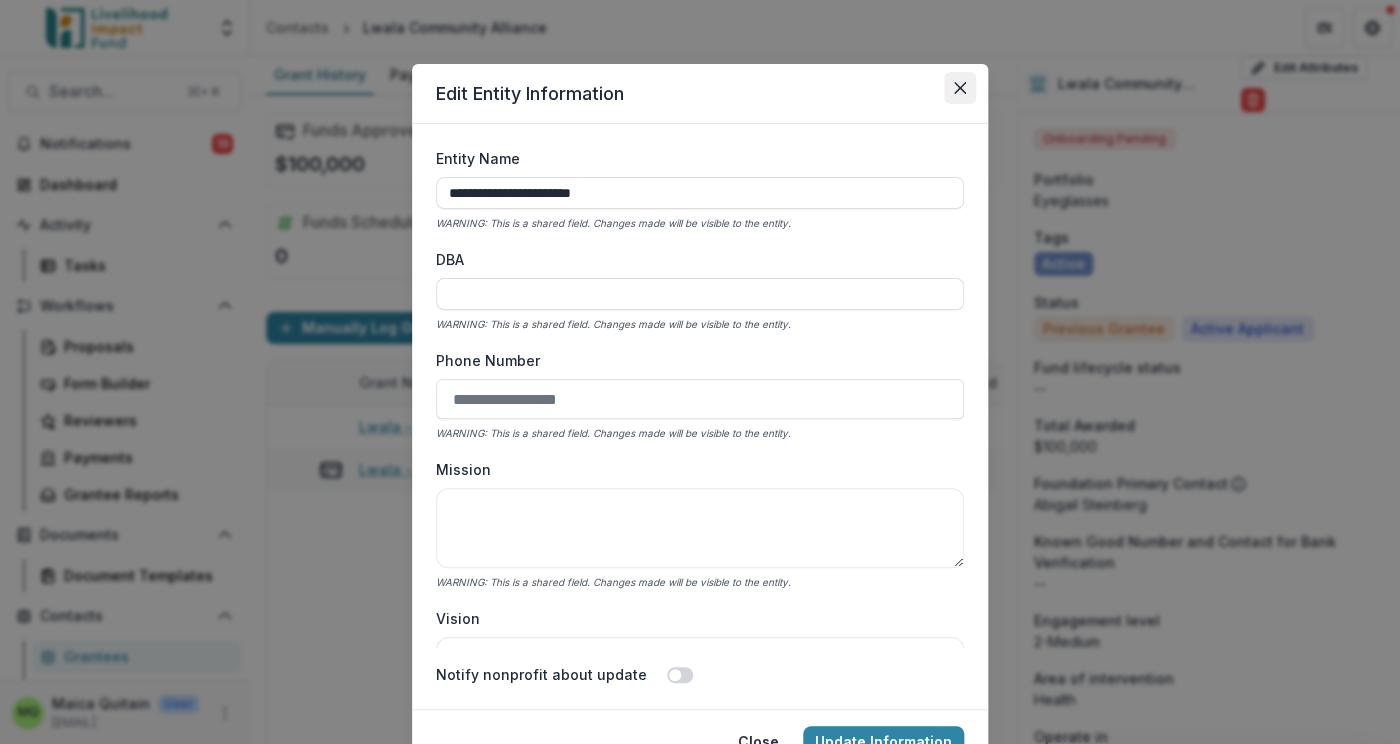 click 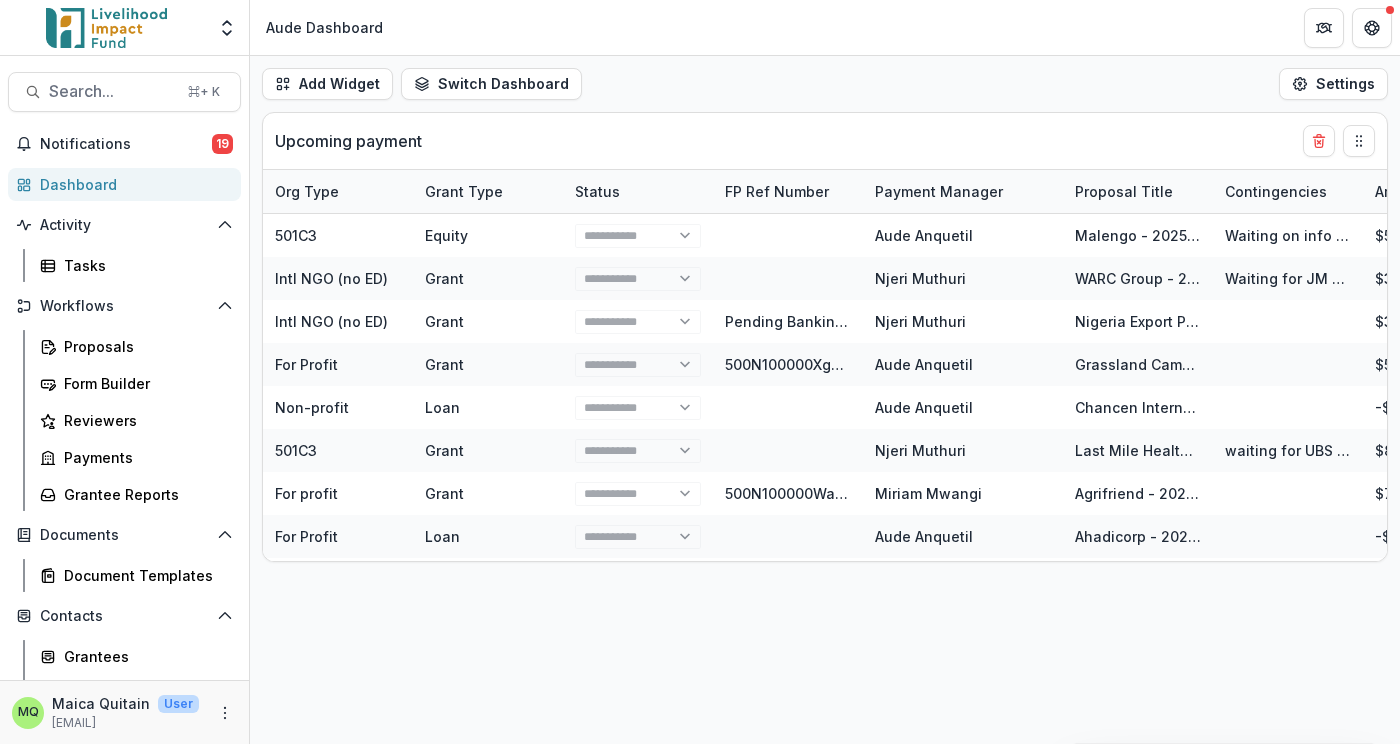 select on "******" 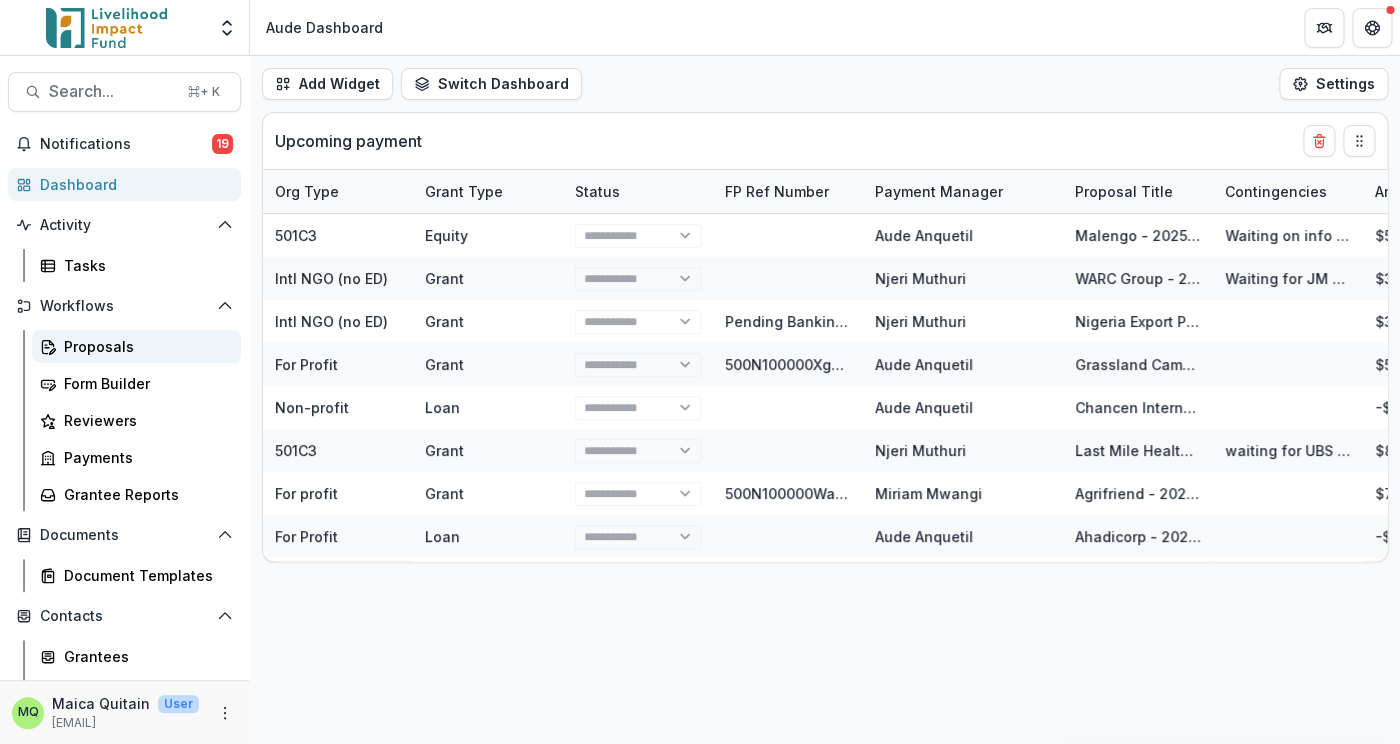 click on "Proposals" at bounding box center [144, 346] 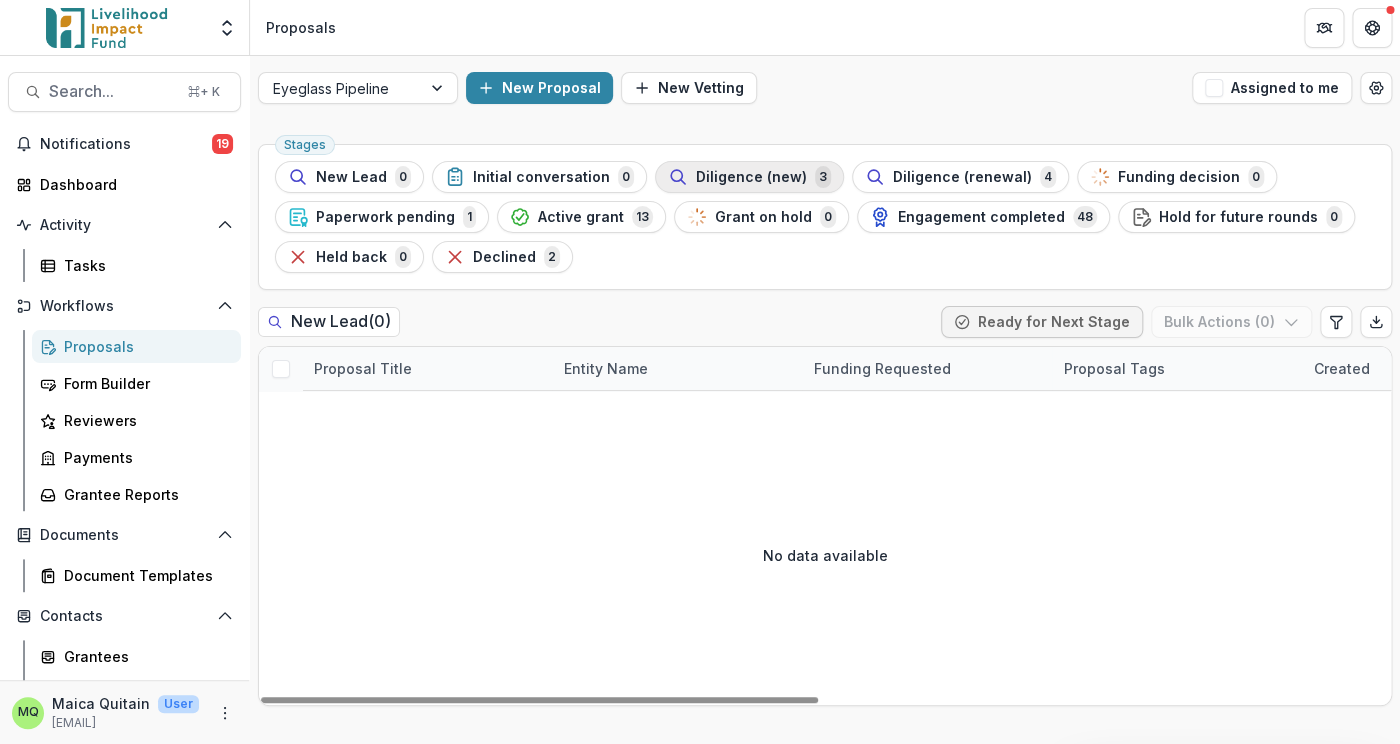 click on "Diligence (new)" at bounding box center (751, 177) 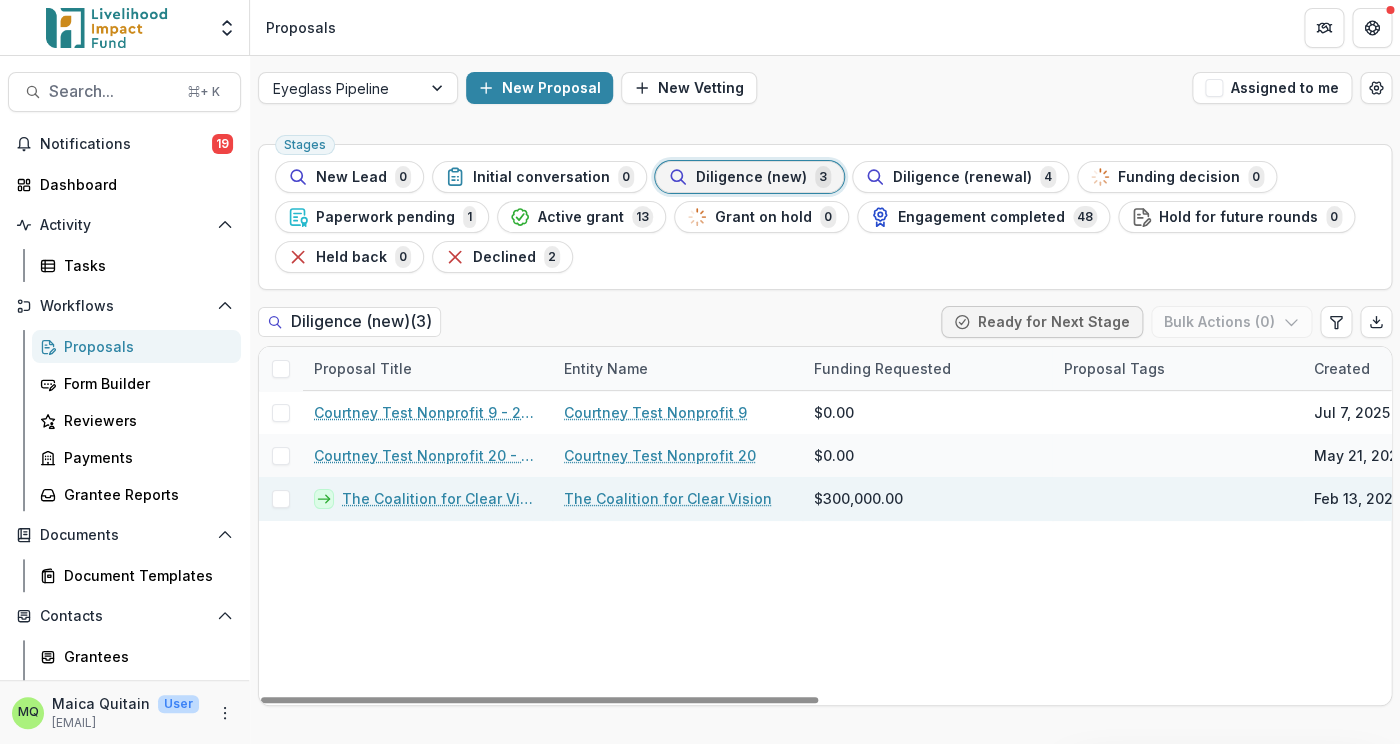 click on "The Coalition for Clear Vision - 2025 Grant" at bounding box center [441, 498] 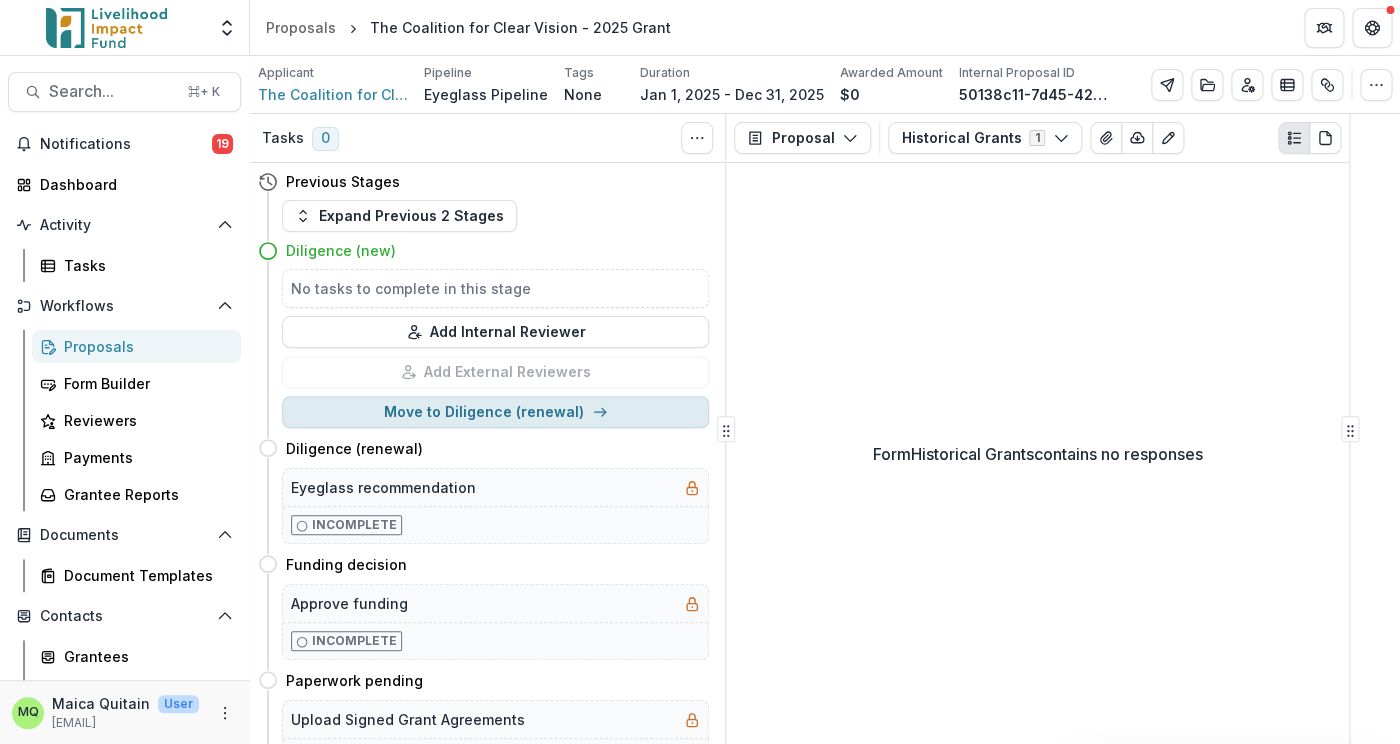click on "Move to Diligence (renewal)" at bounding box center [495, 412] 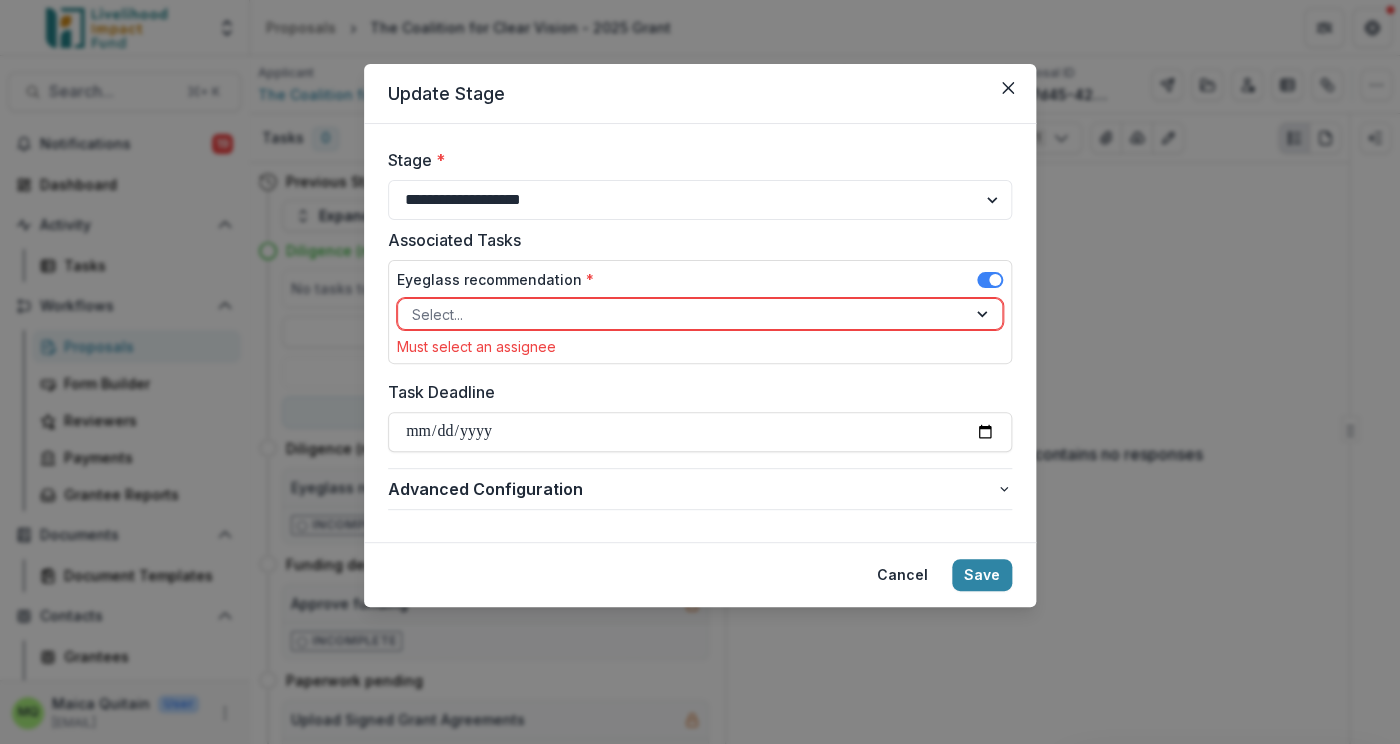 click at bounding box center [984, 314] 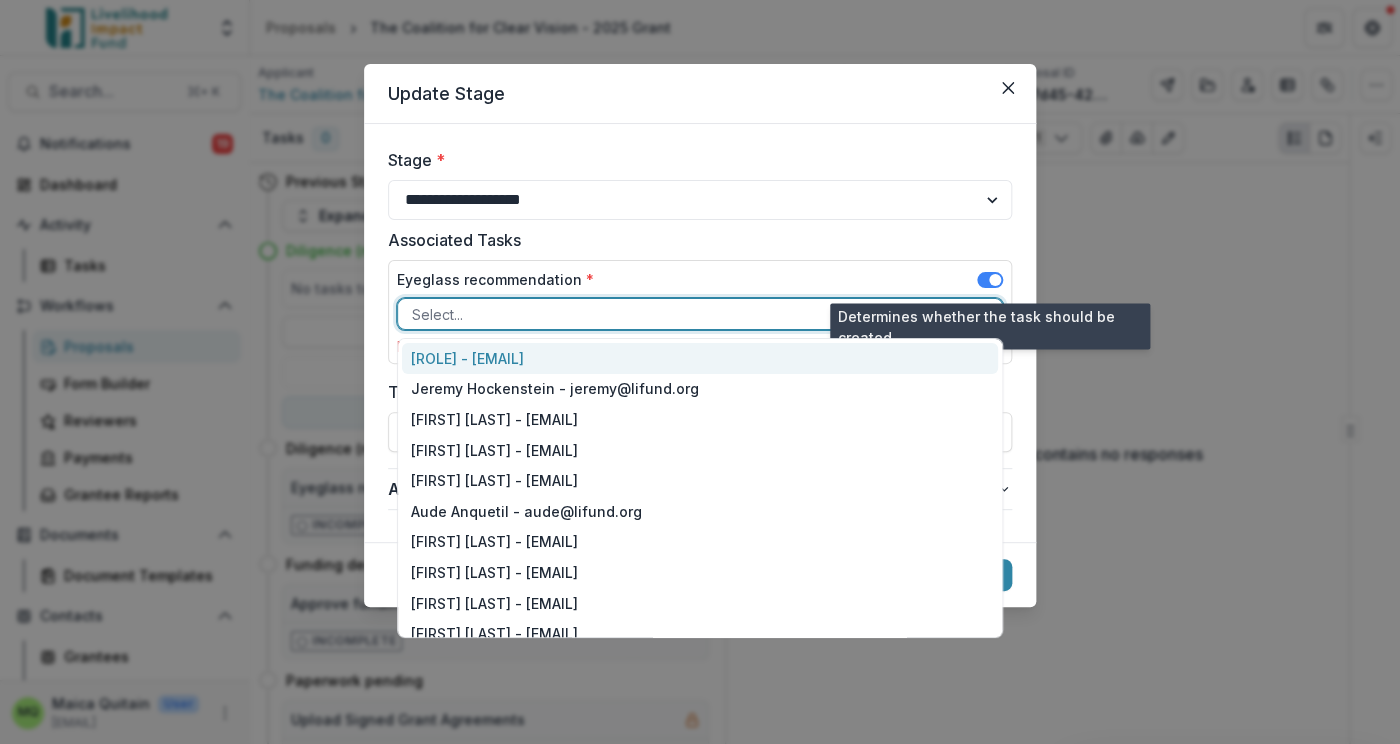 click at bounding box center [990, 280] 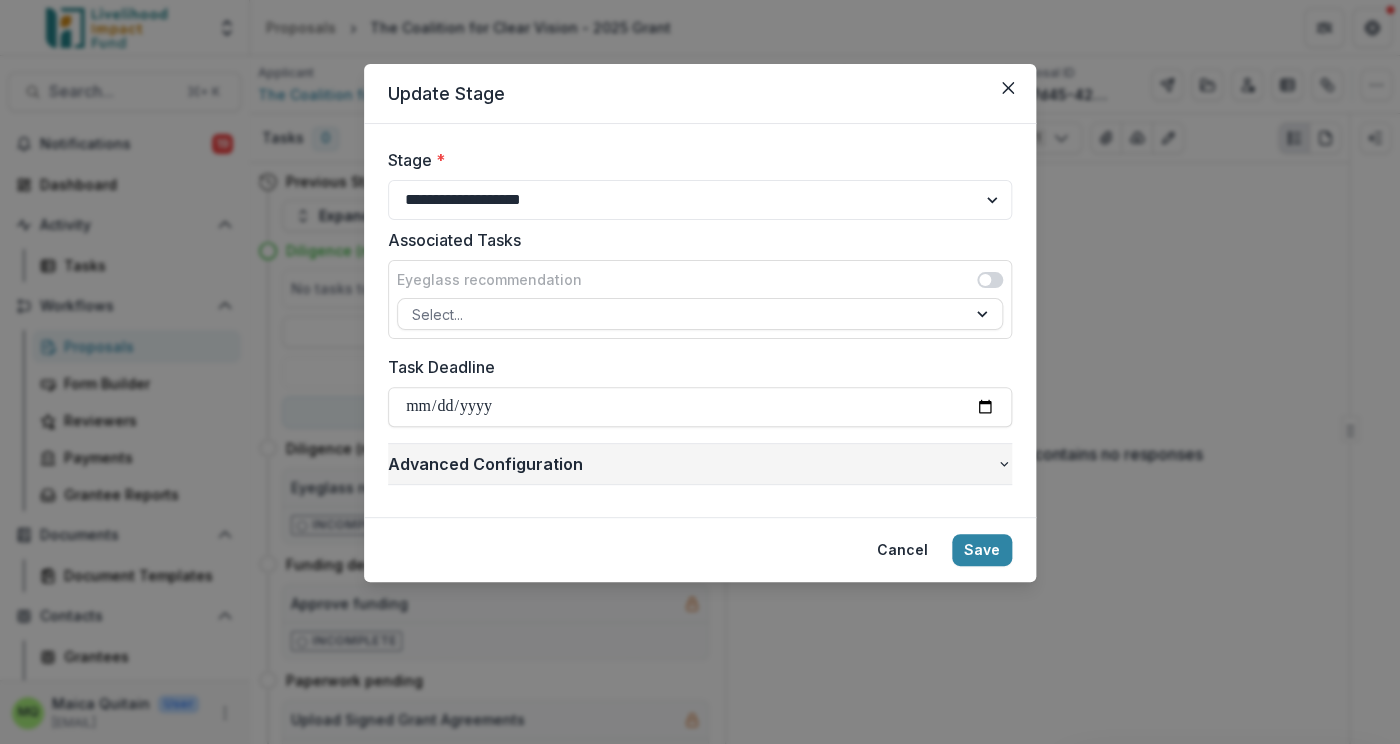 click 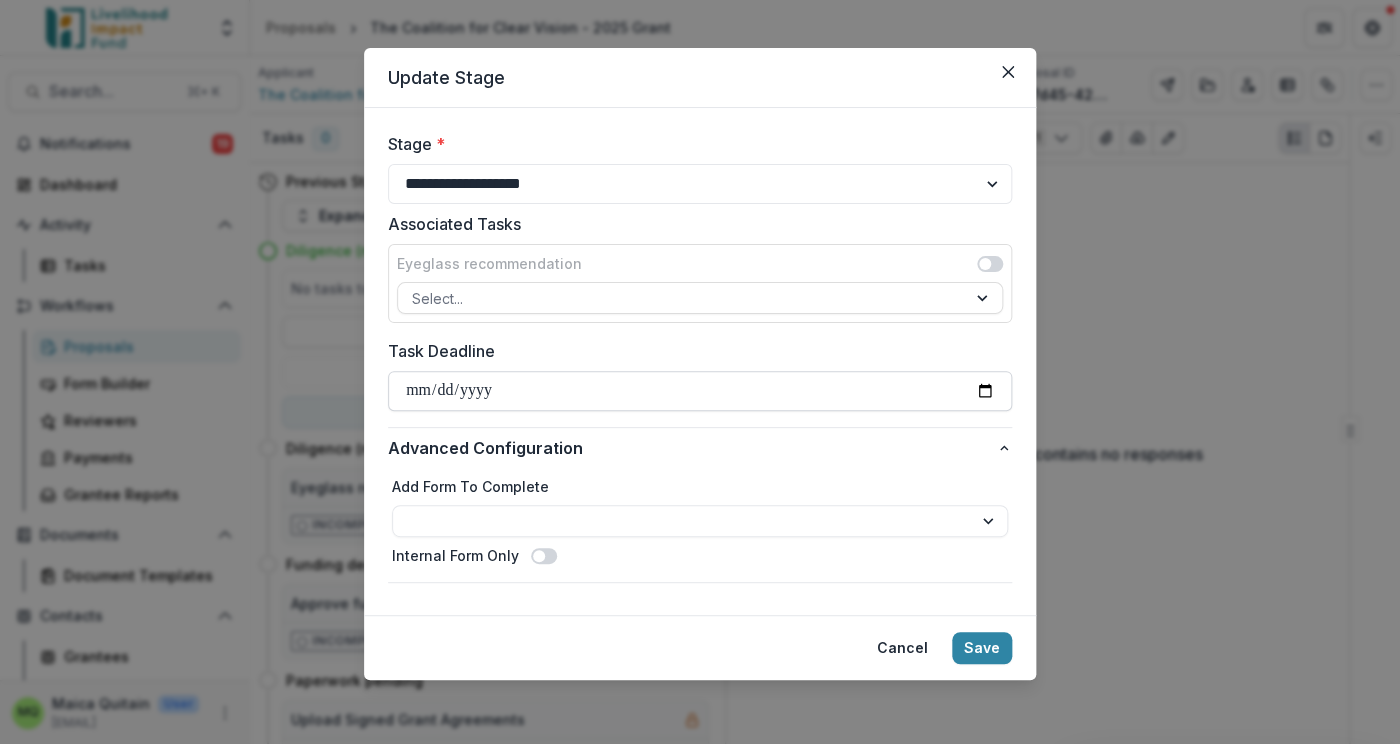 scroll, scrollTop: 14, scrollLeft: 0, axis: vertical 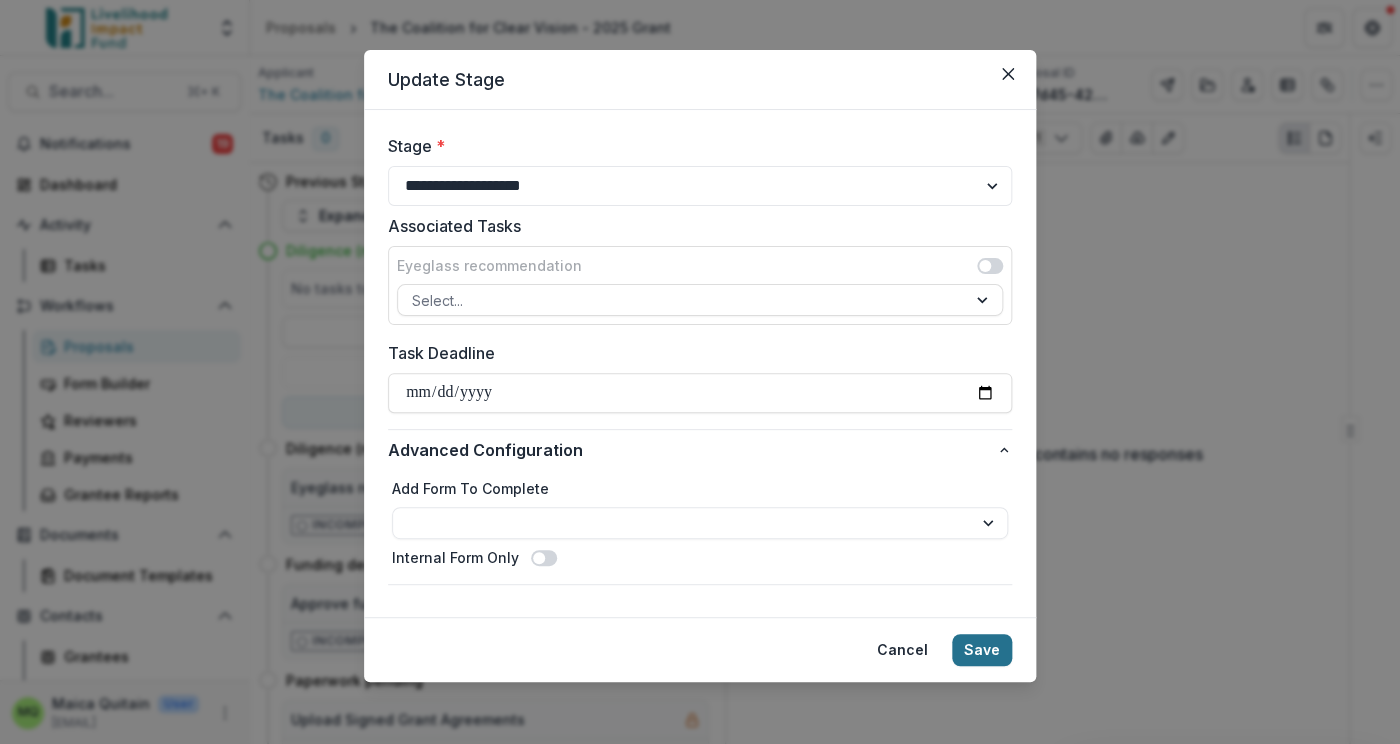 click on "Save" at bounding box center (982, 650) 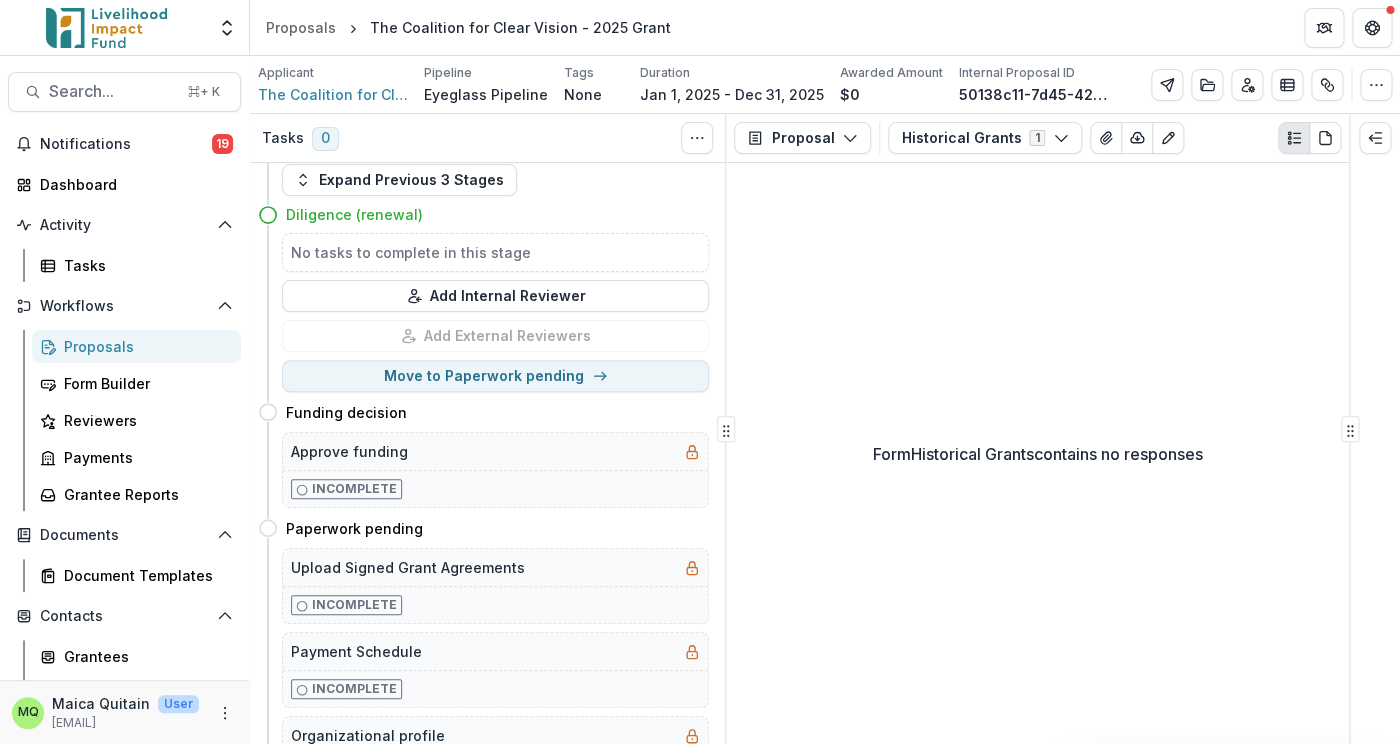 scroll, scrollTop: 34, scrollLeft: 0, axis: vertical 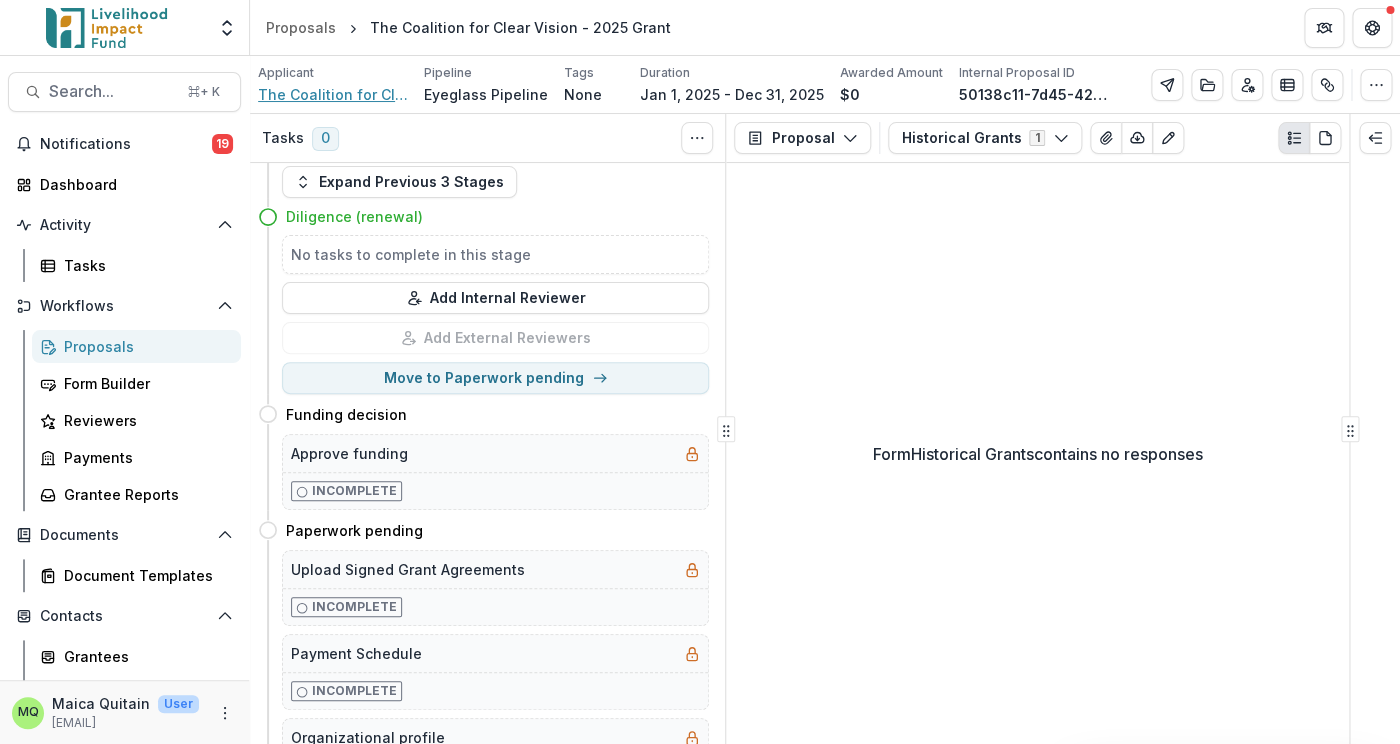 click on "The Coalition for Clear Vision" at bounding box center [333, 94] 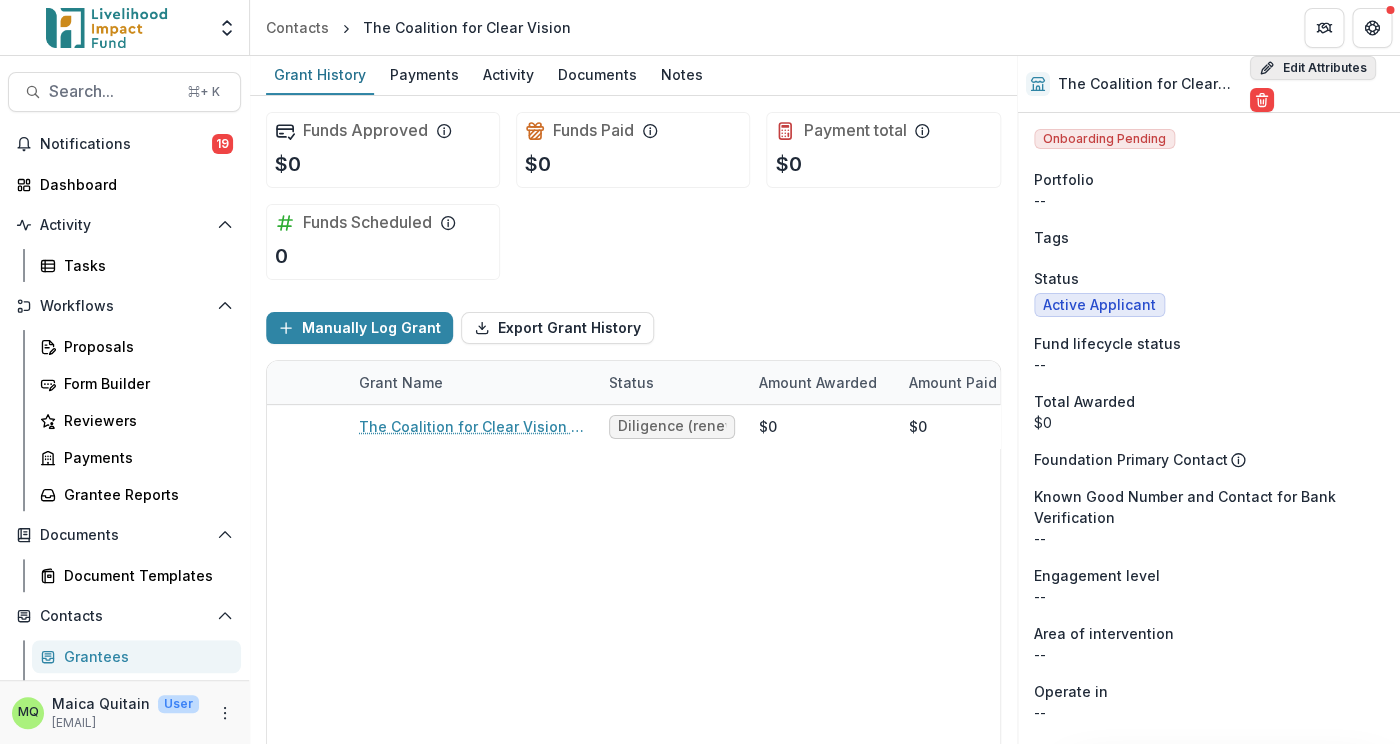 click on "Edit Attributes" at bounding box center [1313, 68] 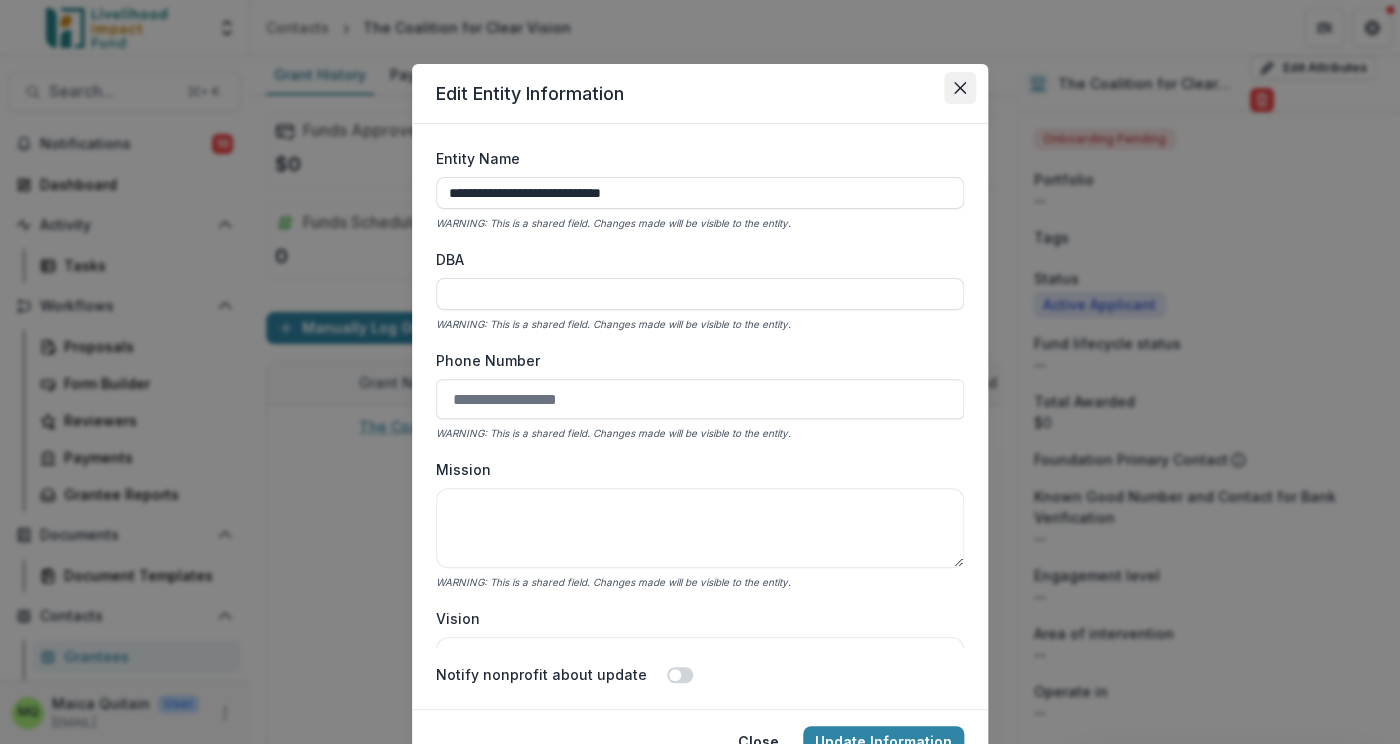 click at bounding box center (960, 88) 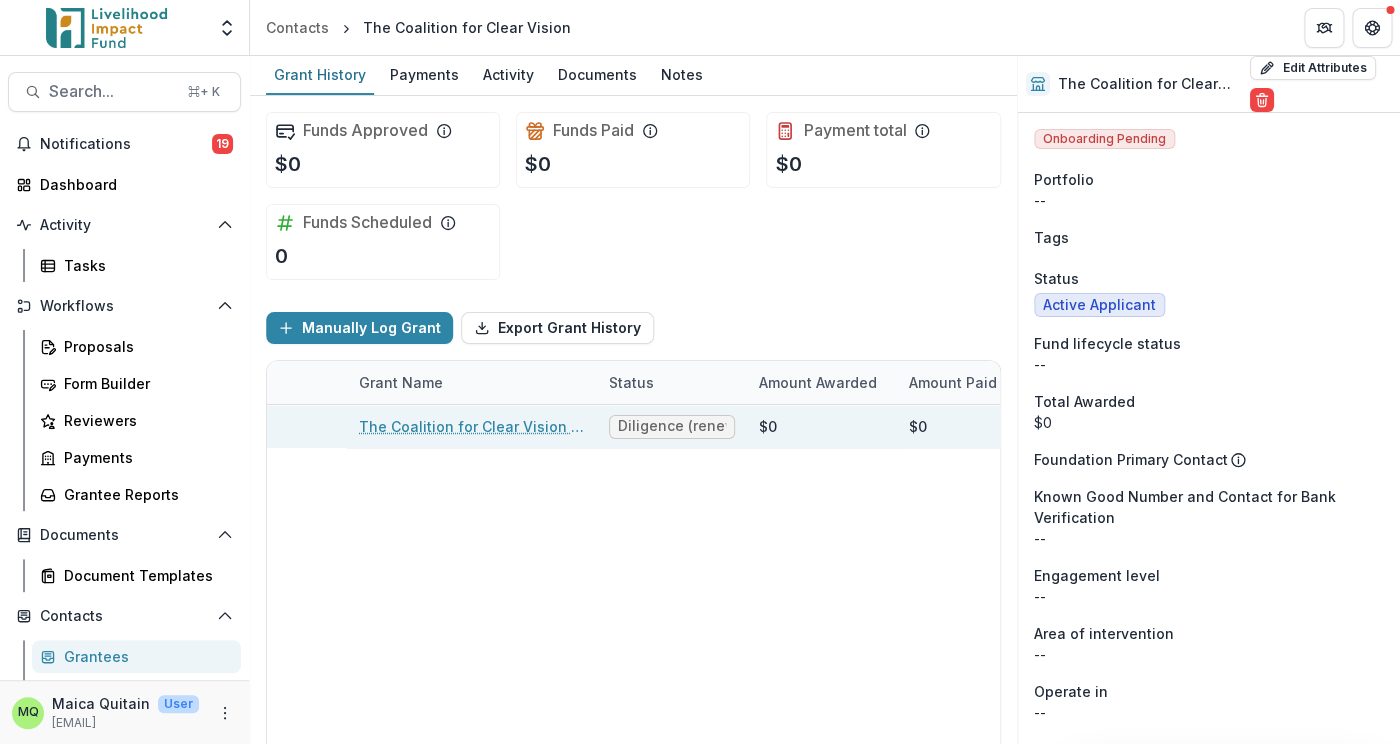 click on "Diligence (renewal)" at bounding box center [672, 426] 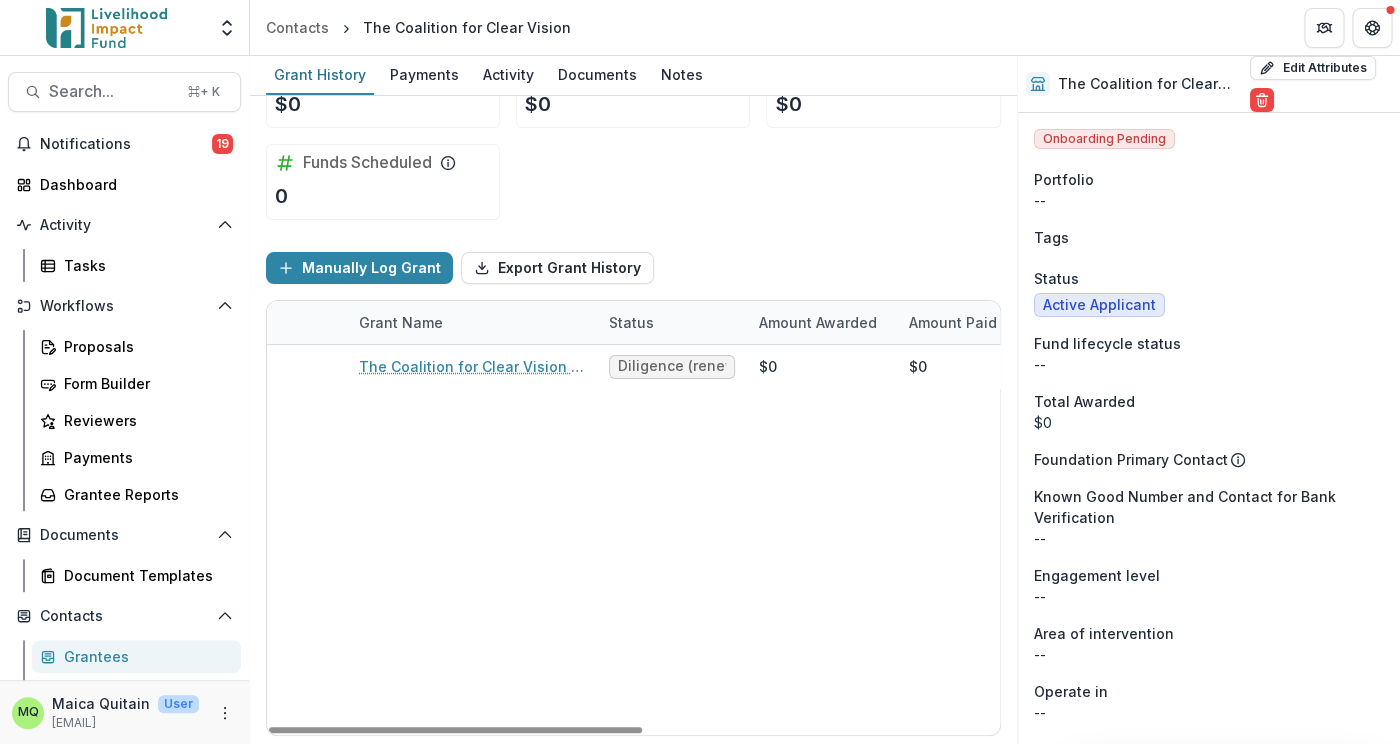 scroll, scrollTop: 57, scrollLeft: 0, axis: vertical 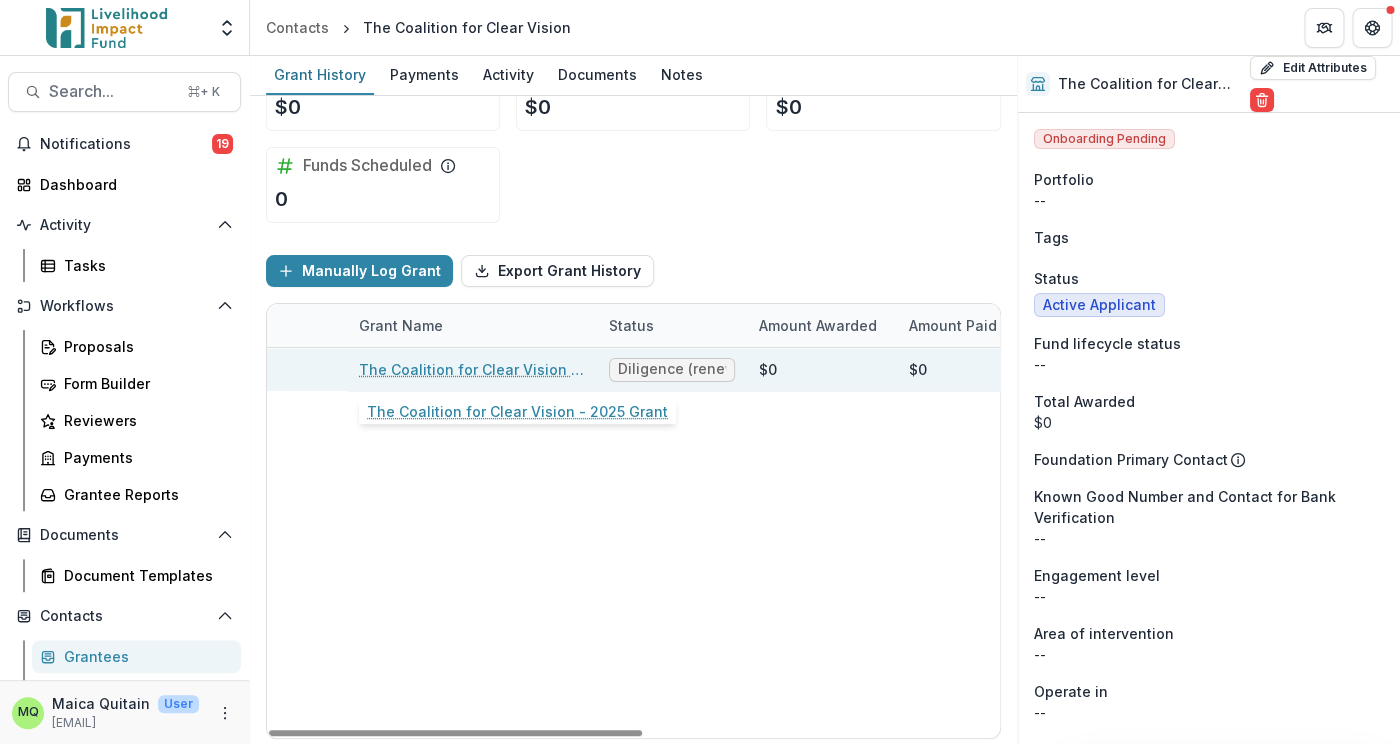click on "The Coalition for Clear Vision - 2025 Grant" at bounding box center (472, 369) 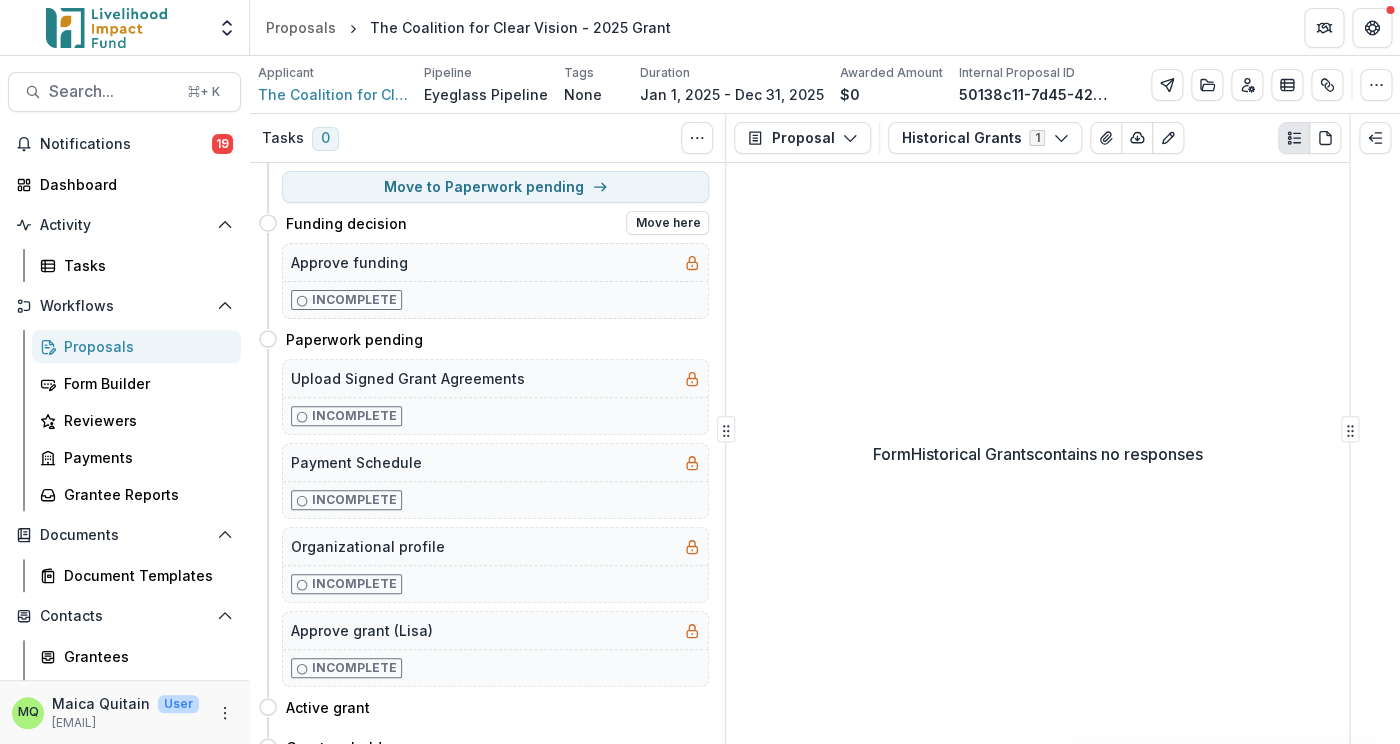 scroll, scrollTop: 0, scrollLeft: 0, axis: both 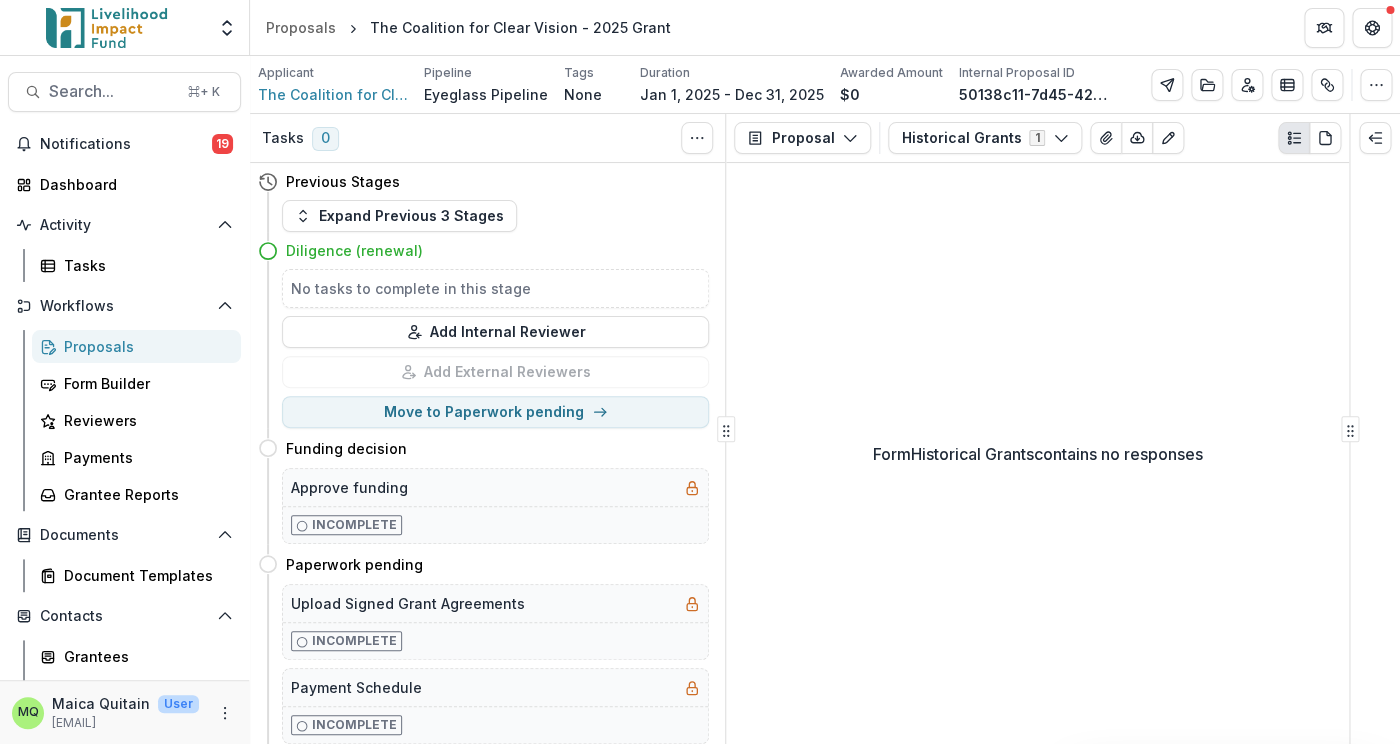 click 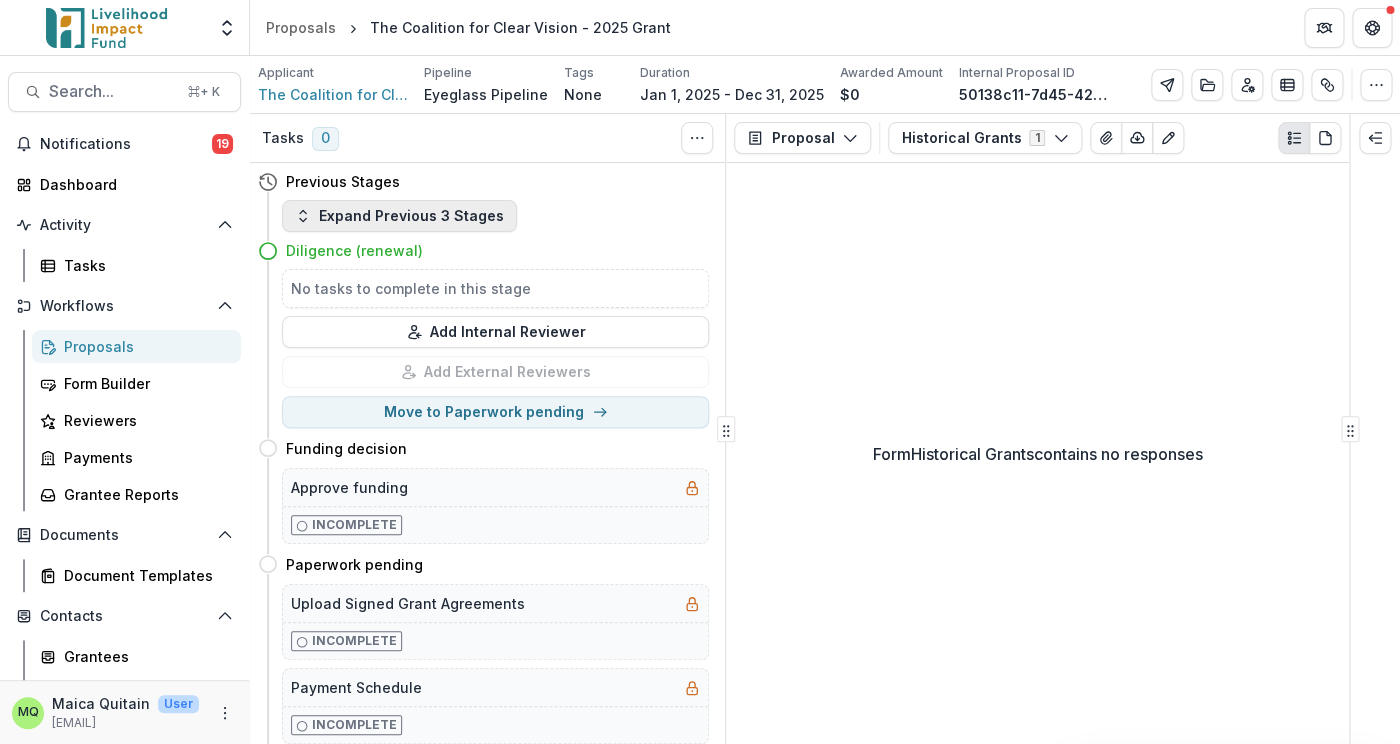 click on "Expand Previous 3 Stages" at bounding box center (399, 216) 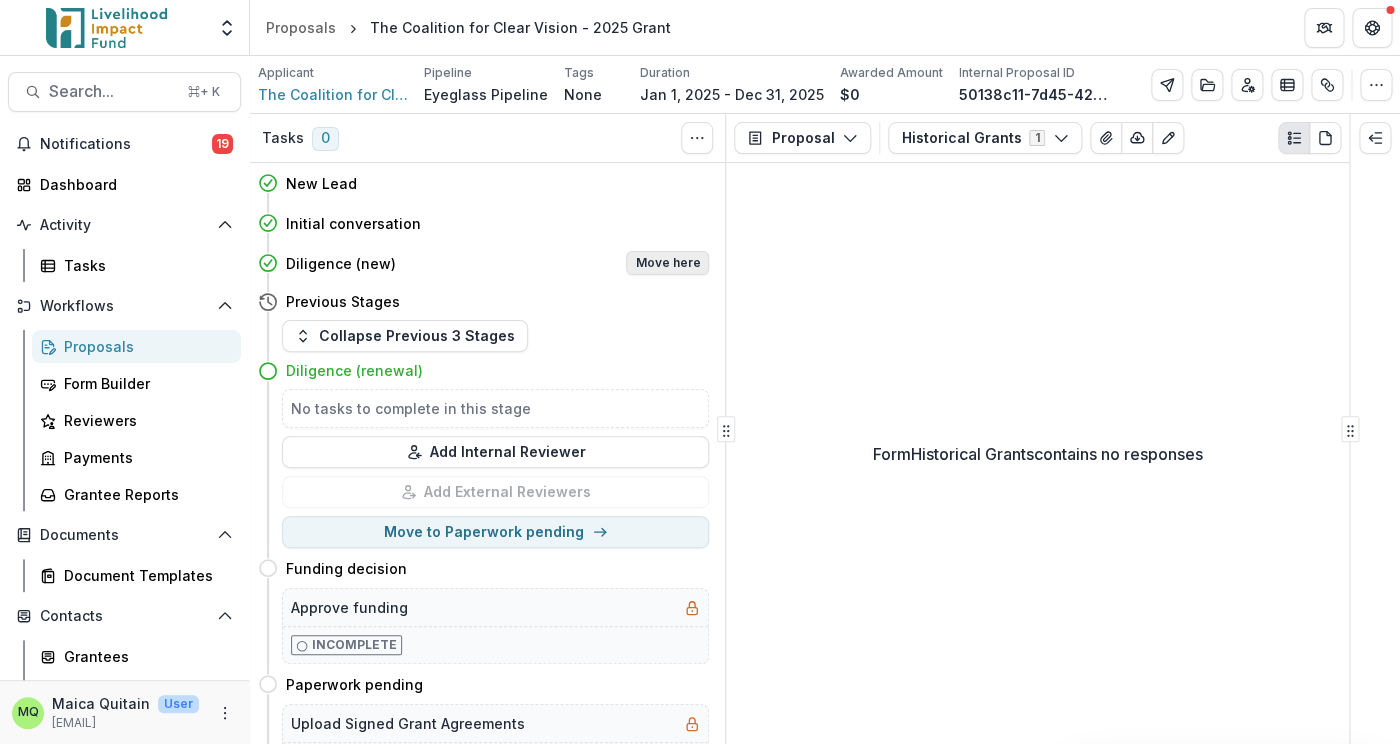 click on "Move here" at bounding box center [667, 263] 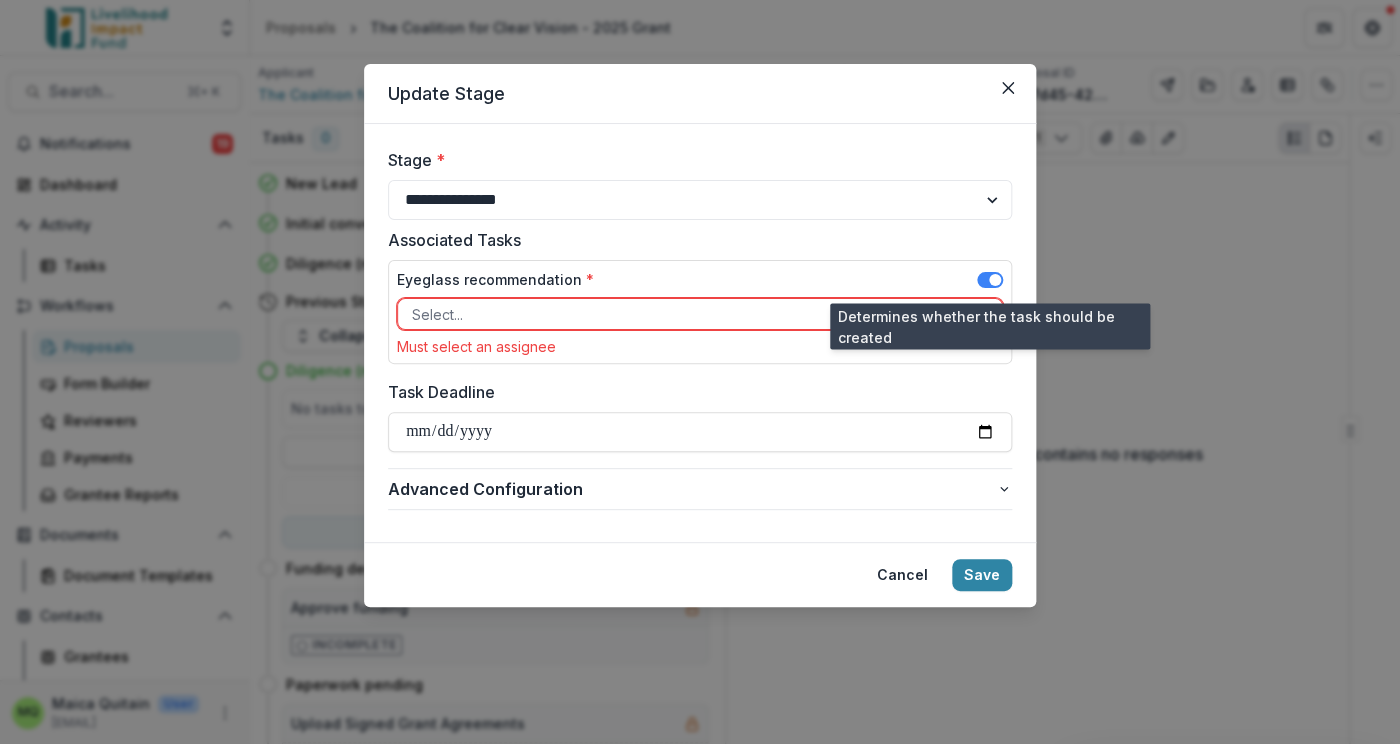 click at bounding box center (990, 280) 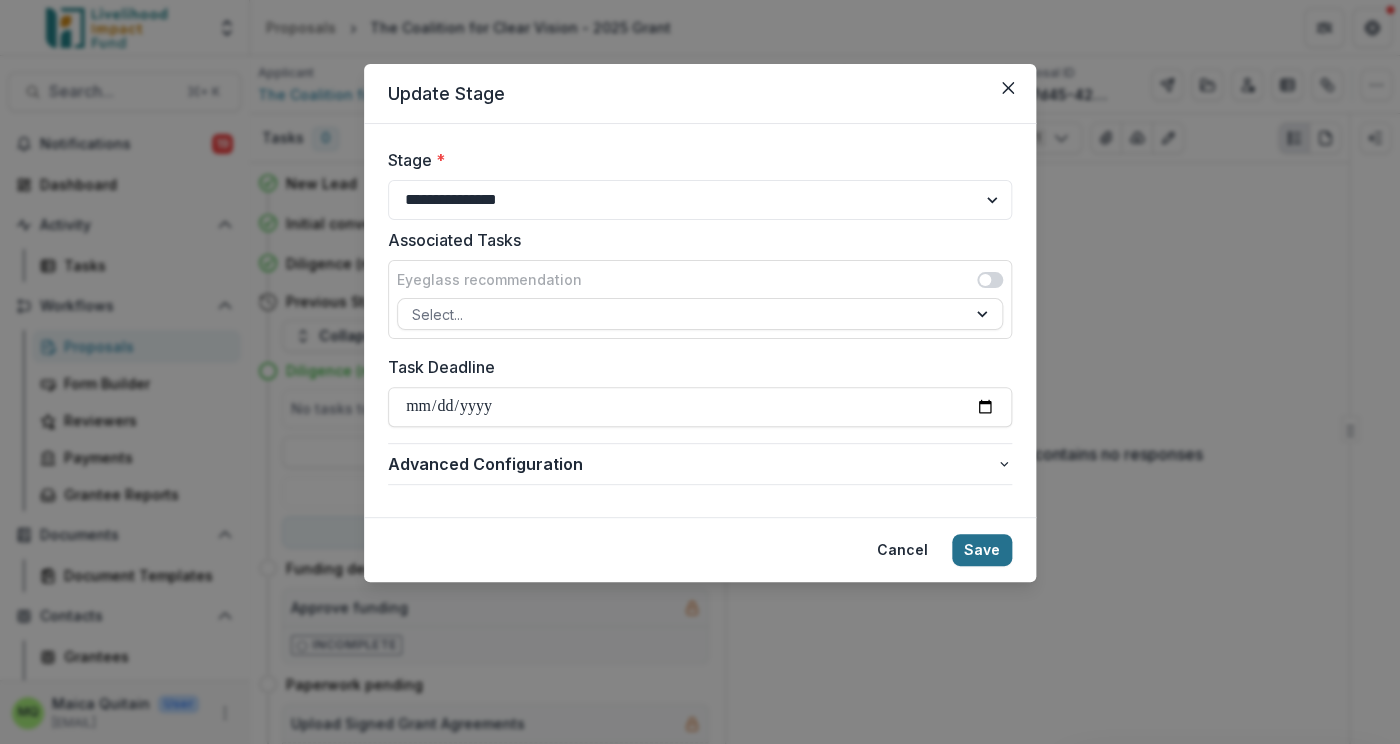 click on "Save" at bounding box center [982, 550] 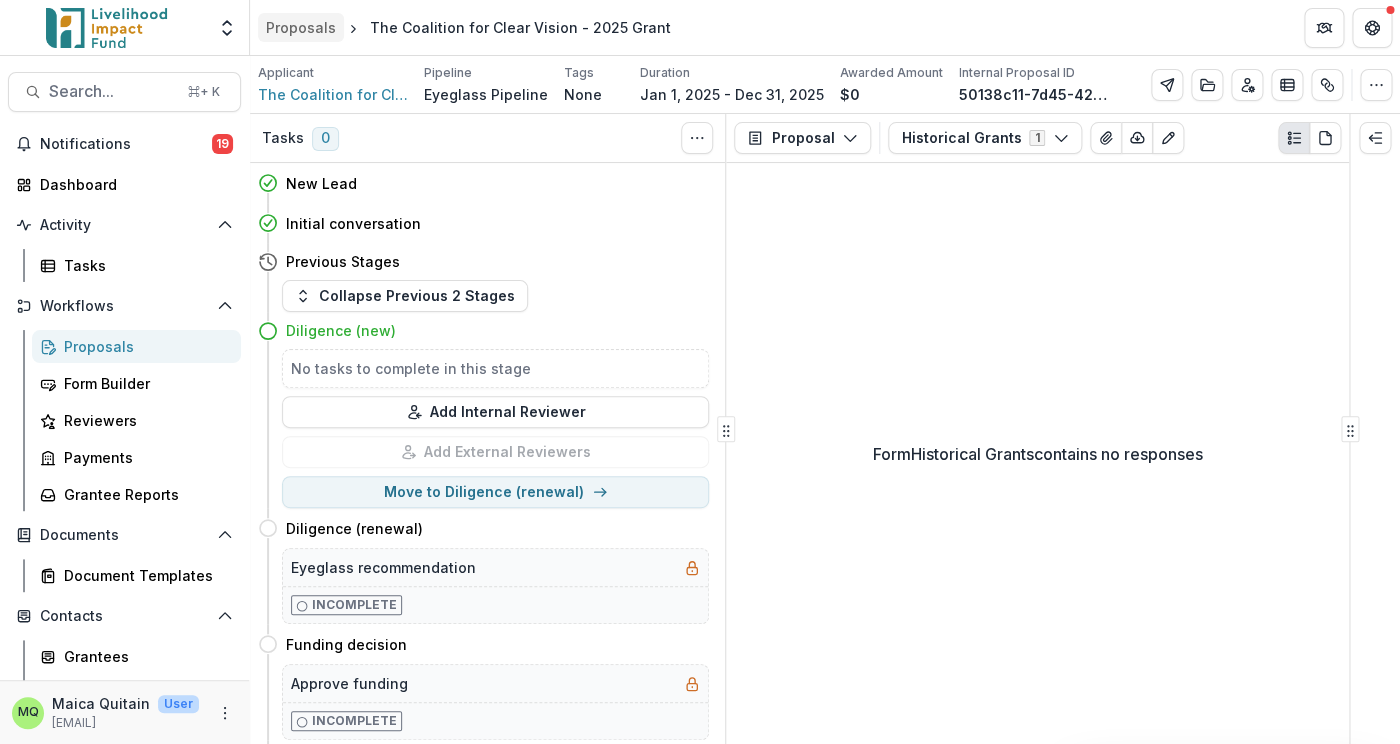 click on "Proposals" at bounding box center (301, 27) 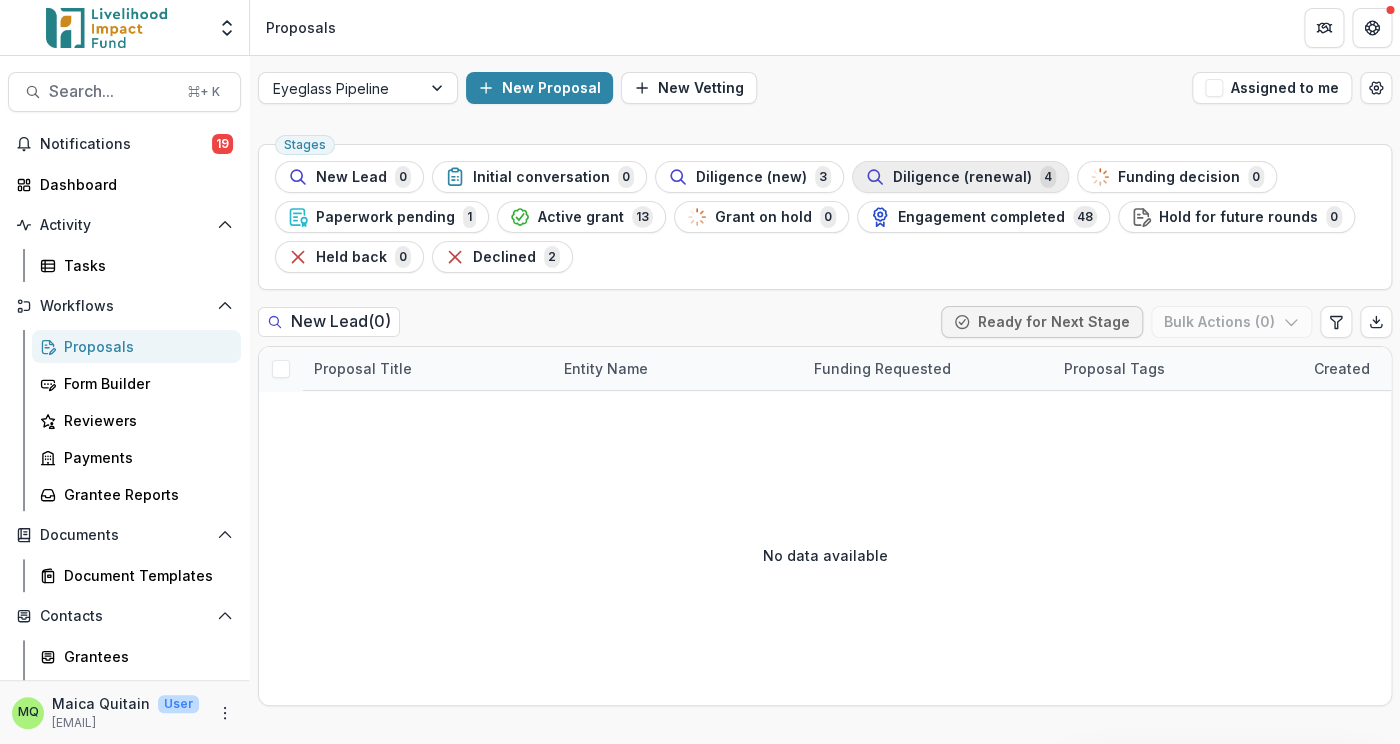 click on "Diligence (renewal)" at bounding box center (962, 177) 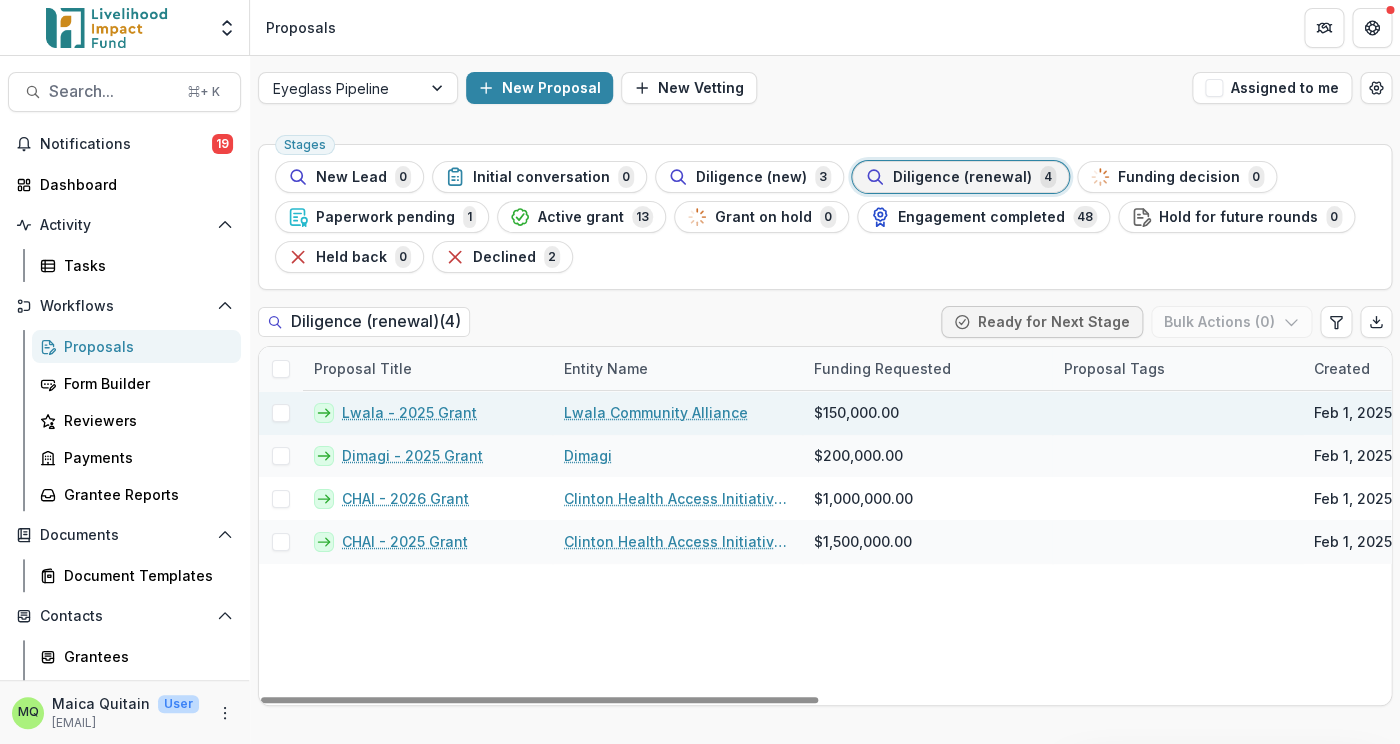 click on "Lwala - 2025 Grant" at bounding box center (409, 412) 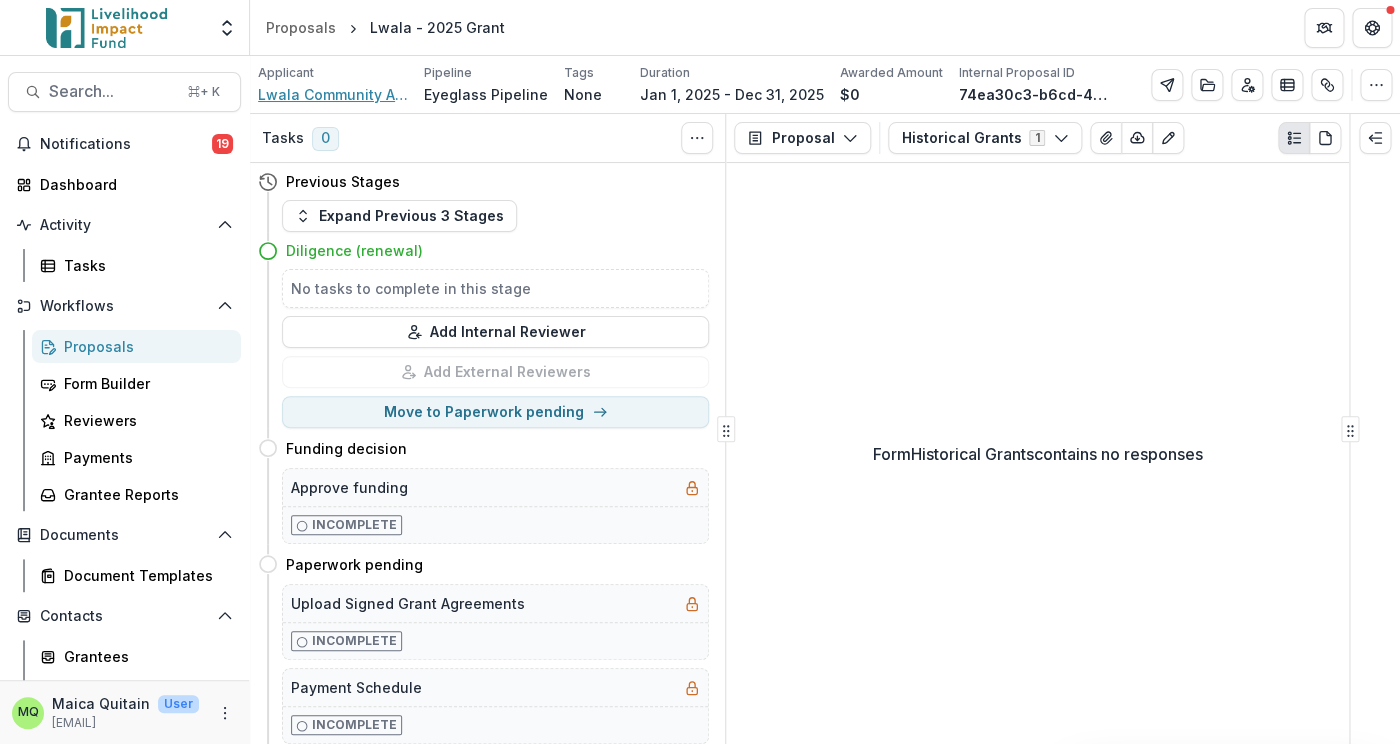 click on "Lwala Community Alliance" at bounding box center (333, 94) 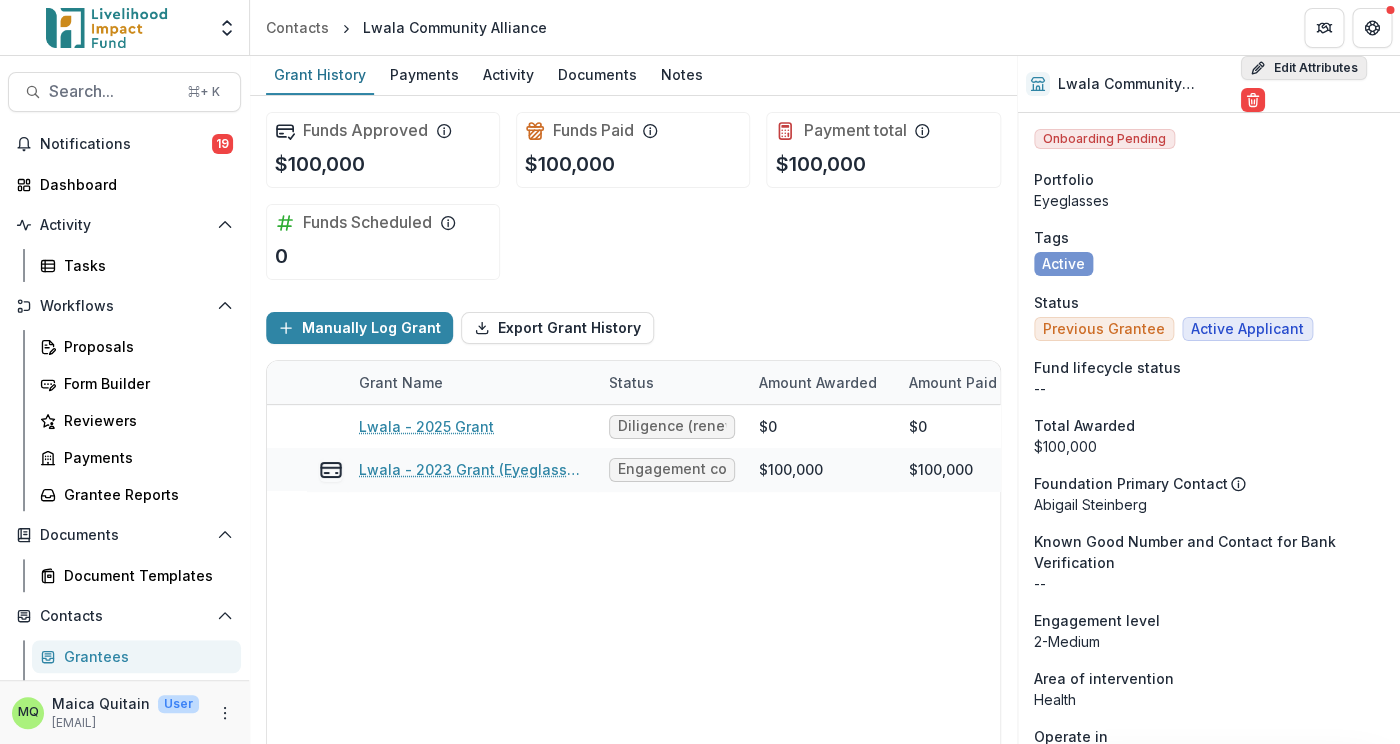 click on "Edit Attributes" at bounding box center [1304, 68] 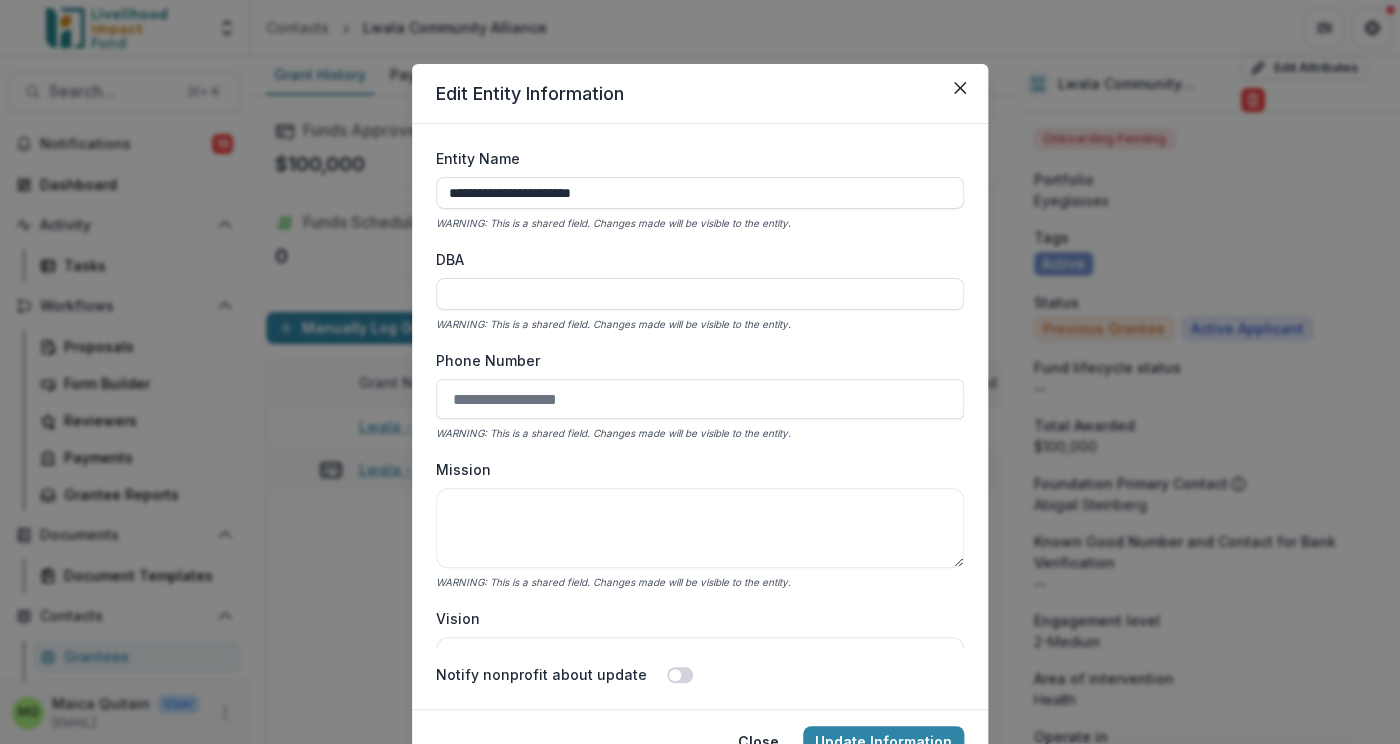 click on "Phone Number" at bounding box center (700, 399) 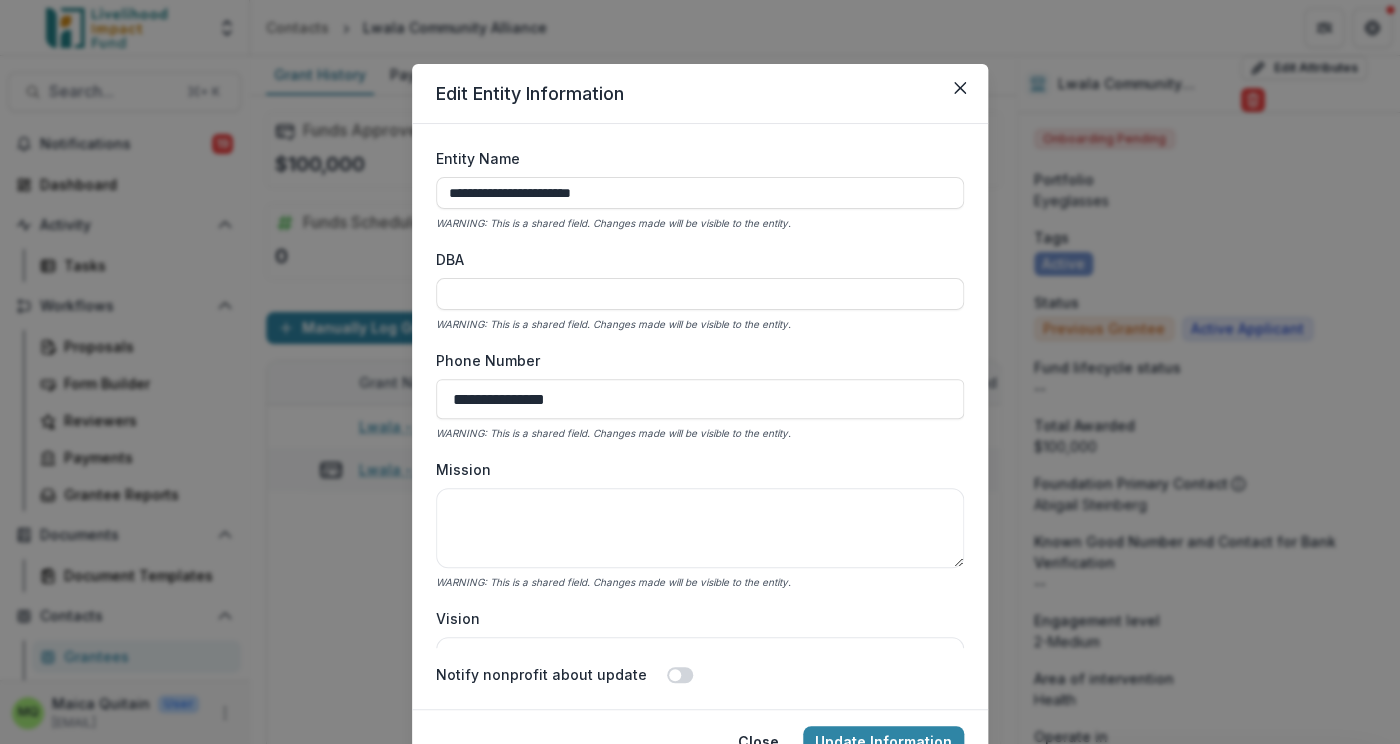 type on "**********" 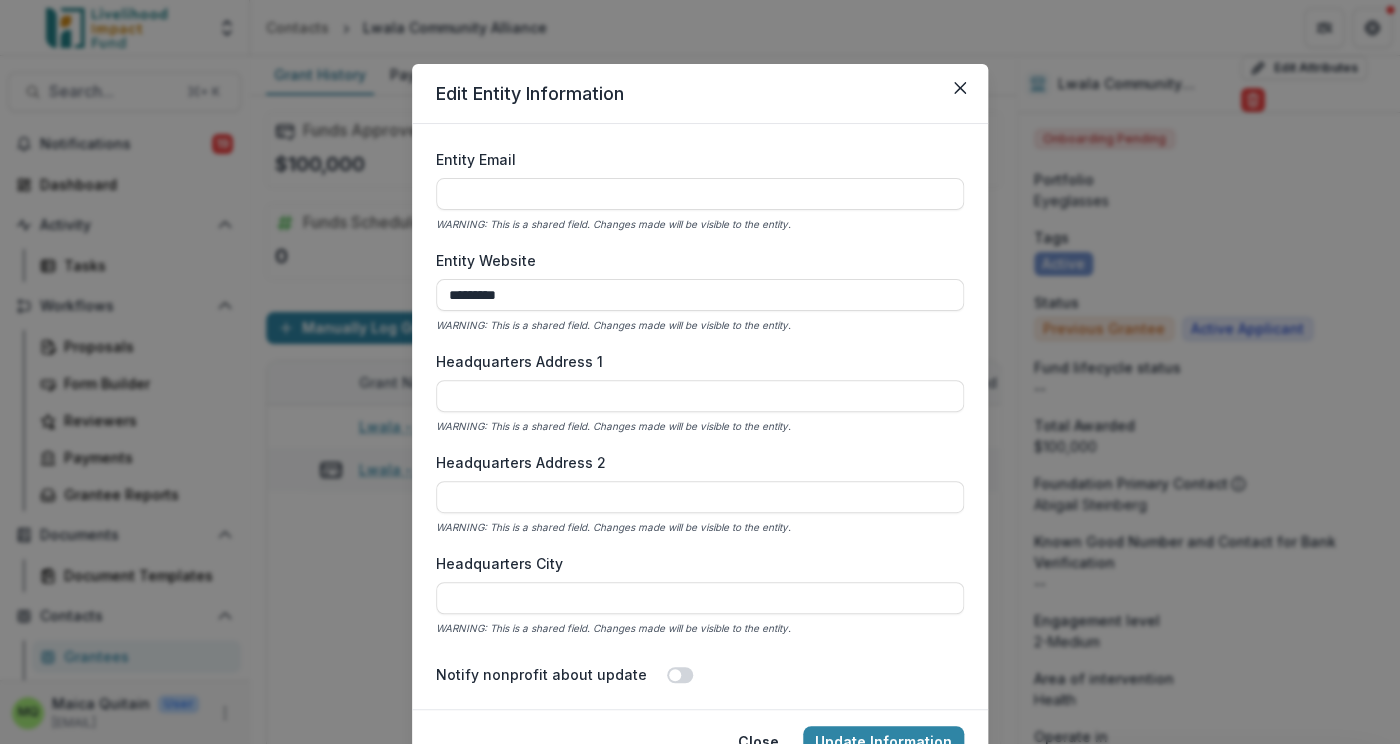 scroll, scrollTop: 1010, scrollLeft: 0, axis: vertical 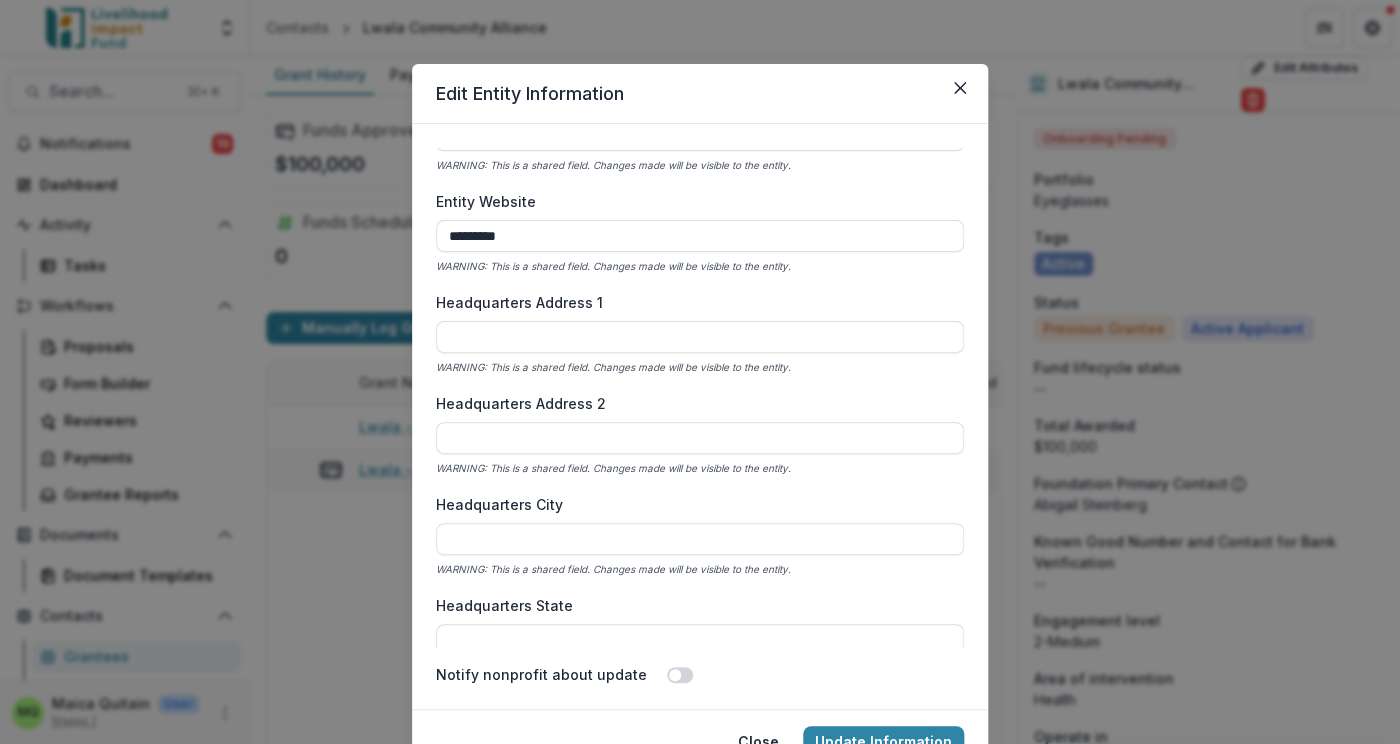 click on "Headquarters Address 1" at bounding box center (700, 337) 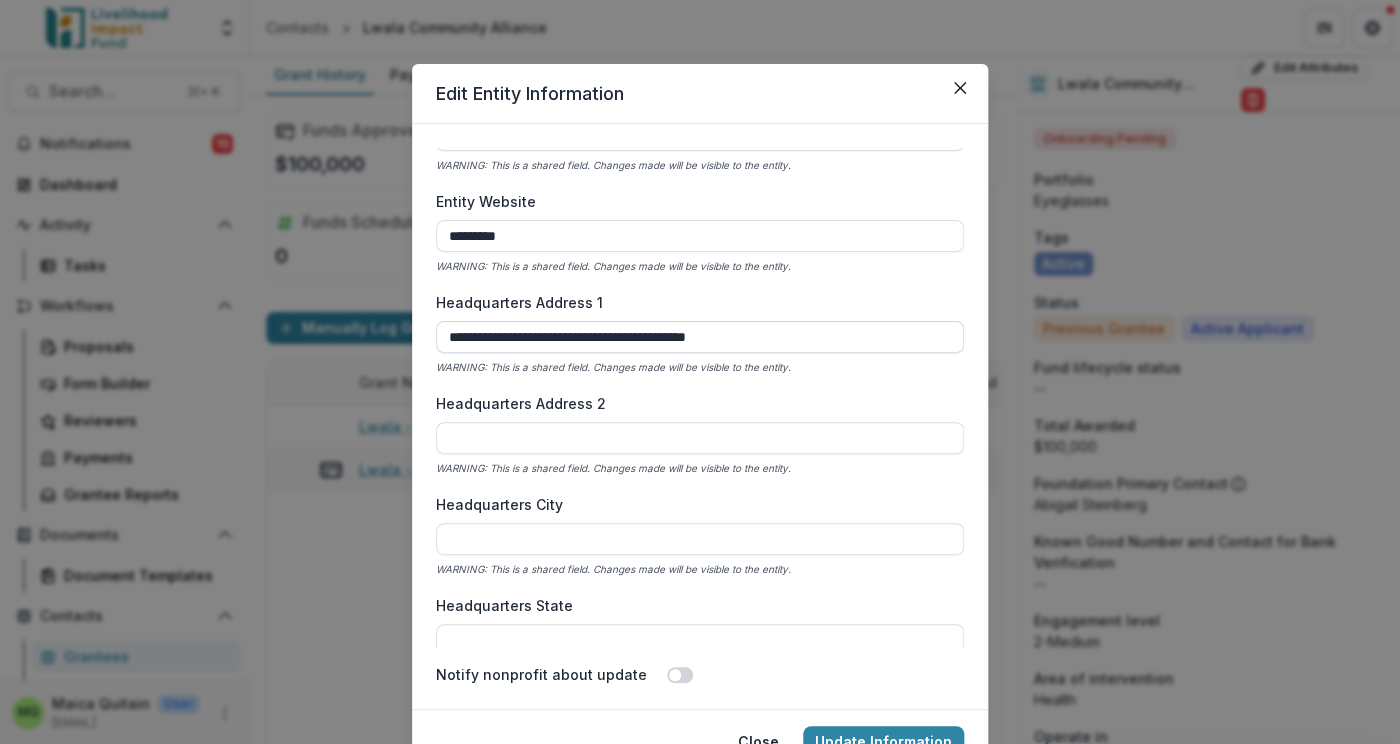 drag, startPoint x: 633, startPoint y: 341, endPoint x: 814, endPoint y: 343, distance: 181.01105 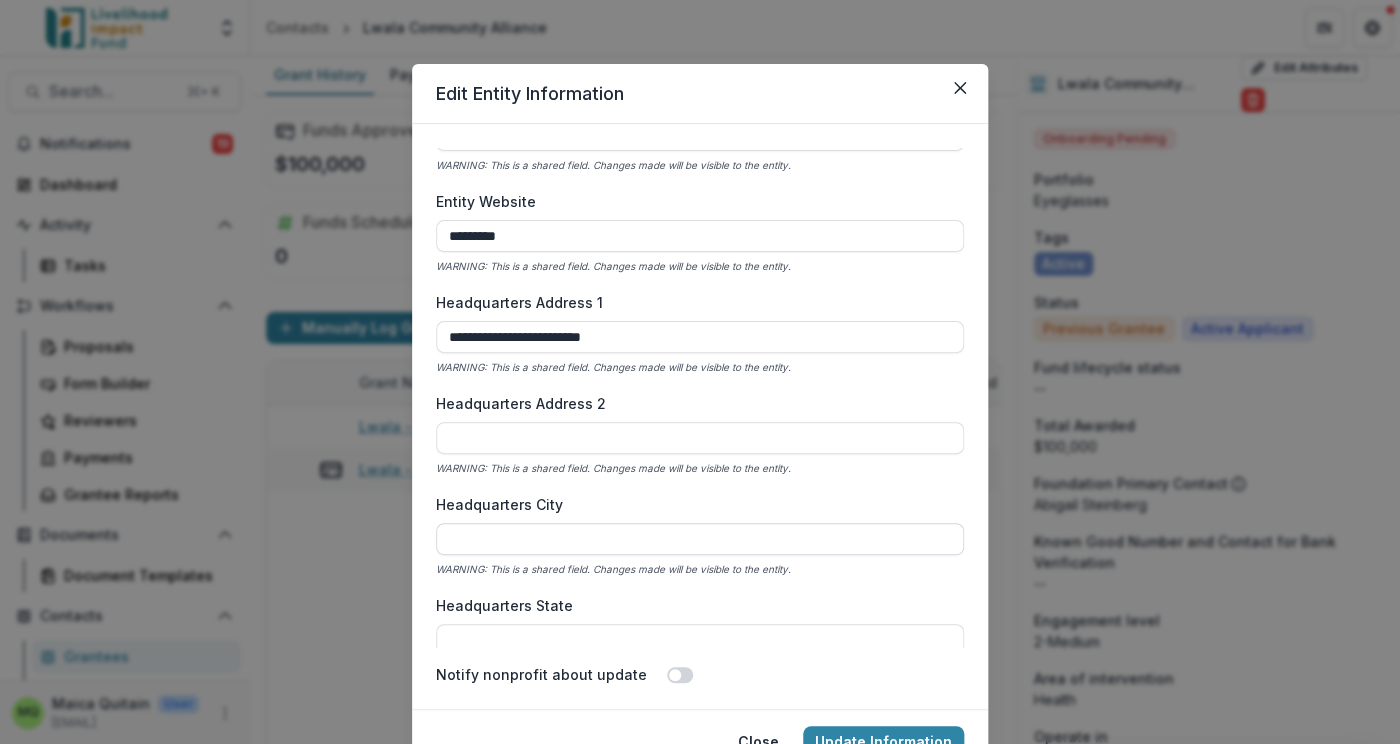 type on "**********" 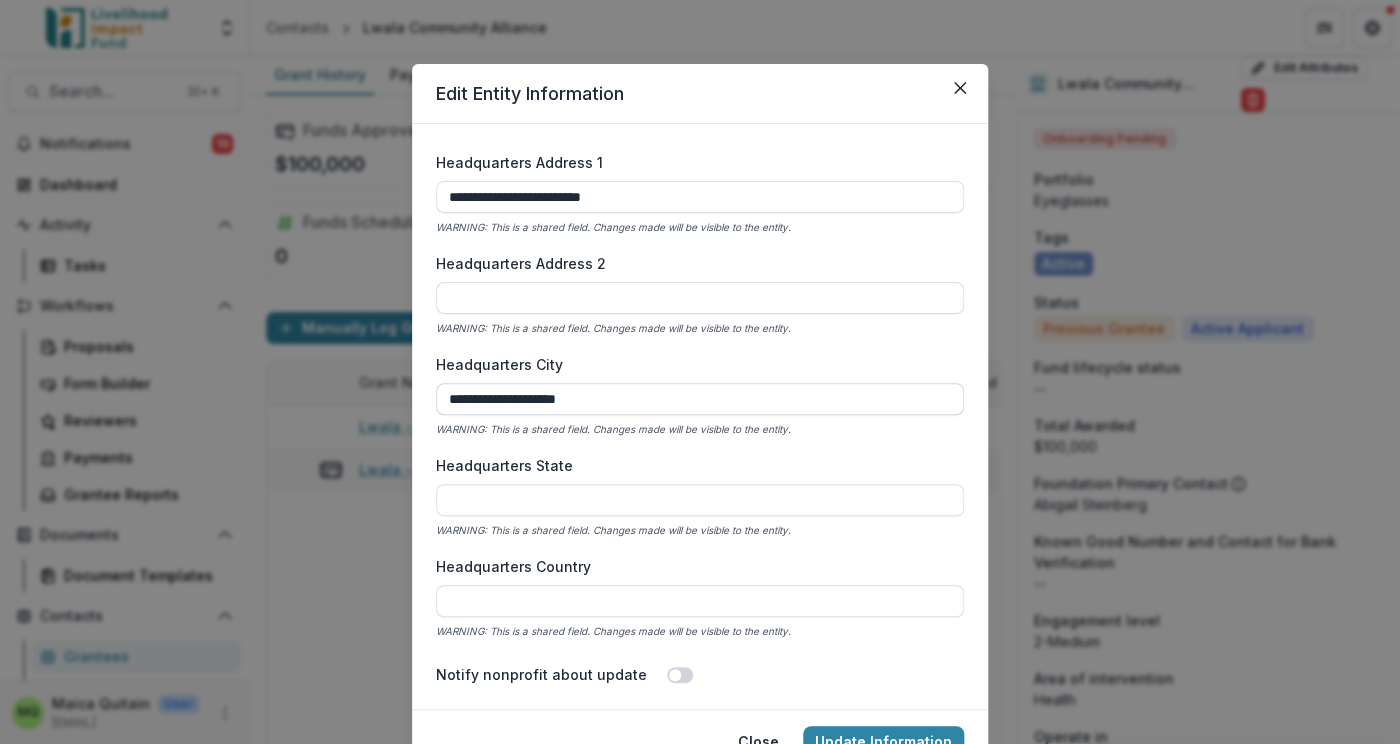 scroll, scrollTop: 1145, scrollLeft: 0, axis: vertical 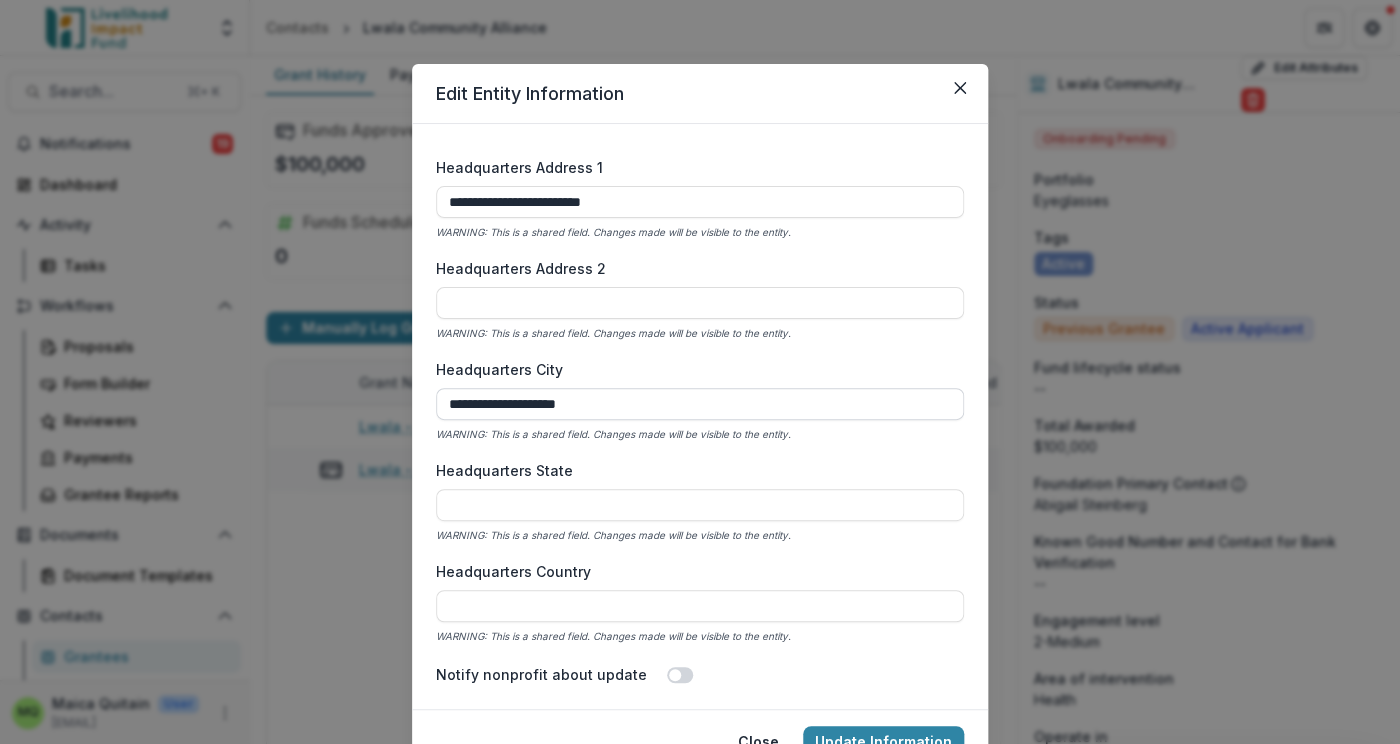 drag, startPoint x: 449, startPoint y: 402, endPoint x: 700, endPoint y: 406, distance: 251.03188 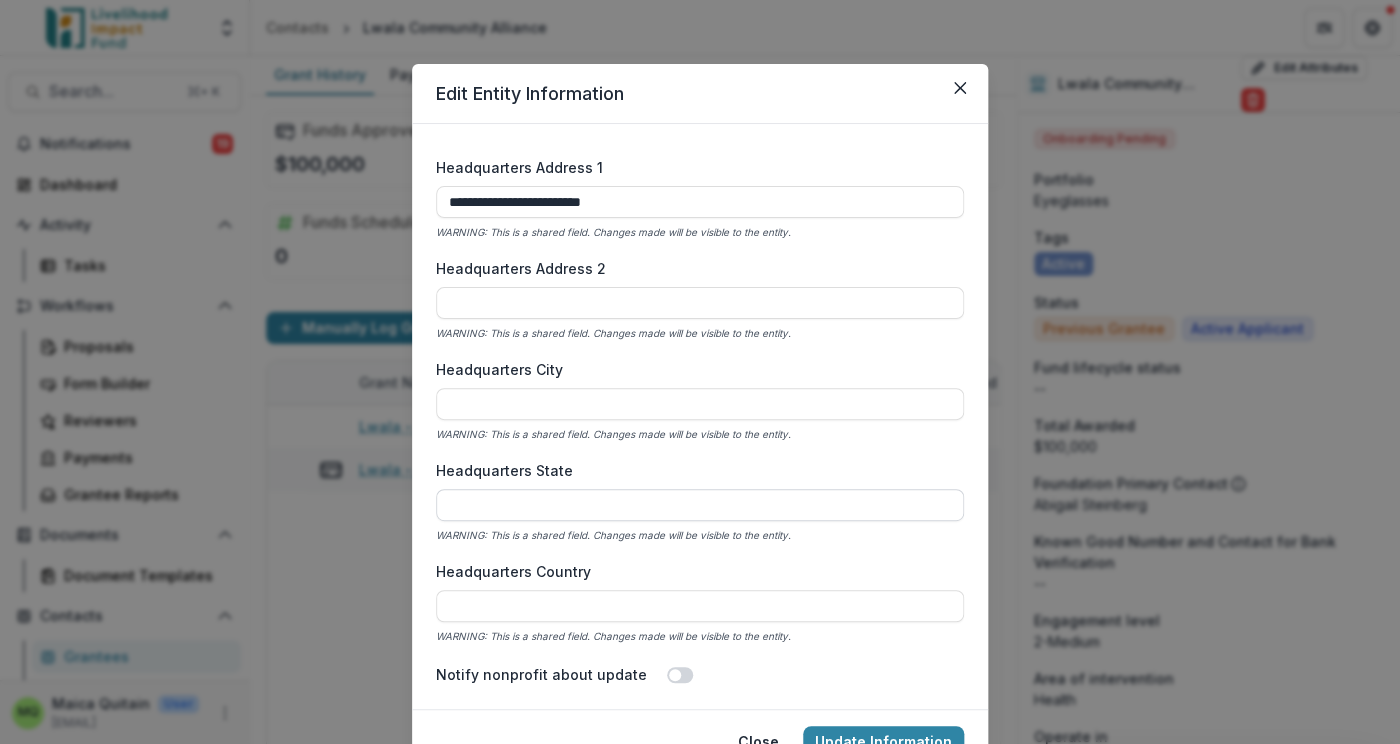 click on "Headquarters State" at bounding box center (700, 505) 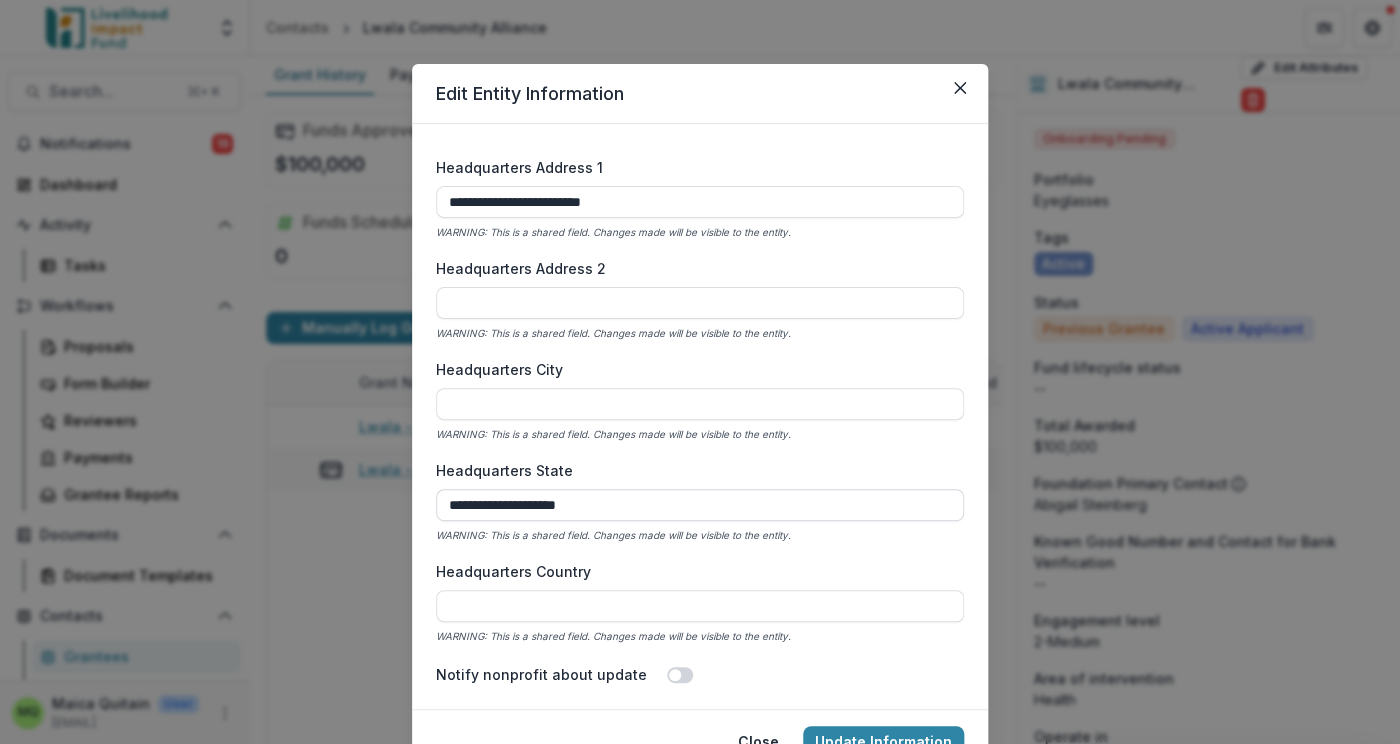 drag, startPoint x: 542, startPoint y: 507, endPoint x: 645, endPoint y: 509, distance: 103.01942 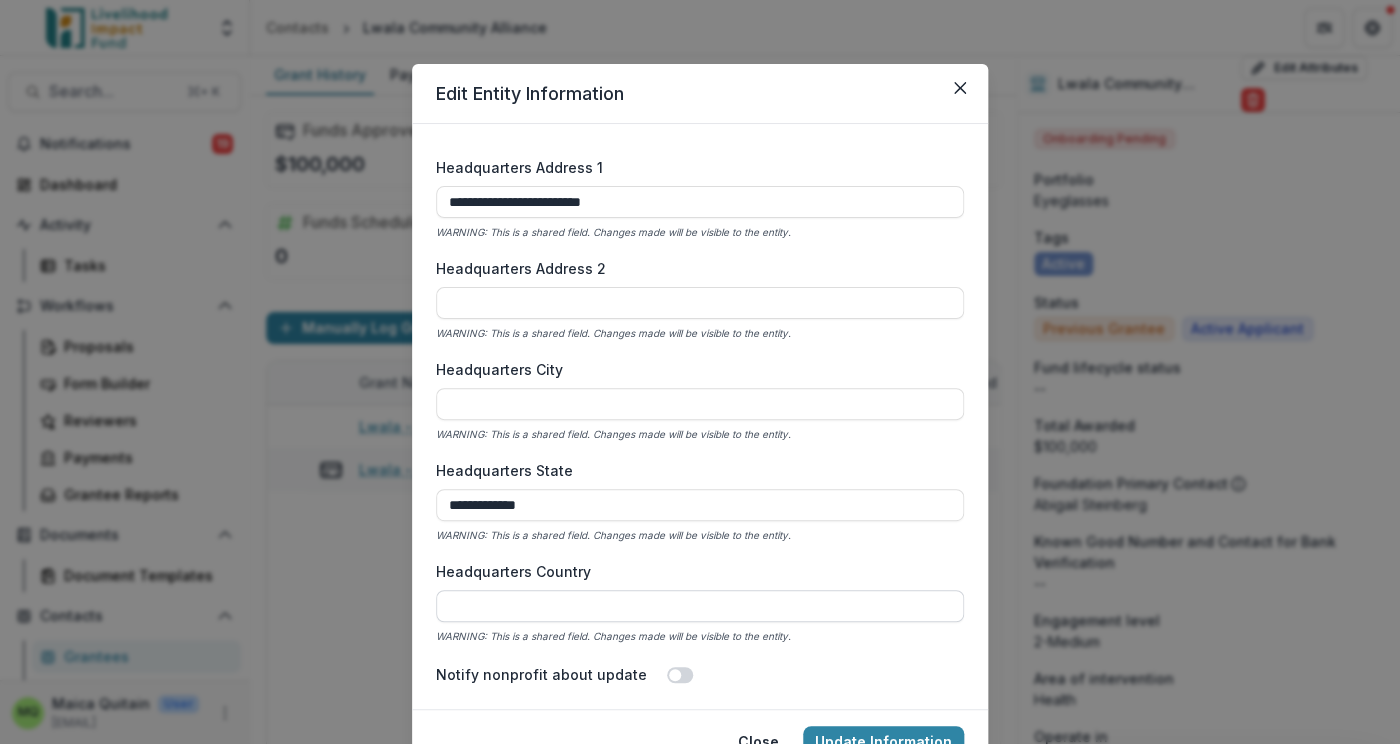 type on "**********" 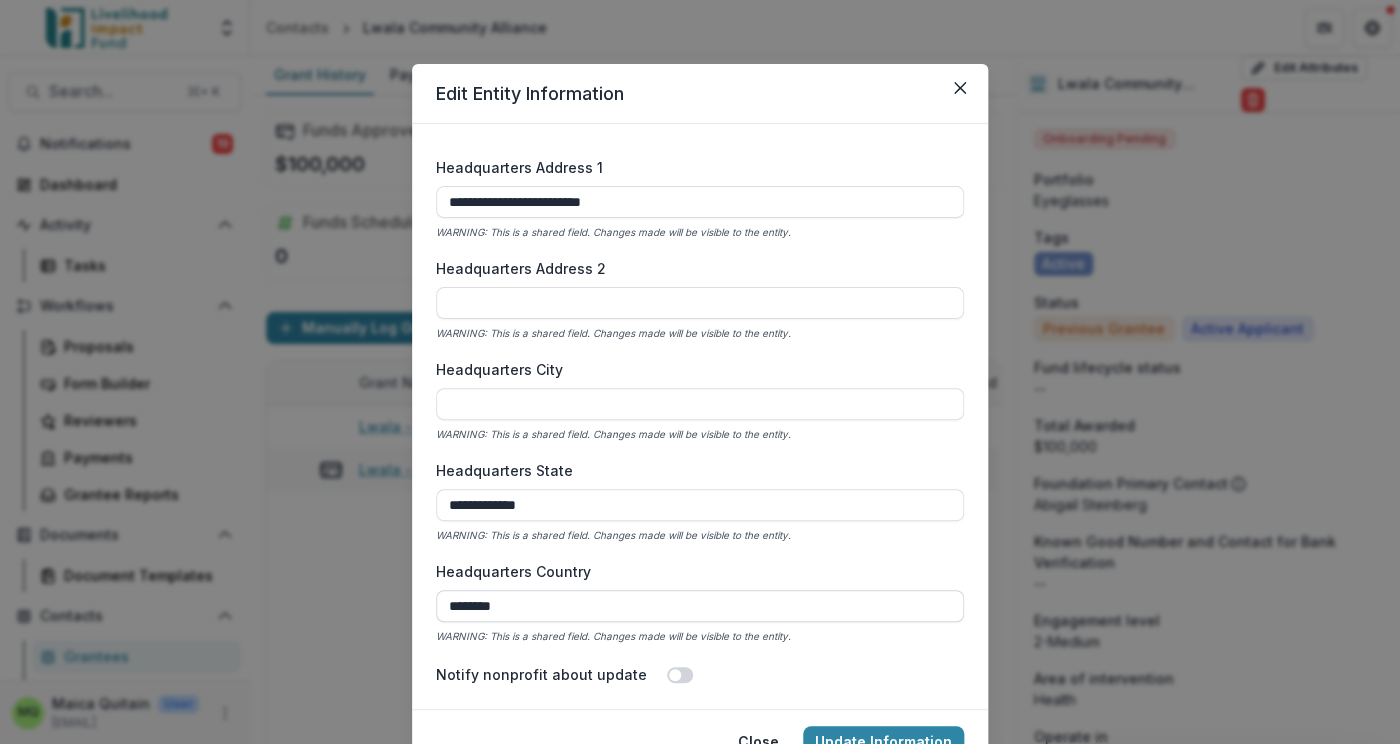 drag, startPoint x: 459, startPoint y: 605, endPoint x: 430, endPoint y: 605, distance: 29 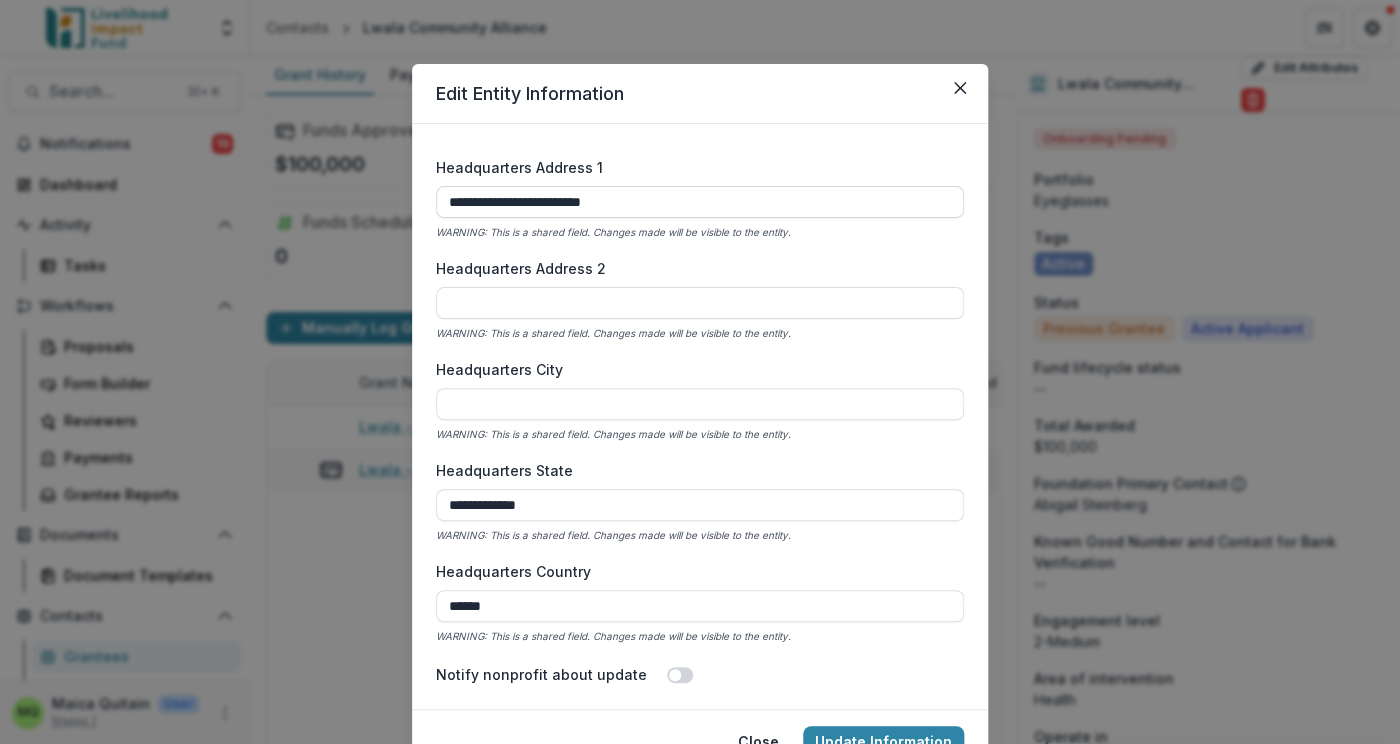 type on "*****" 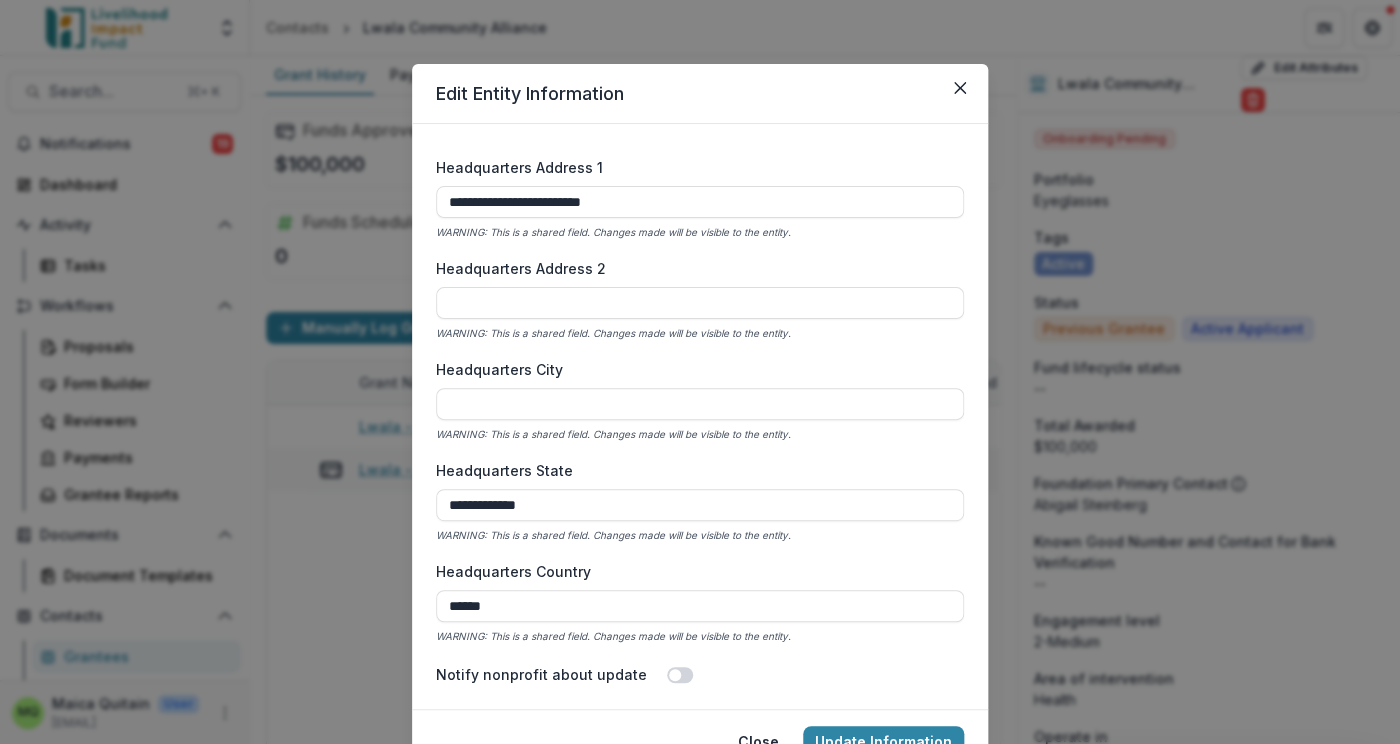 drag, startPoint x: 526, startPoint y: 208, endPoint x: 694, endPoint y: 226, distance: 168.96153 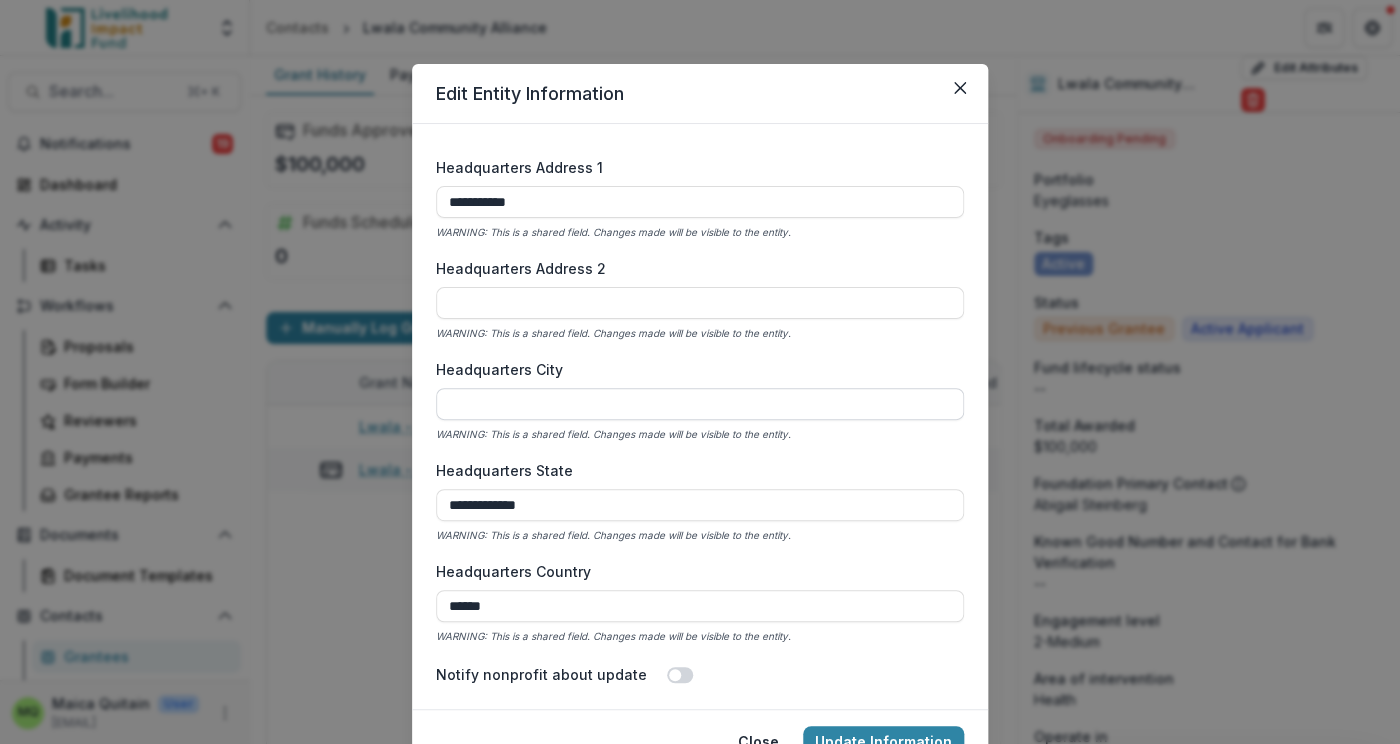 type on "**********" 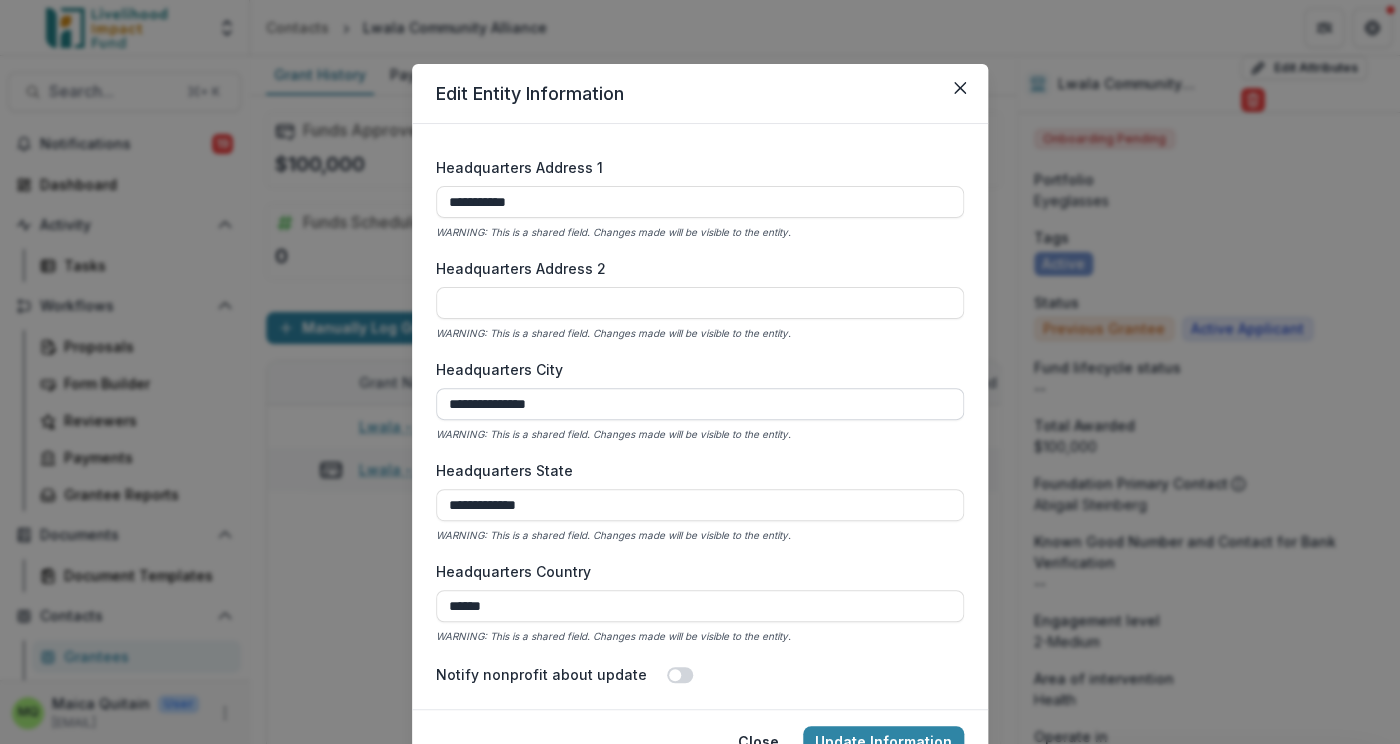 drag, startPoint x: 461, startPoint y: 409, endPoint x: 429, endPoint y: 407, distance: 32.06244 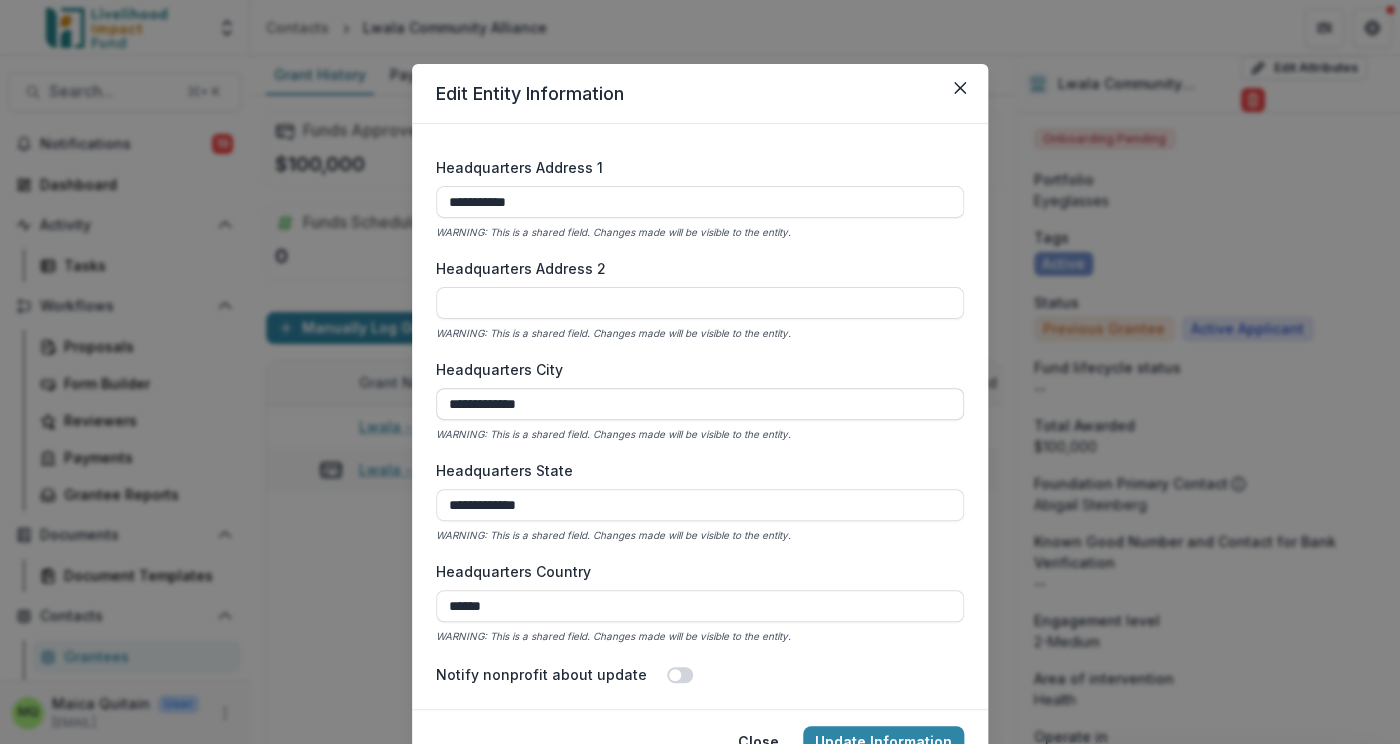 click on "**********" at bounding box center [700, 404] 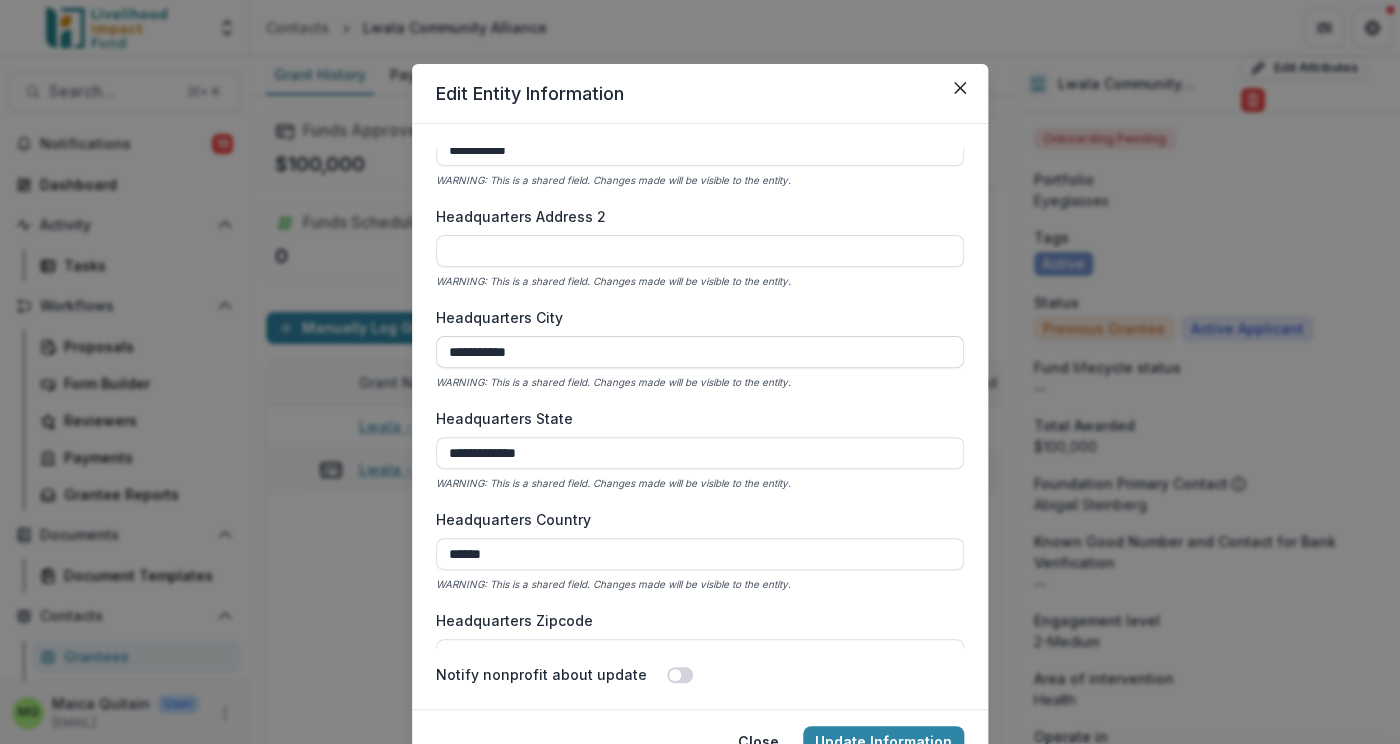 scroll, scrollTop: 1123, scrollLeft: 0, axis: vertical 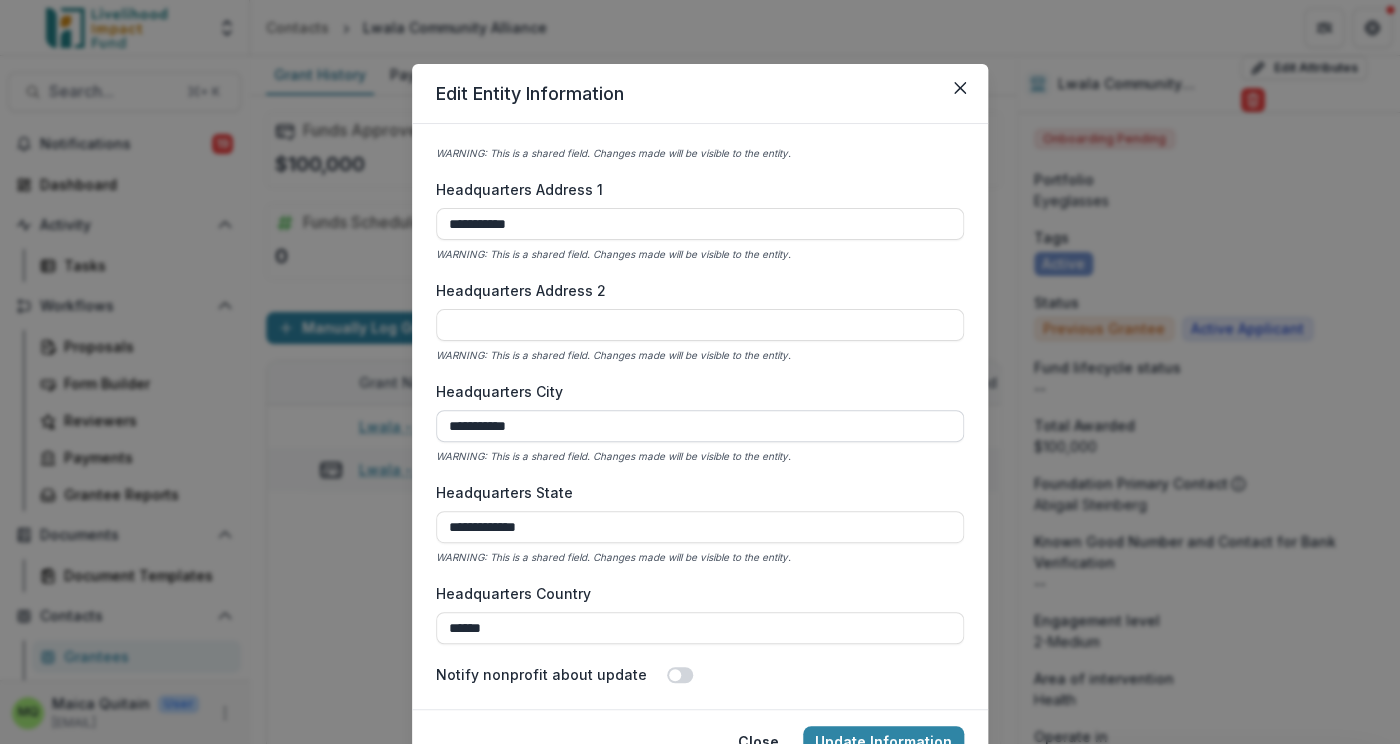 click on "**********" at bounding box center (700, 426) 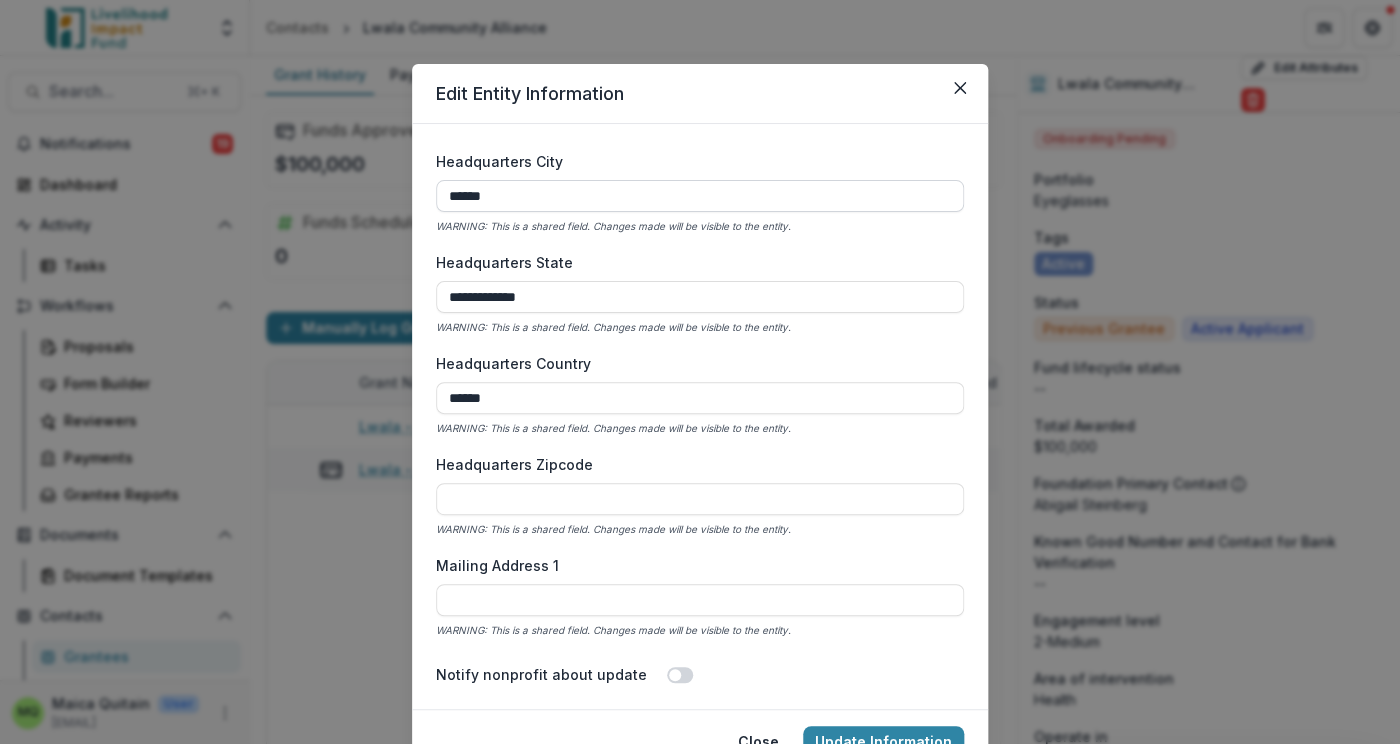 scroll, scrollTop: 1381, scrollLeft: 0, axis: vertical 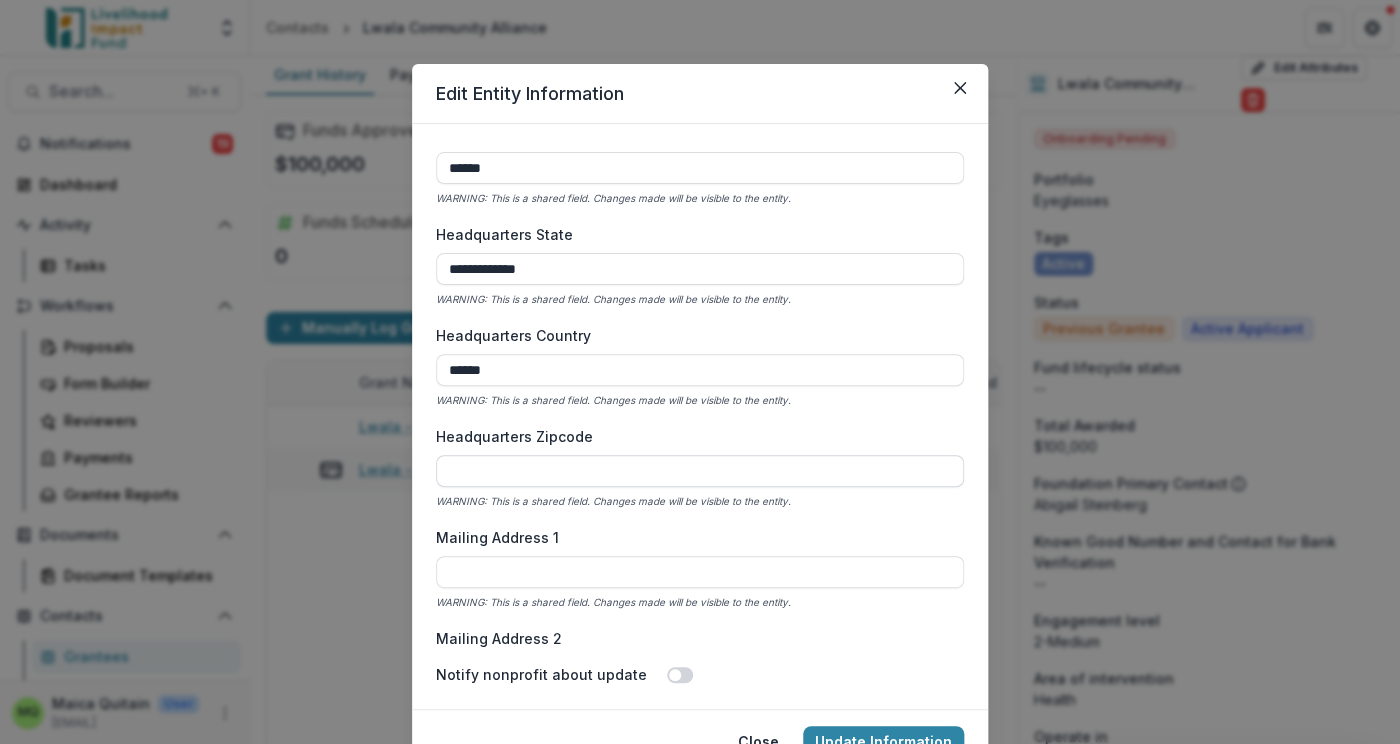 type on "*****" 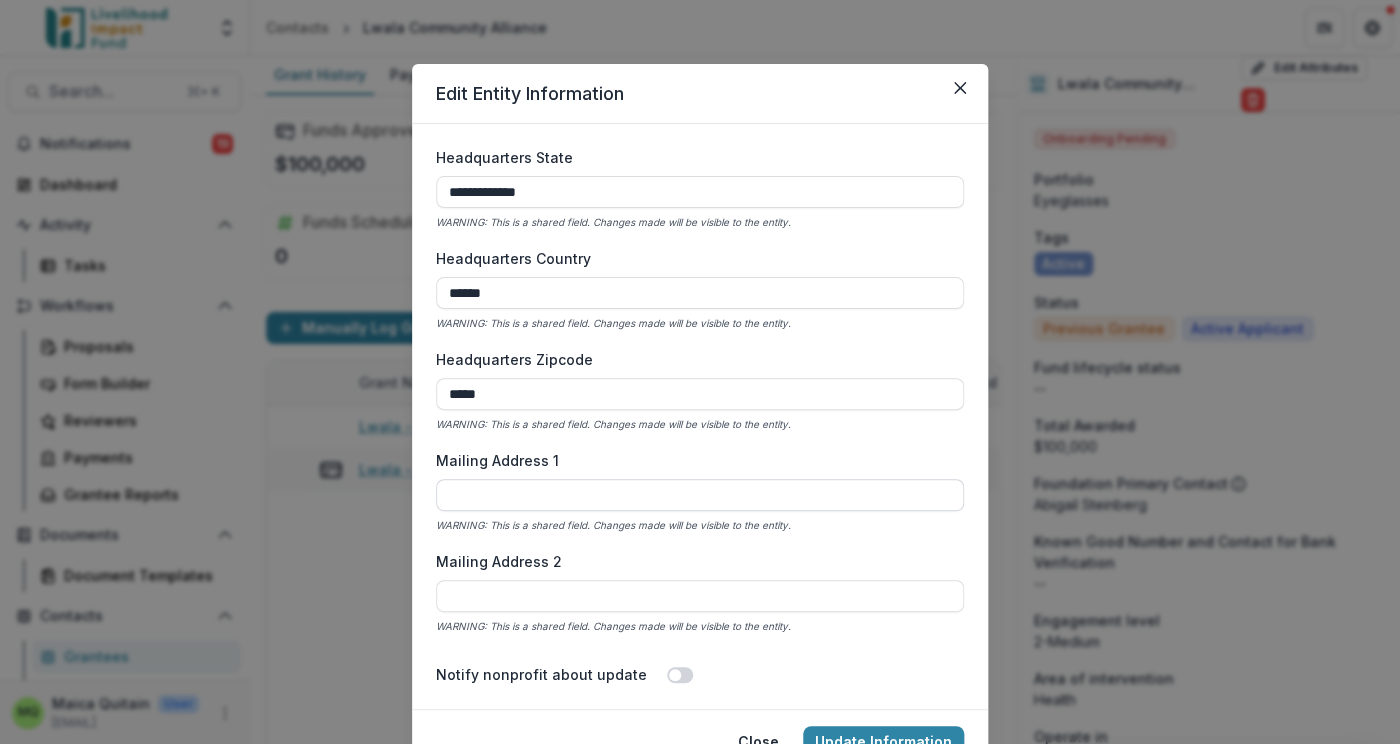 scroll, scrollTop: 1318, scrollLeft: 0, axis: vertical 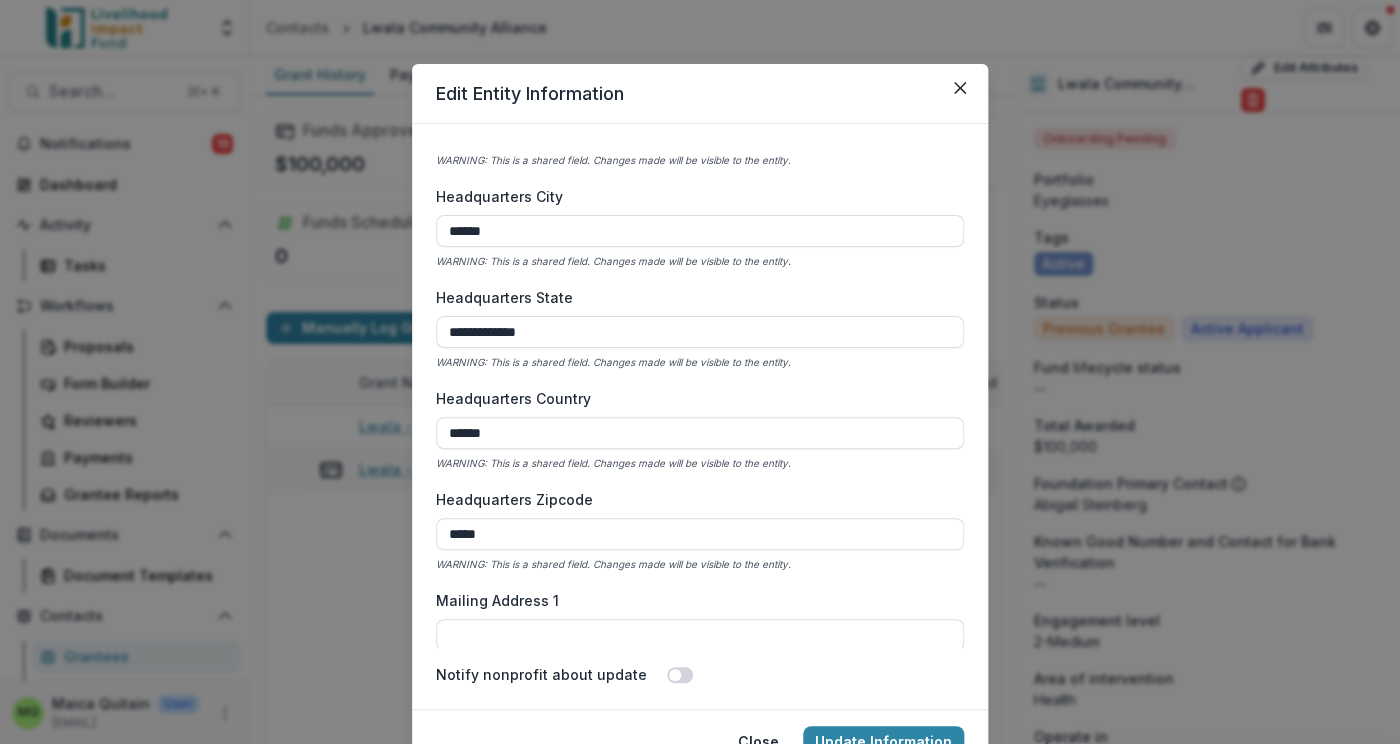 type on "*****" 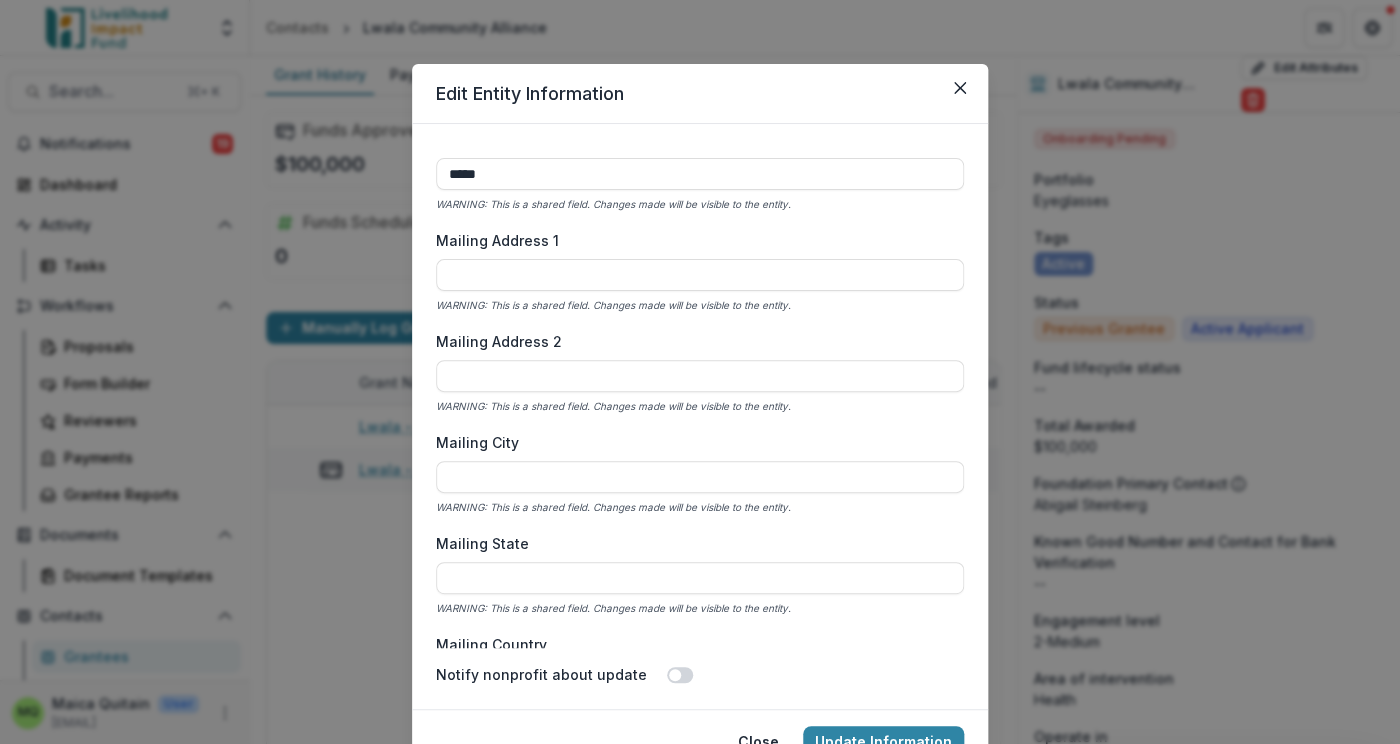 scroll, scrollTop: 1676, scrollLeft: 0, axis: vertical 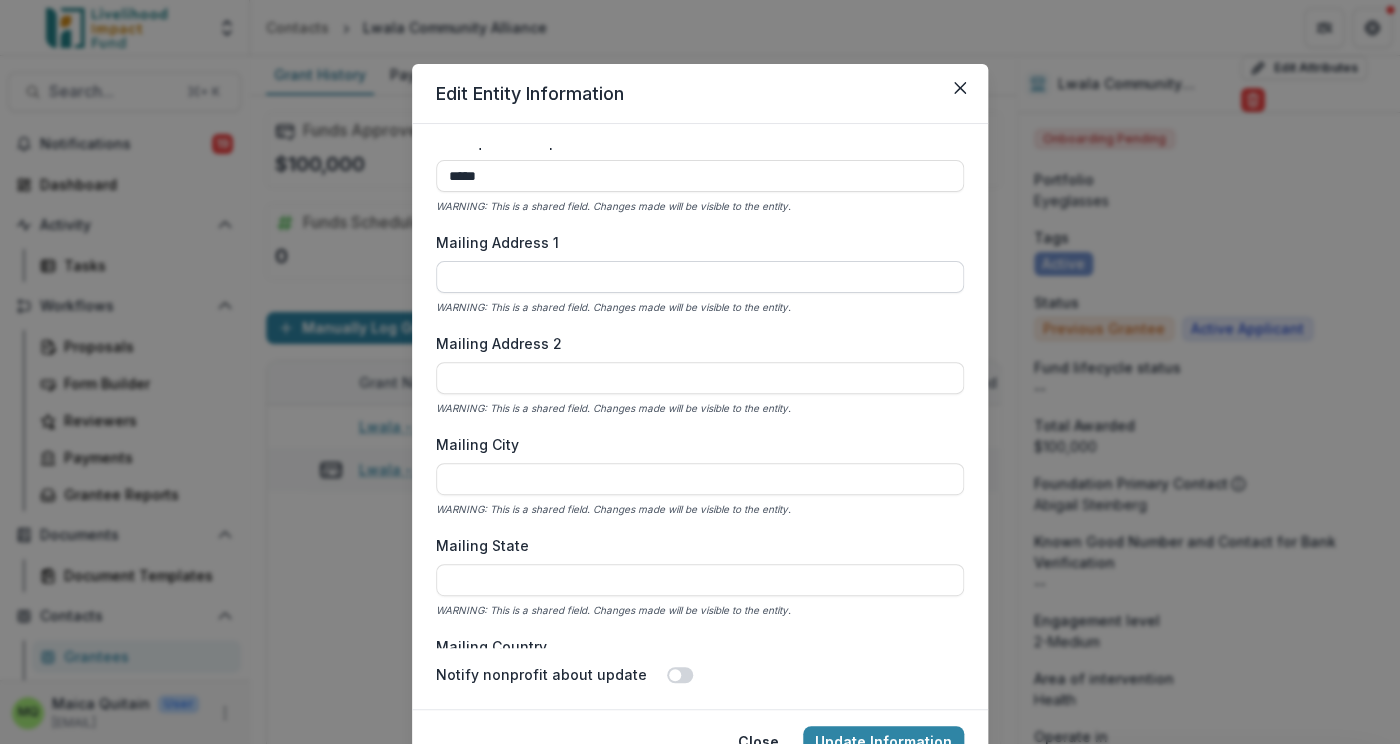 click on "Mailing Address 1" at bounding box center (700, 277) 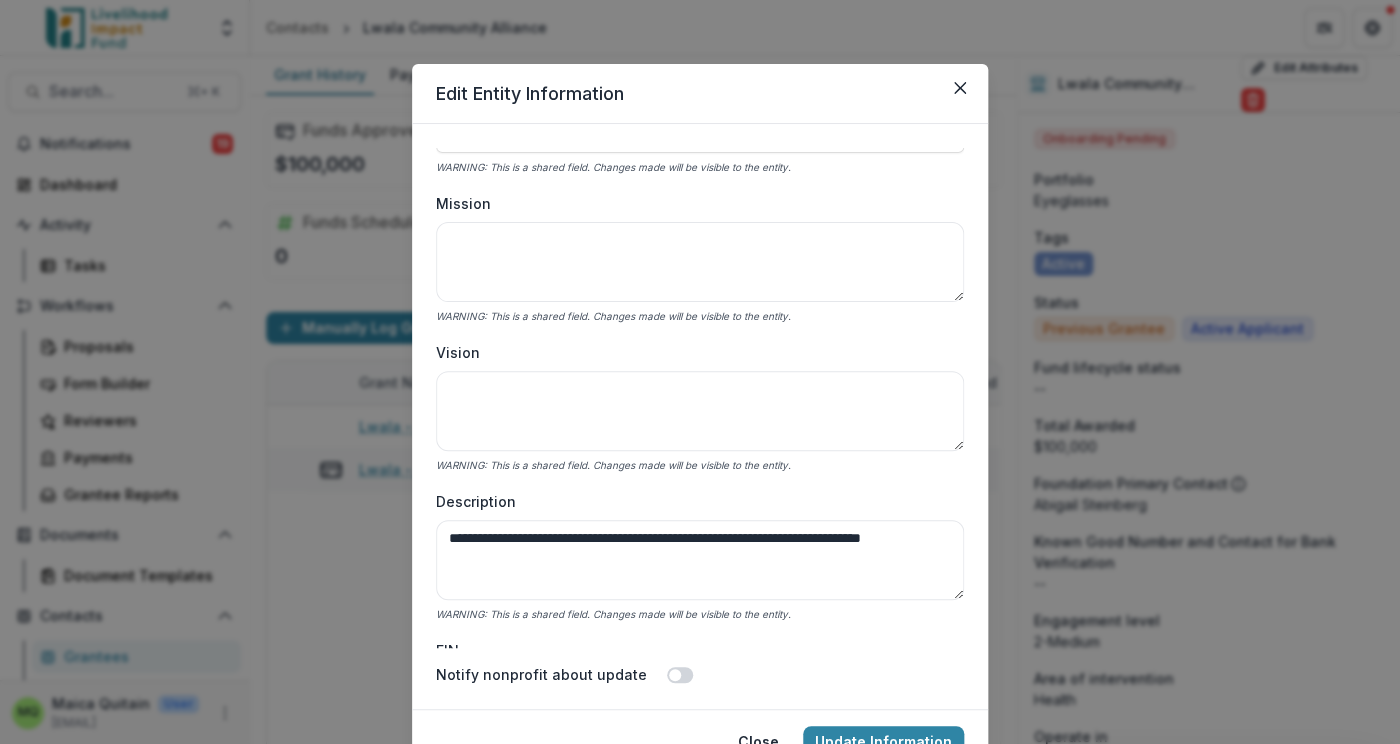 scroll, scrollTop: 213, scrollLeft: 0, axis: vertical 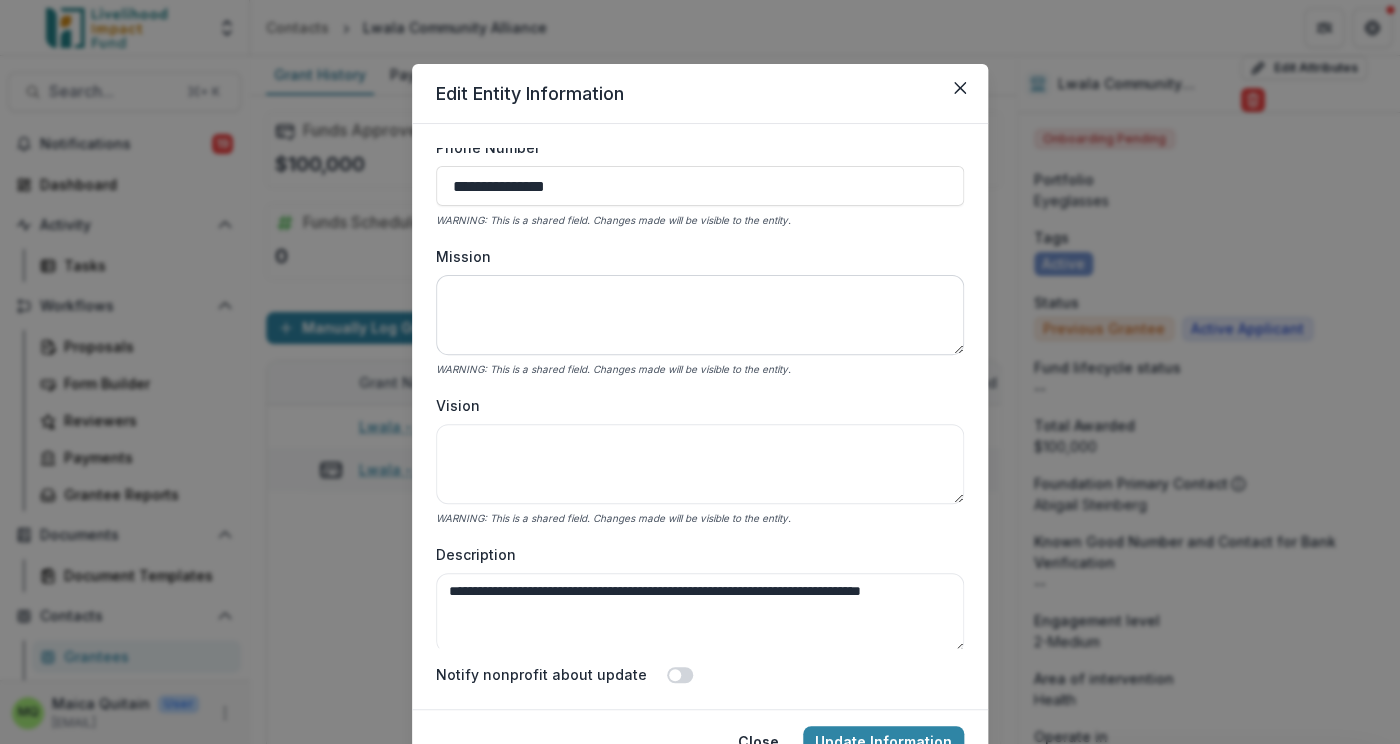 click on "Mission" at bounding box center (700, 315) 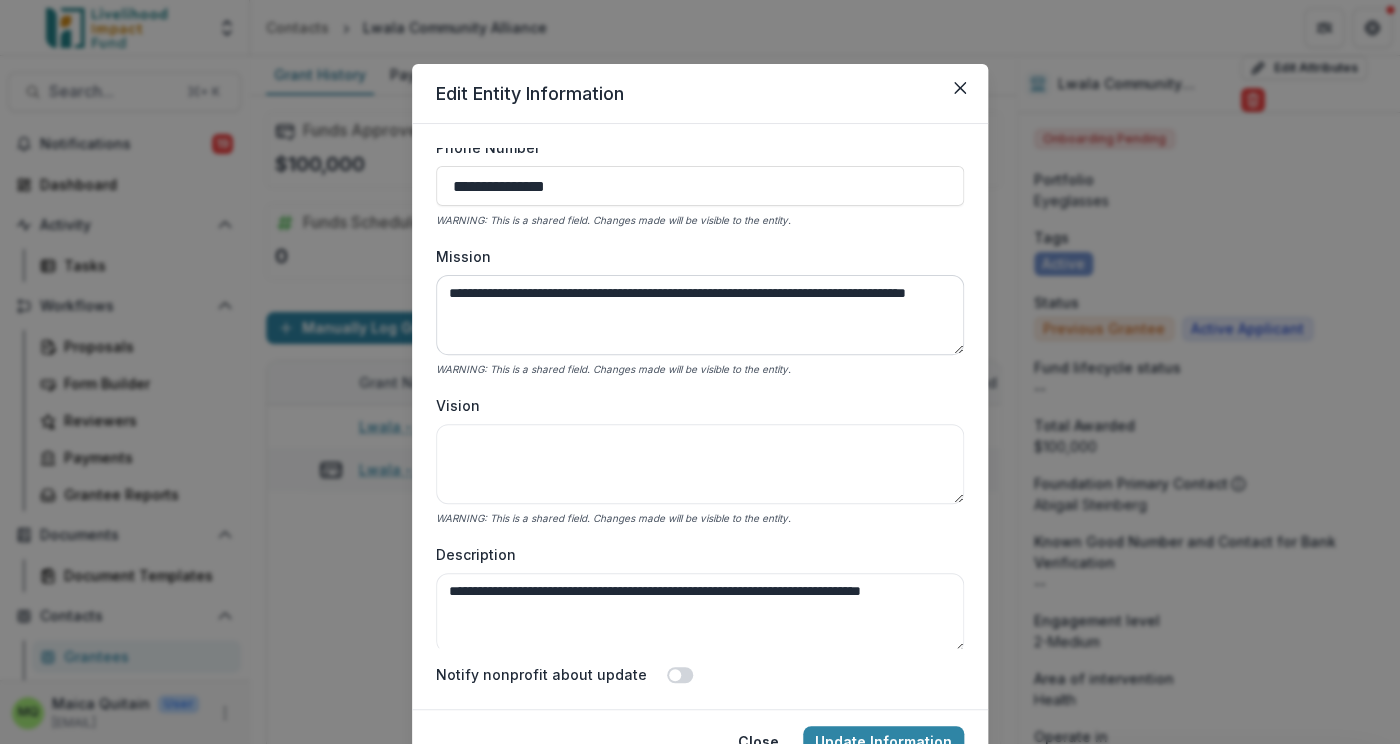 click on "**********" at bounding box center [700, 315] 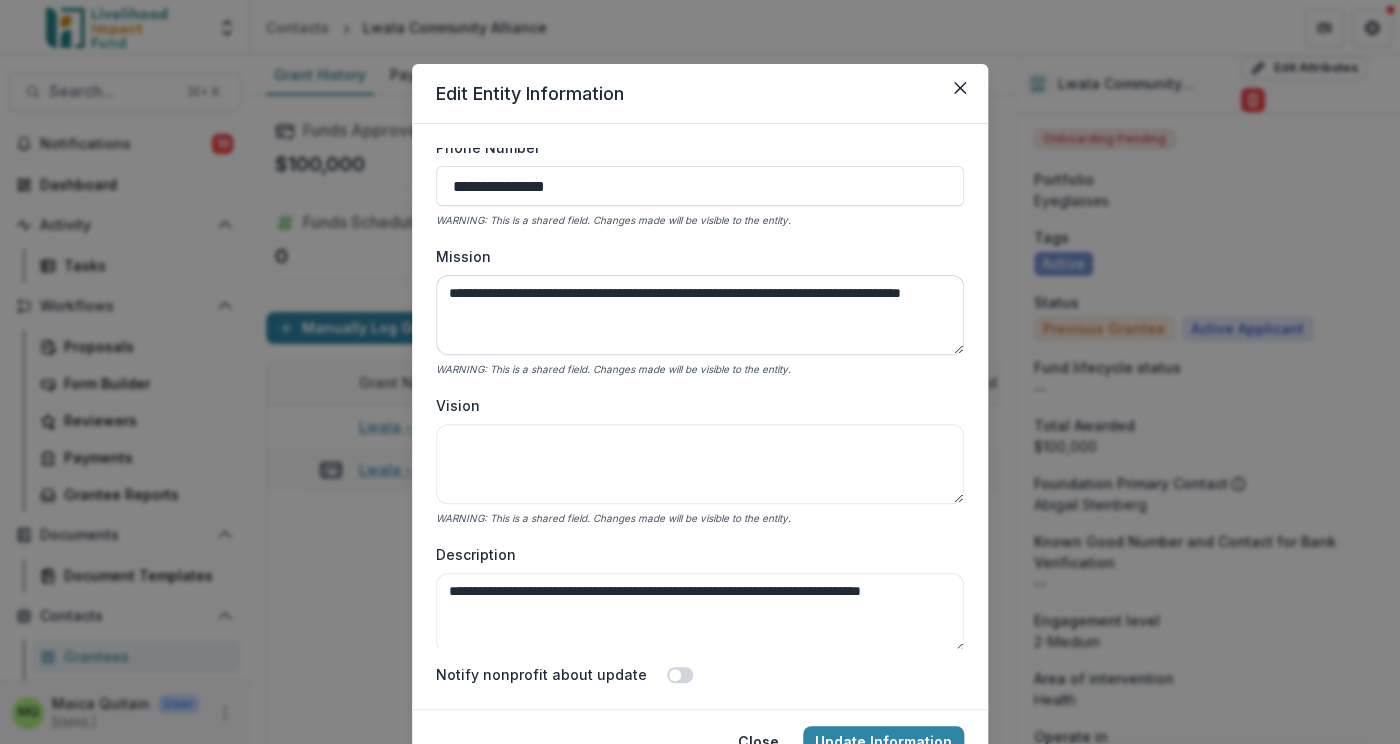 click on "**********" at bounding box center (700, 315) 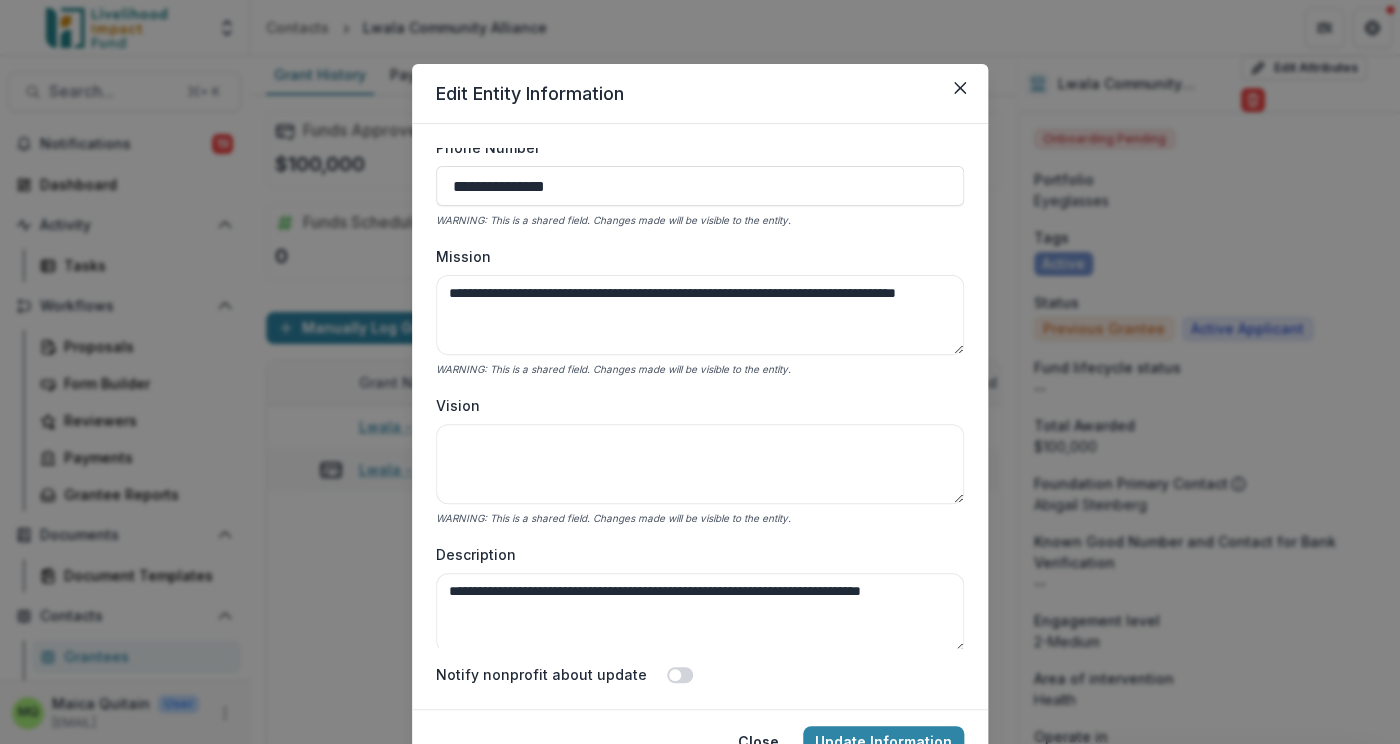 type on "**********" 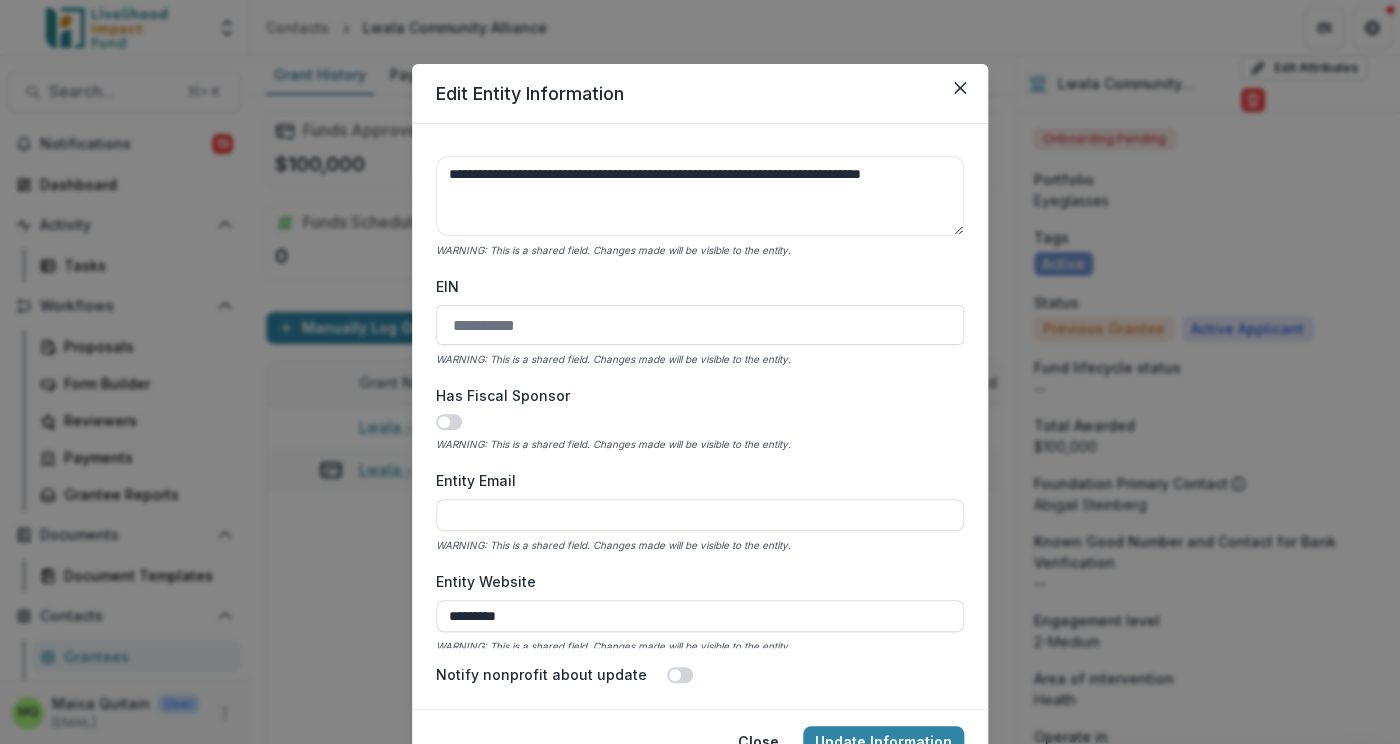 scroll, scrollTop: 717, scrollLeft: 0, axis: vertical 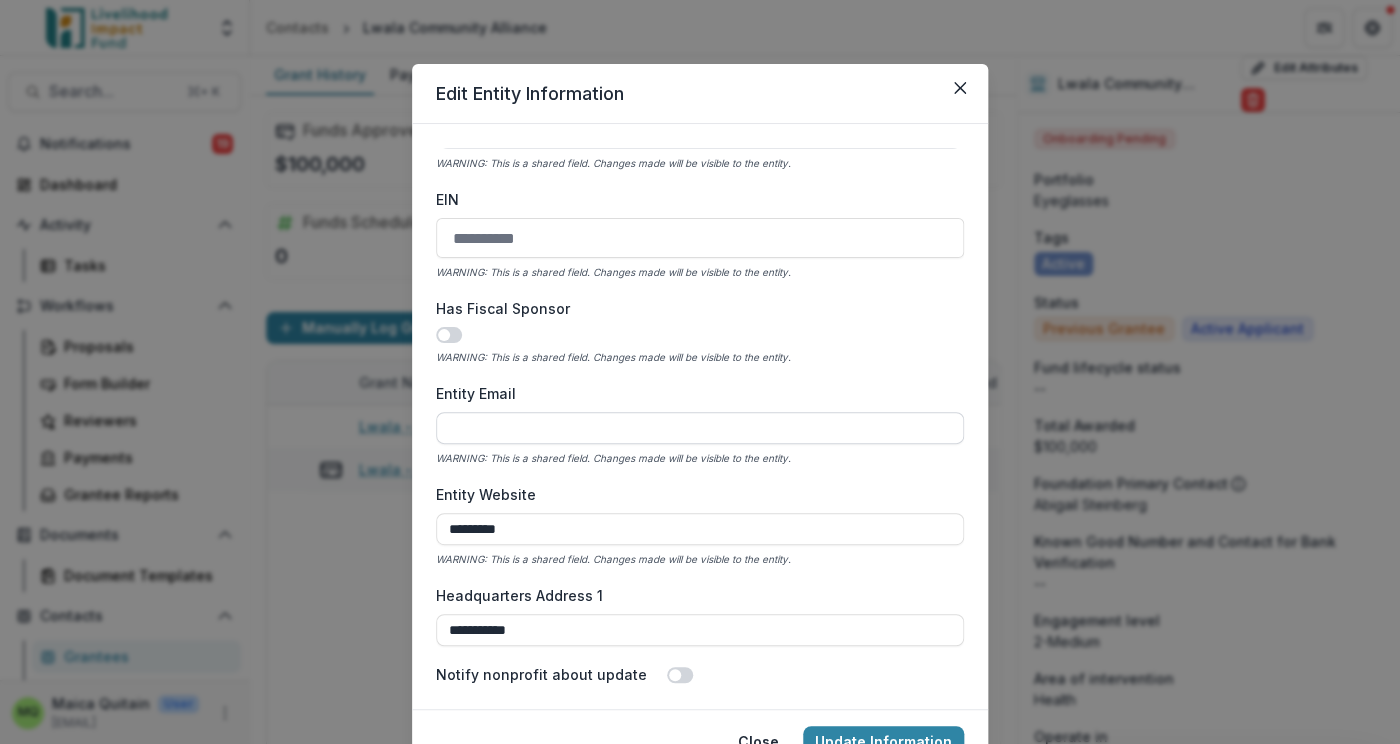 click on "Entity Email" at bounding box center (700, 428) 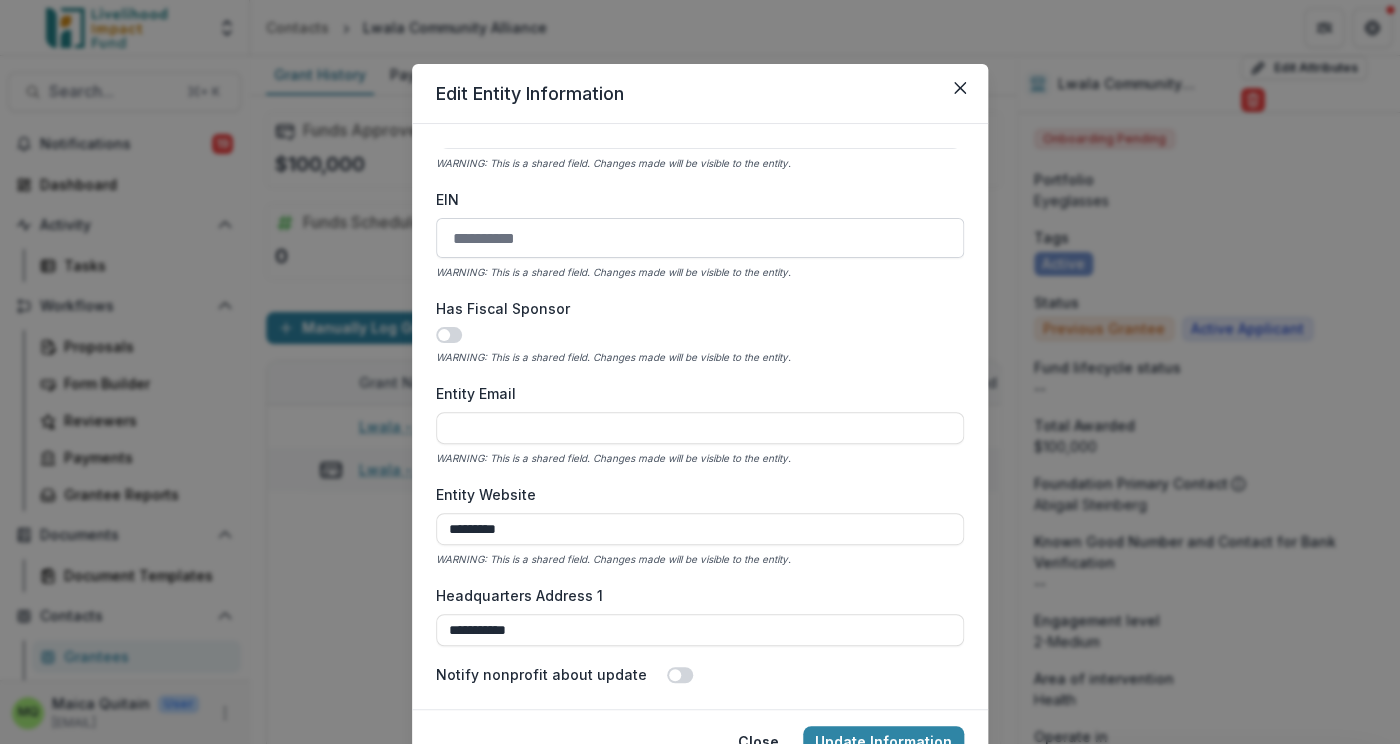 click on "EIN" at bounding box center [700, 238] 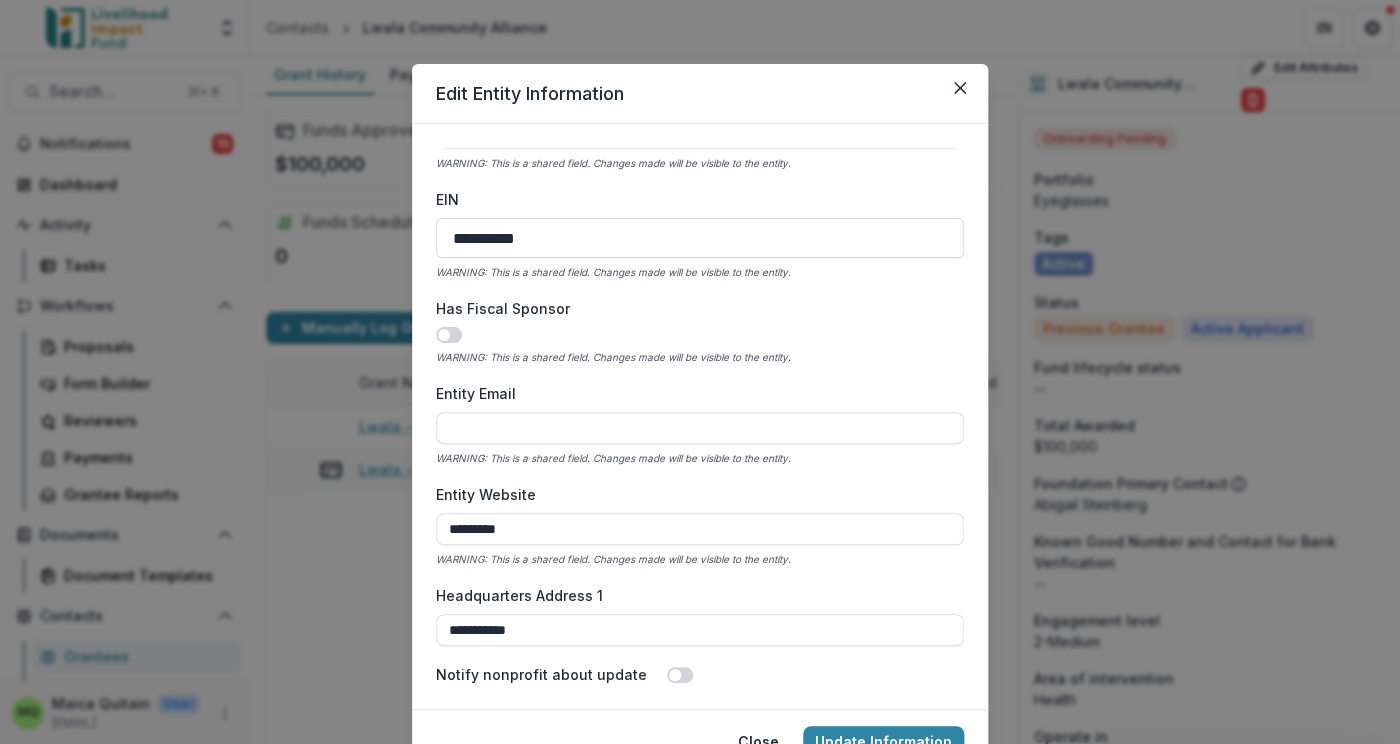 click on "**********" at bounding box center [700, 238] 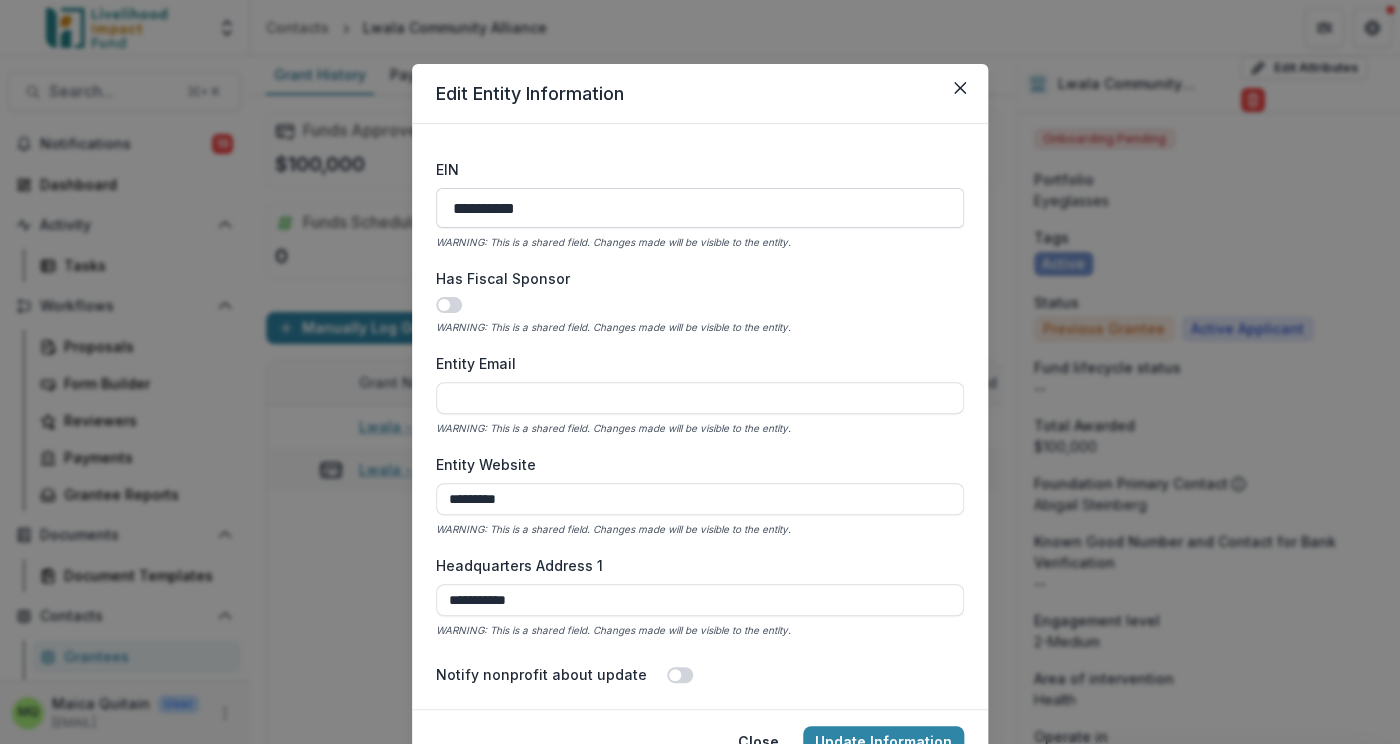 scroll, scrollTop: 750, scrollLeft: 0, axis: vertical 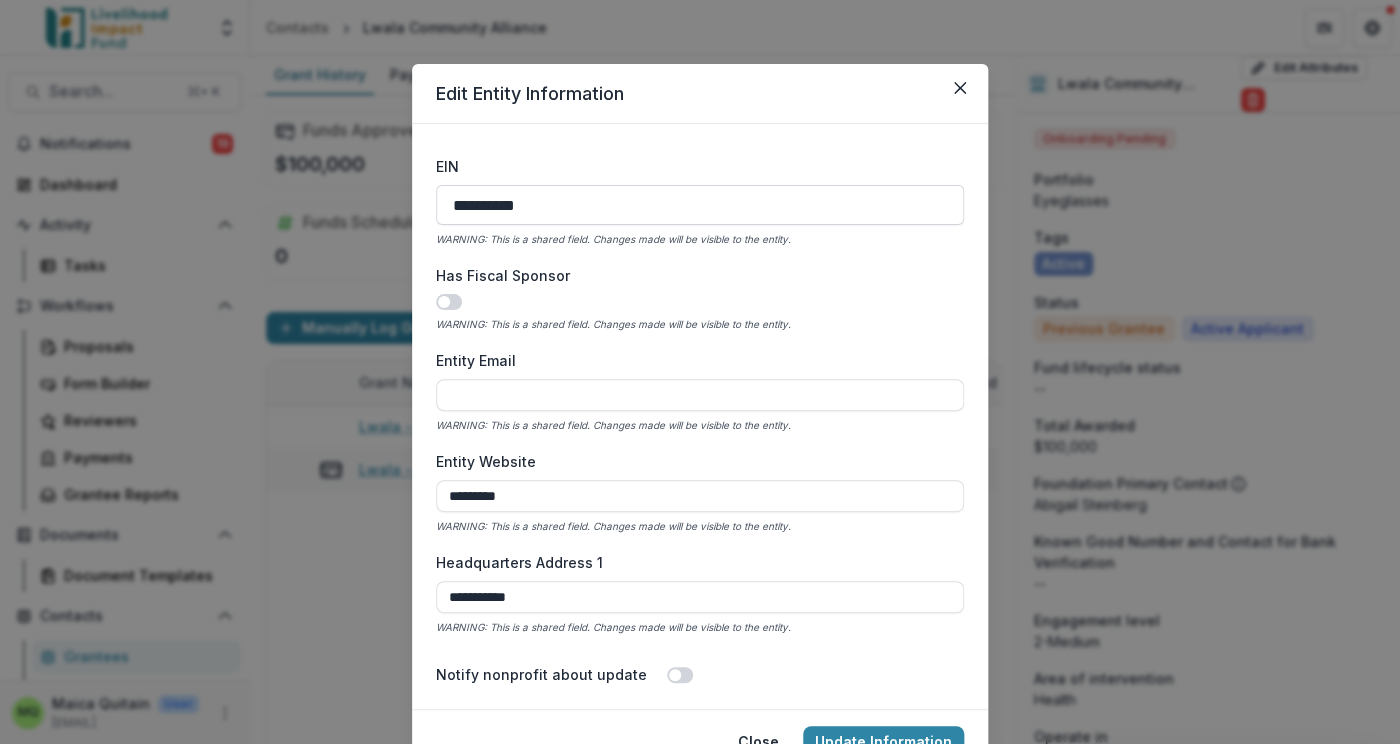 click on "**********" at bounding box center [700, 205] 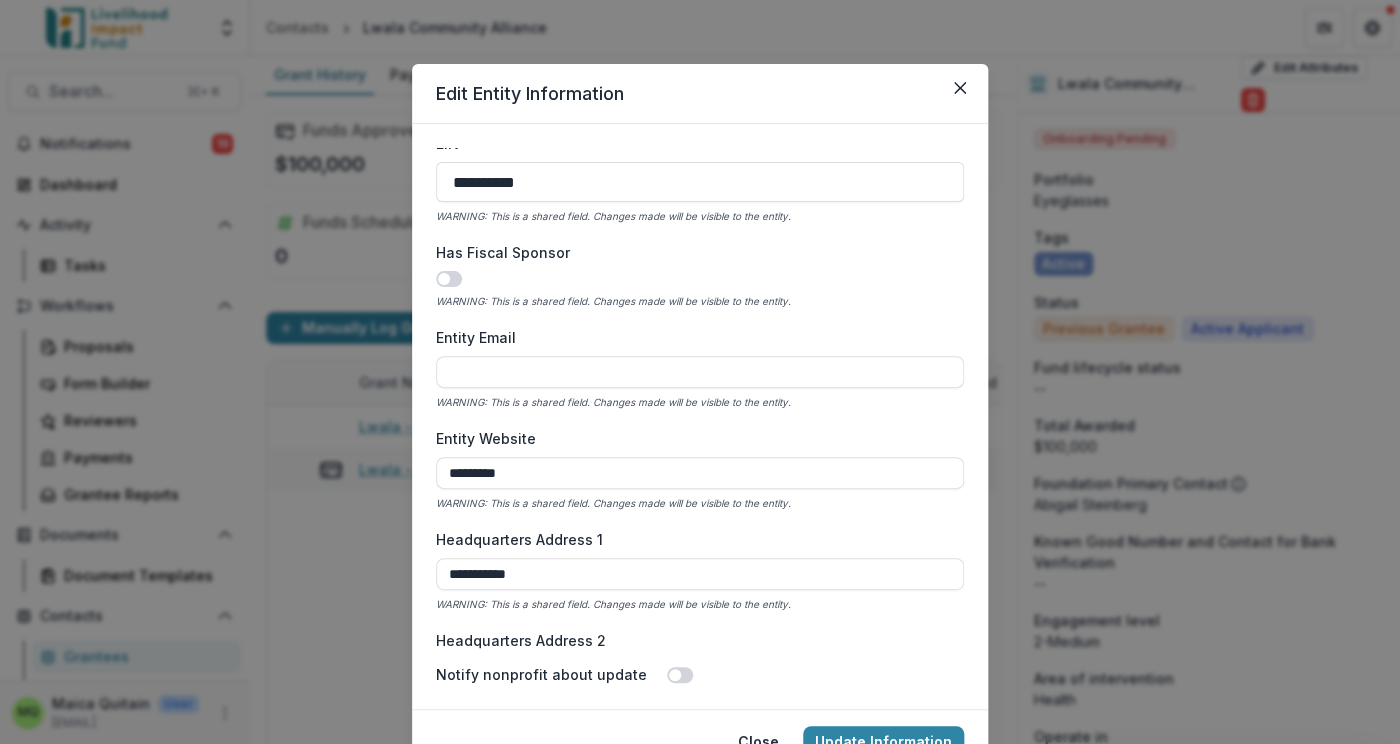 scroll, scrollTop: 775, scrollLeft: 0, axis: vertical 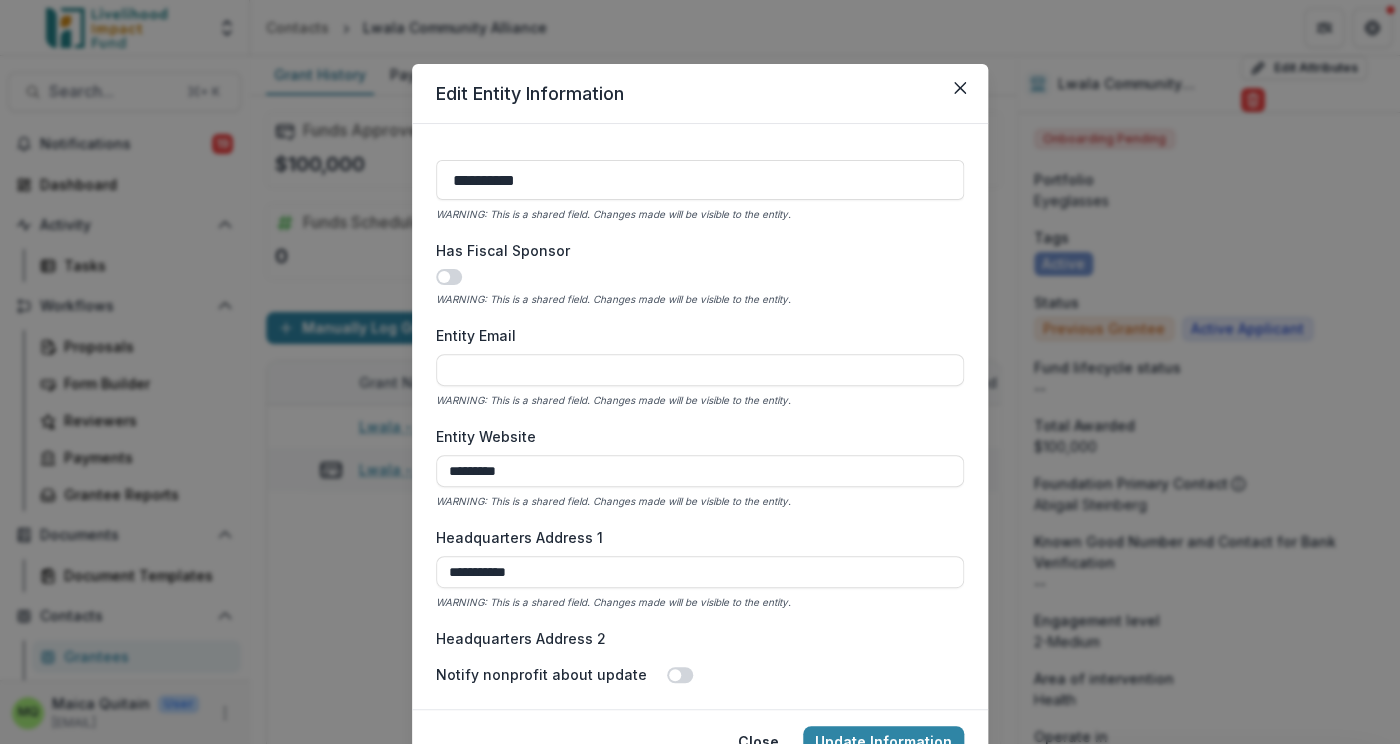 type on "**********" 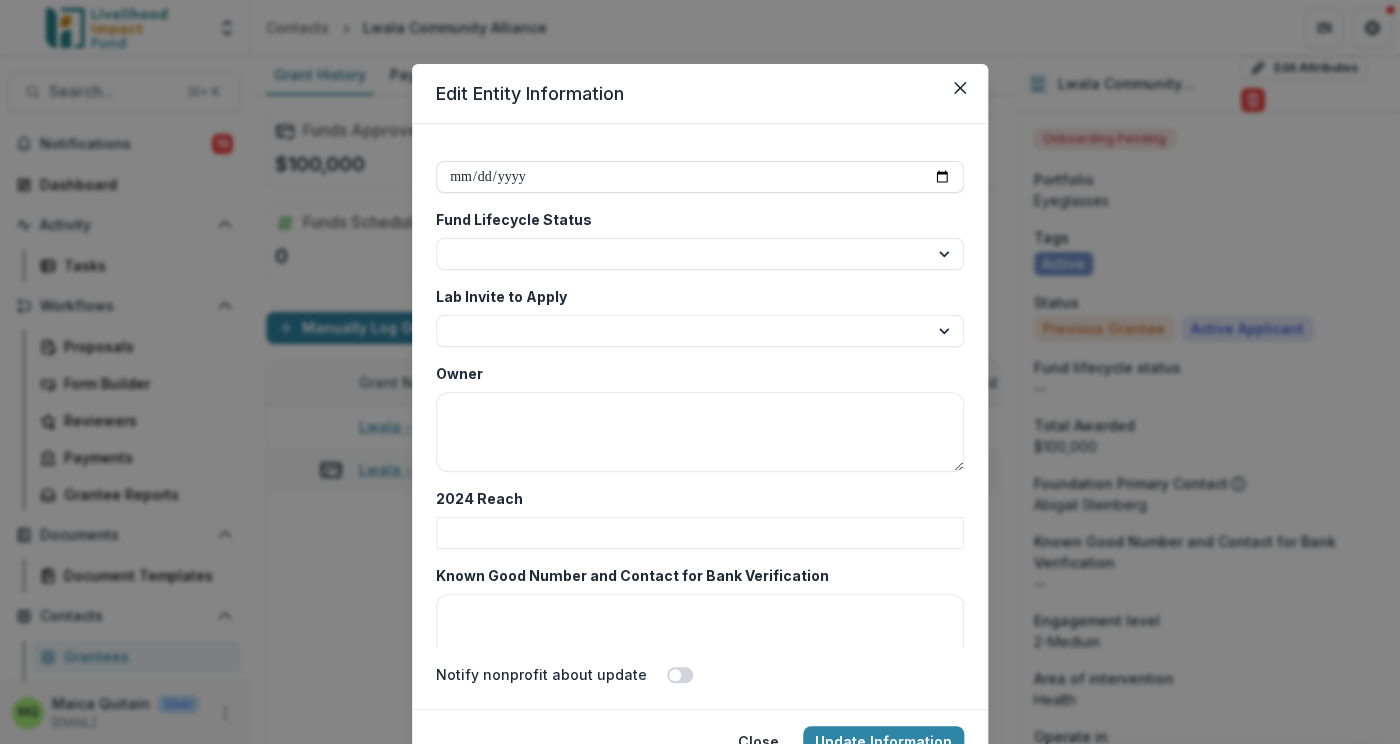 scroll, scrollTop: 4207, scrollLeft: 0, axis: vertical 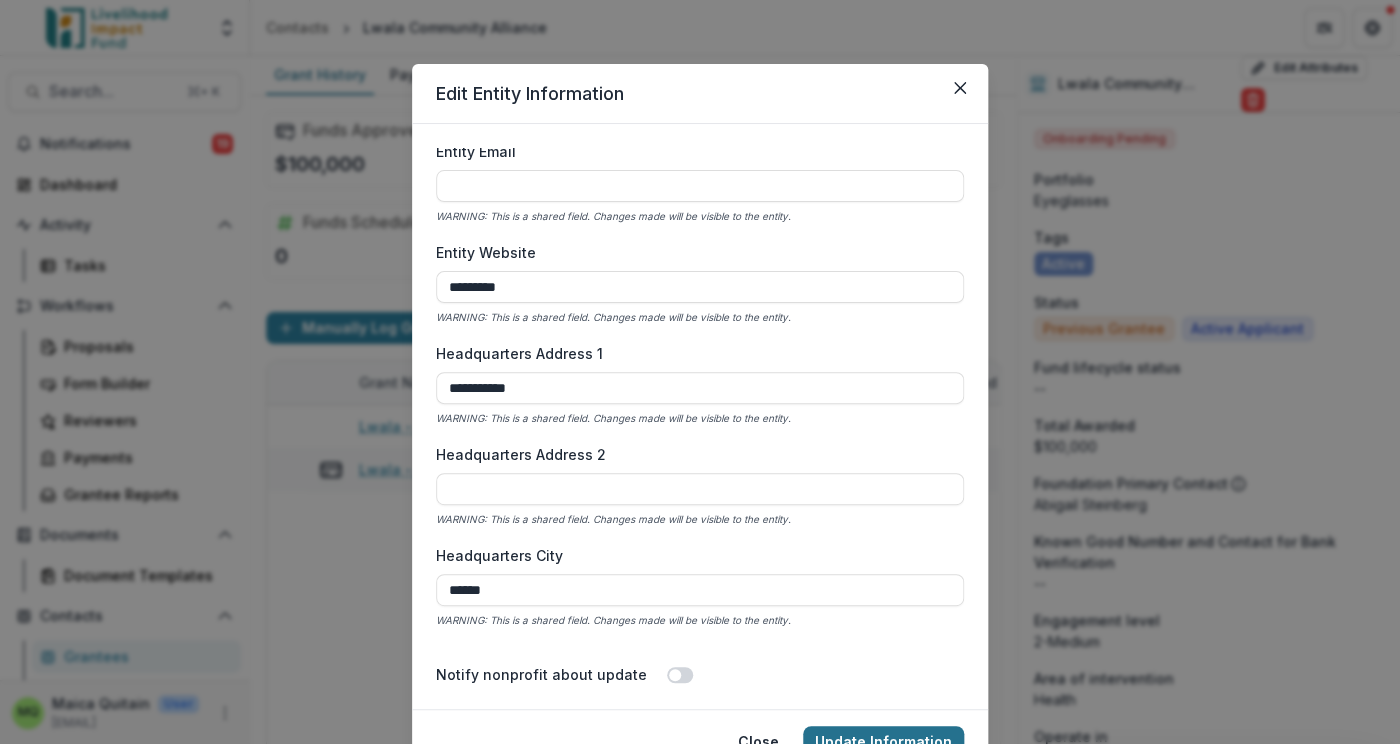 click on "Update Information" at bounding box center (883, 742) 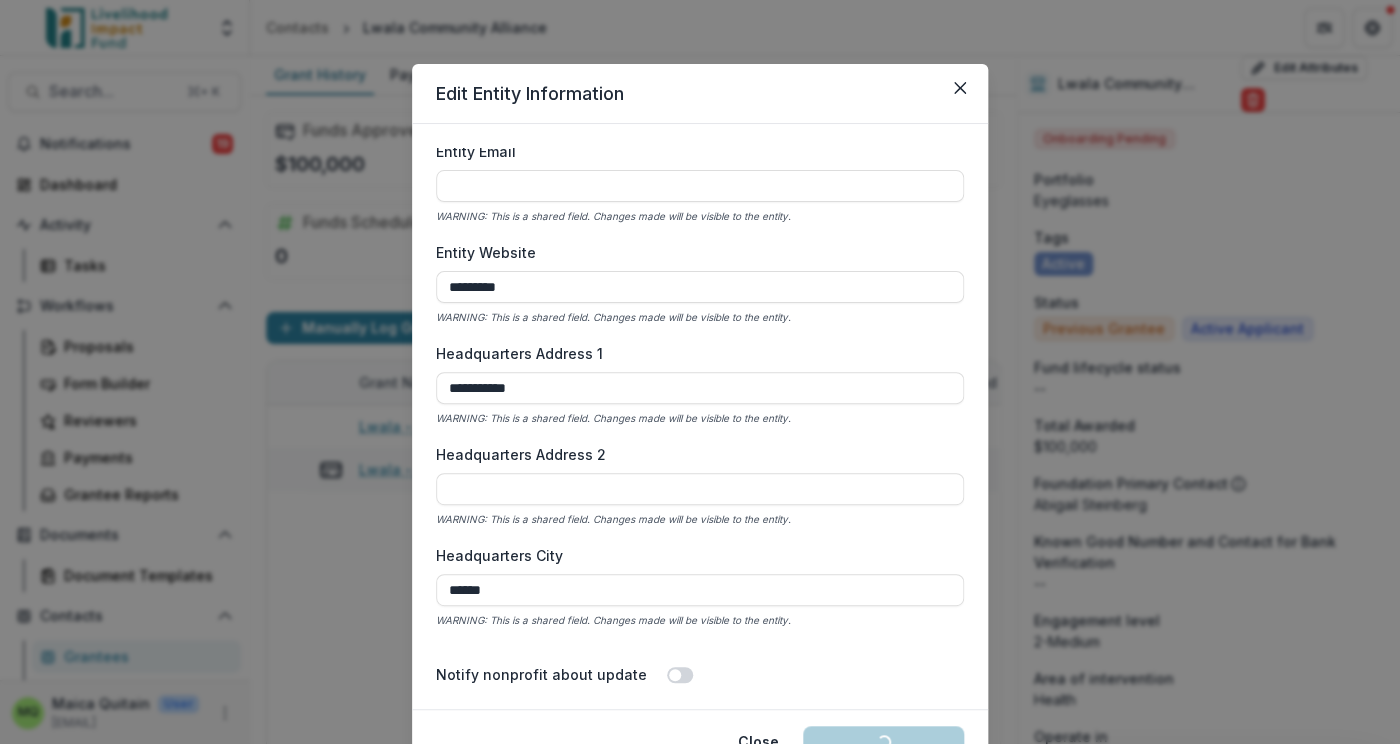 scroll, scrollTop: 94, scrollLeft: 0, axis: vertical 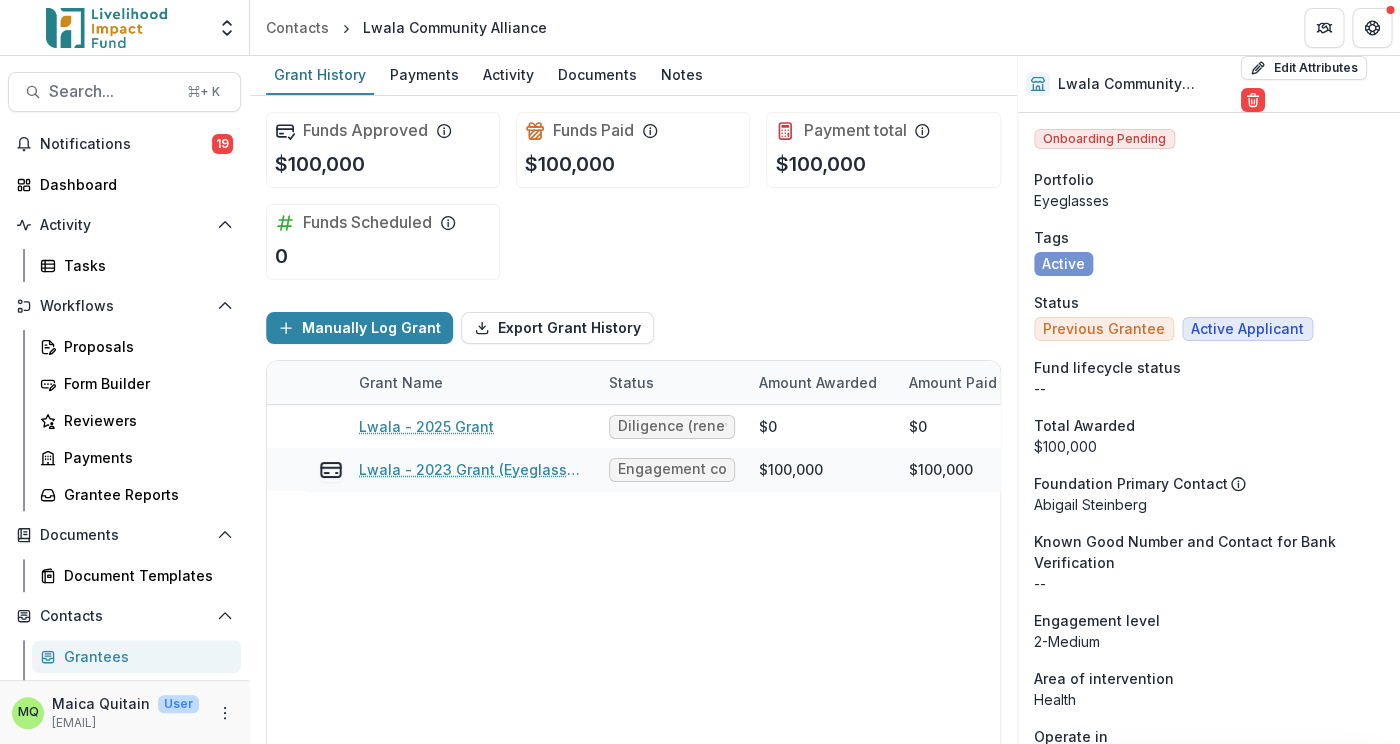 click on "Funds Approved $100,000" at bounding box center [383, 150] 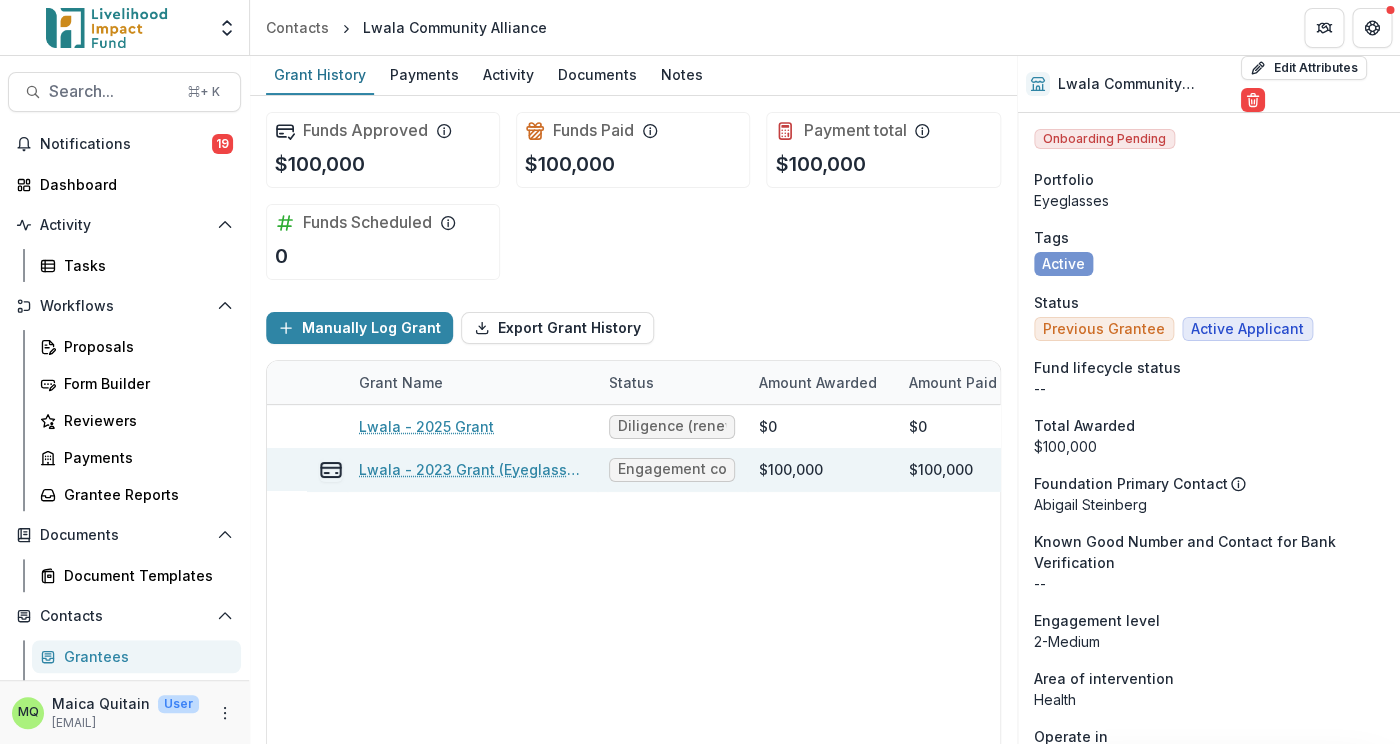 click on "$100,000" at bounding box center [791, 469] 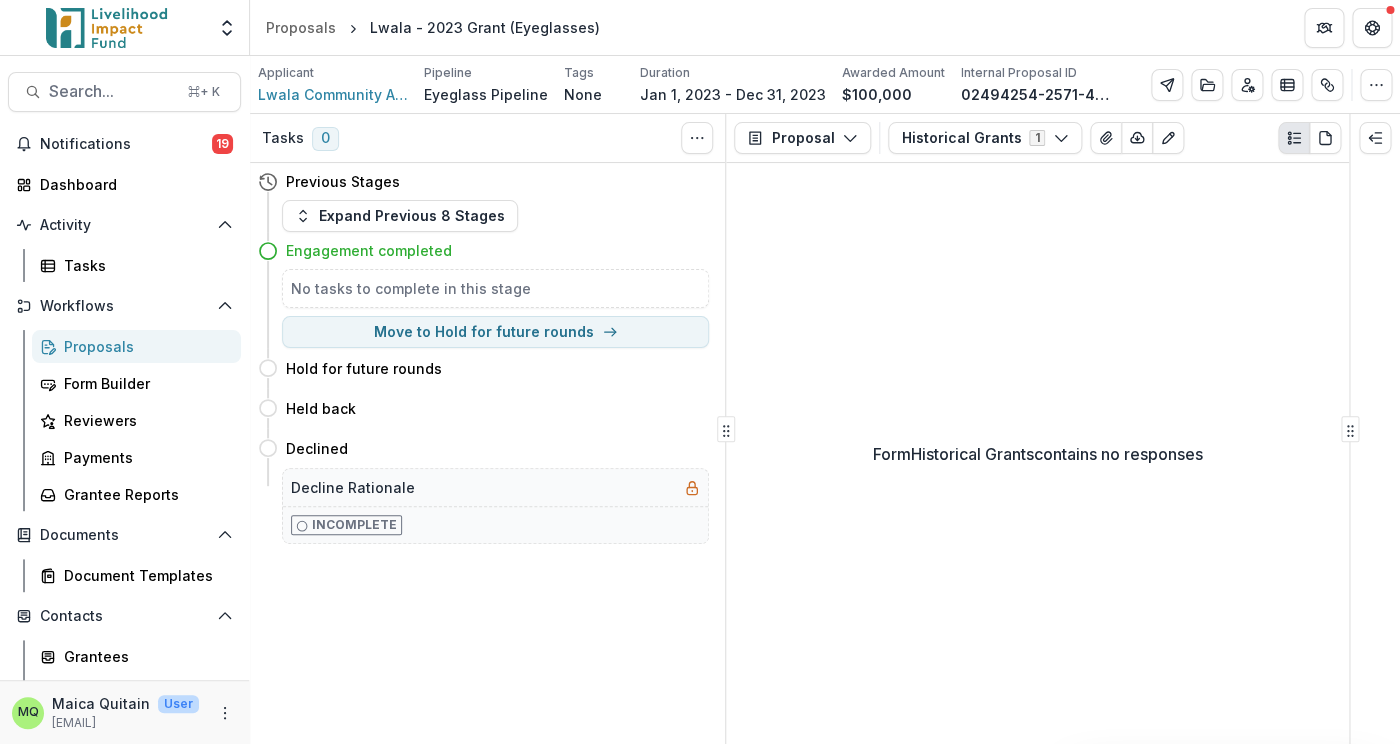 click on "$100,000" at bounding box center [877, 94] 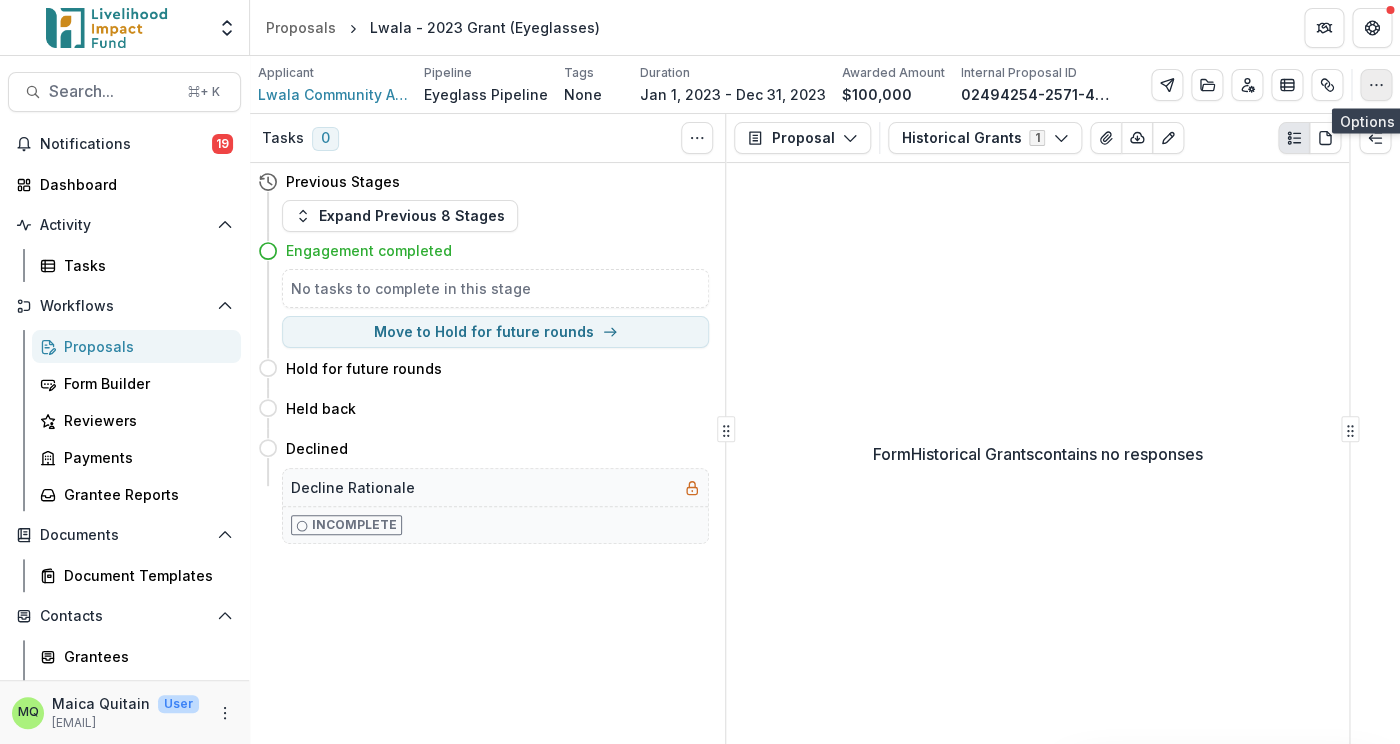 click 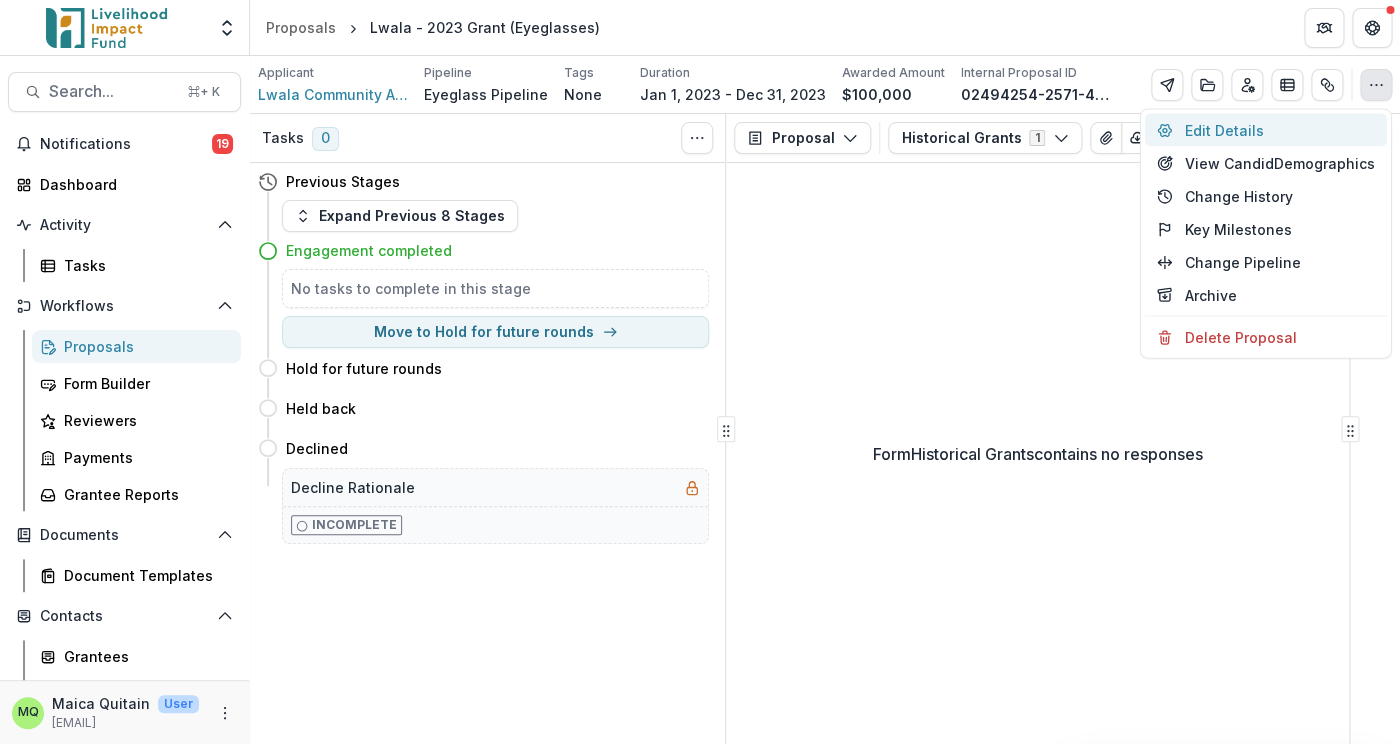 click on "Edit Details" at bounding box center (1266, 130) 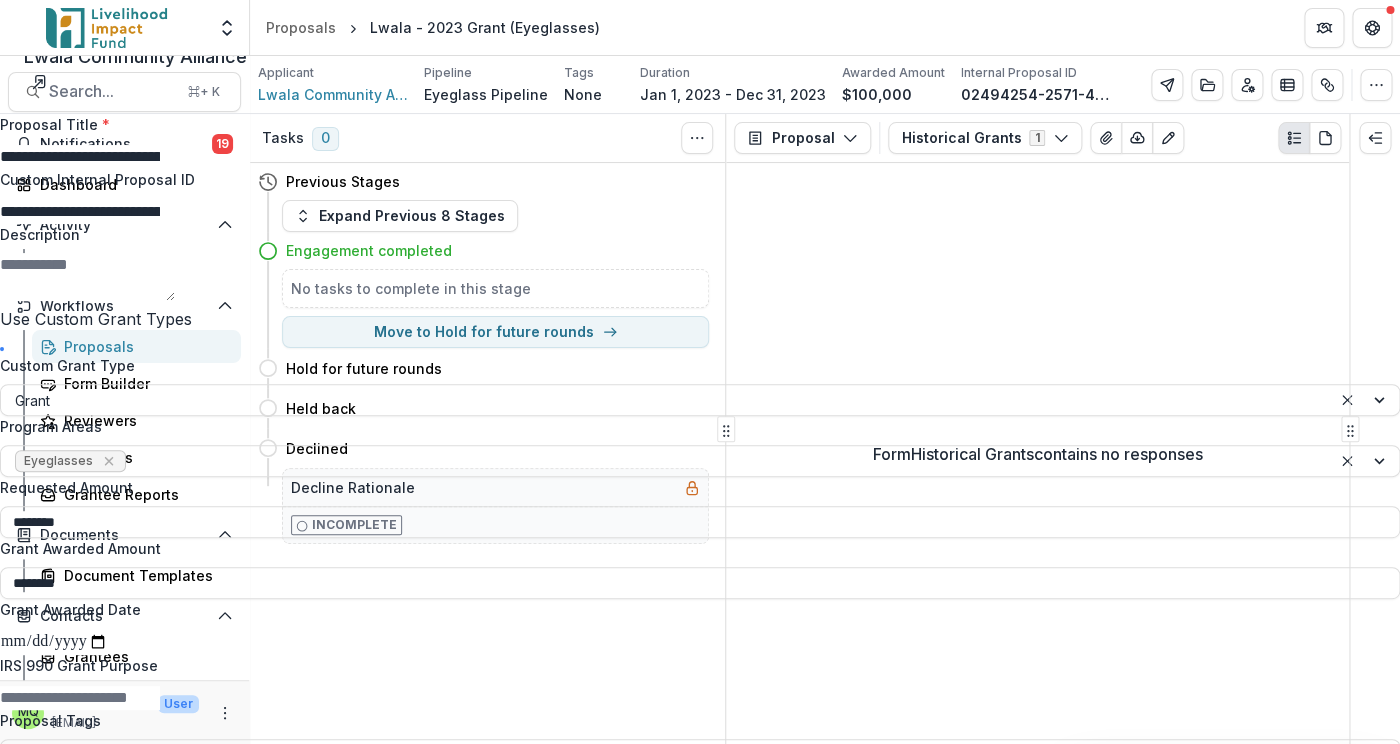 scroll, scrollTop: 185, scrollLeft: 0, axis: vertical 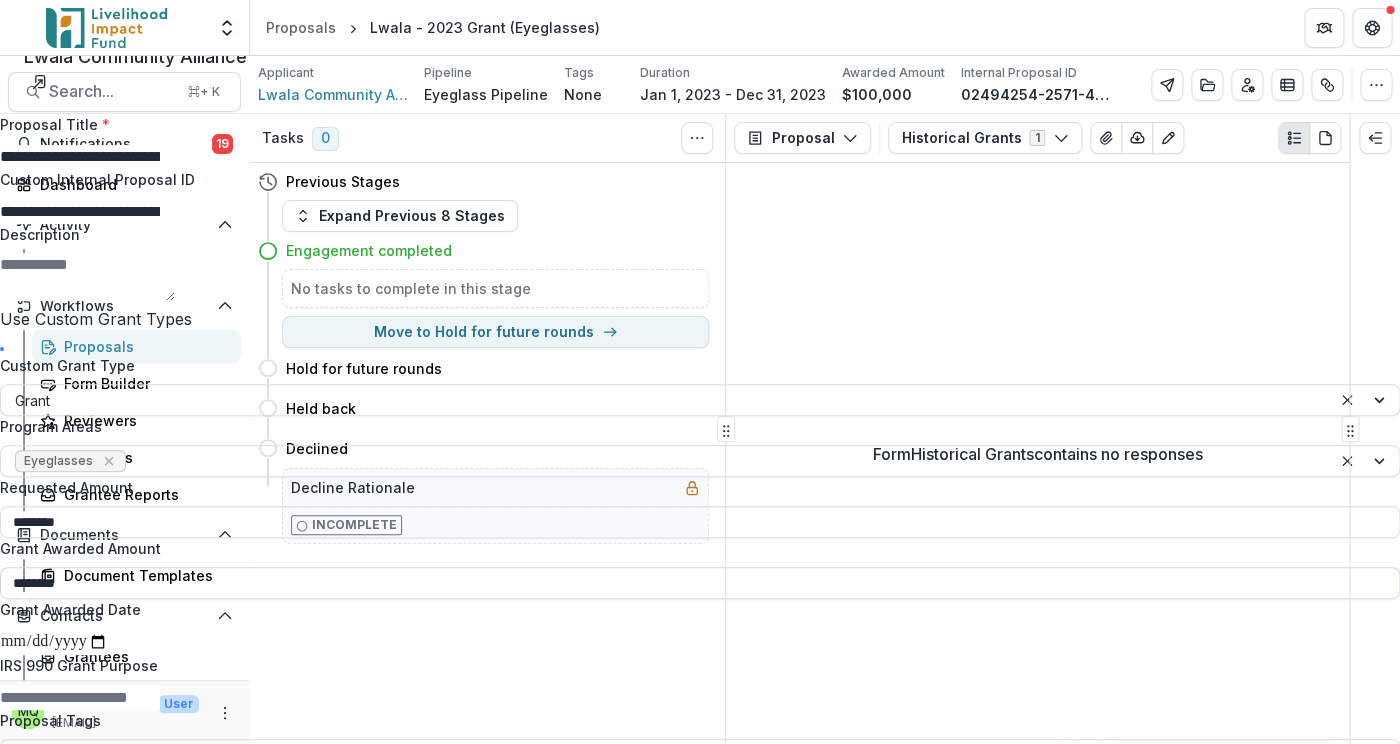 click on "********" at bounding box center (700, 583) 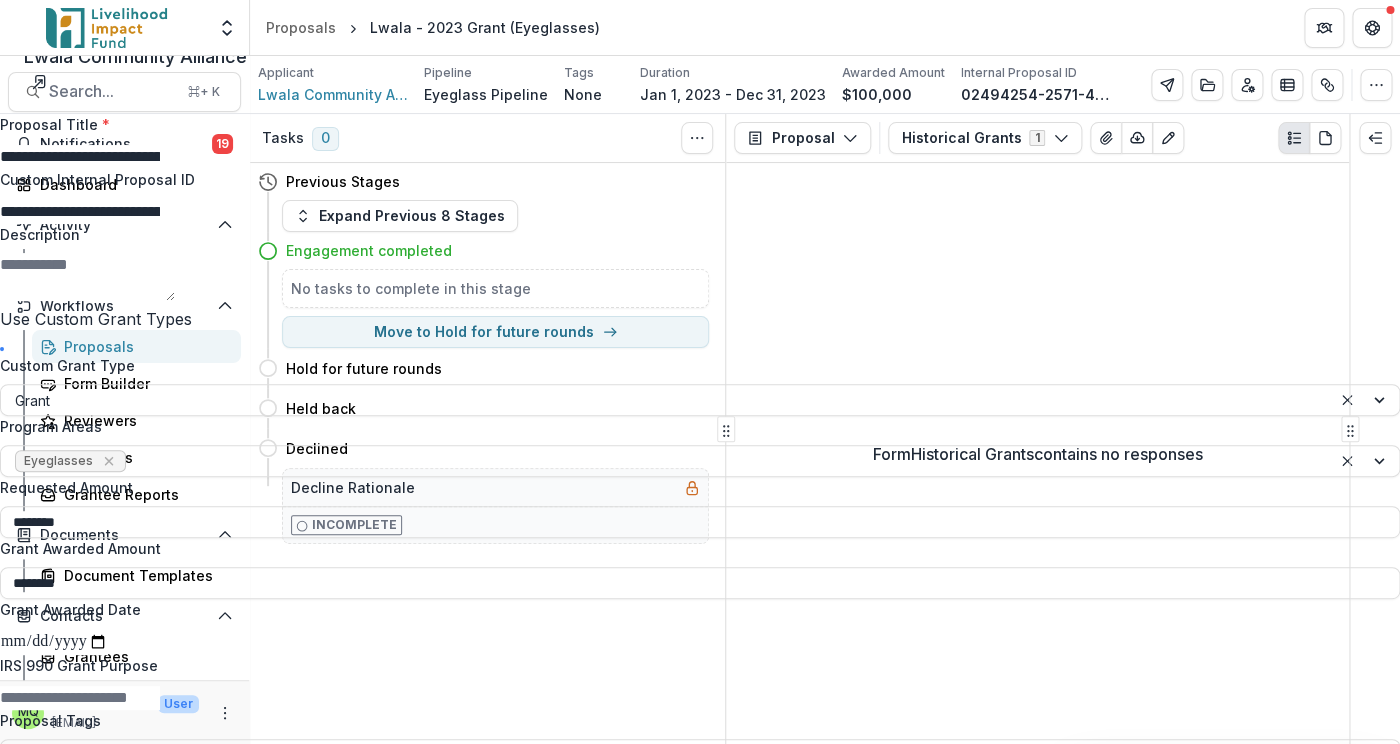 scroll, scrollTop: 185, scrollLeft: 0, axis: vertical 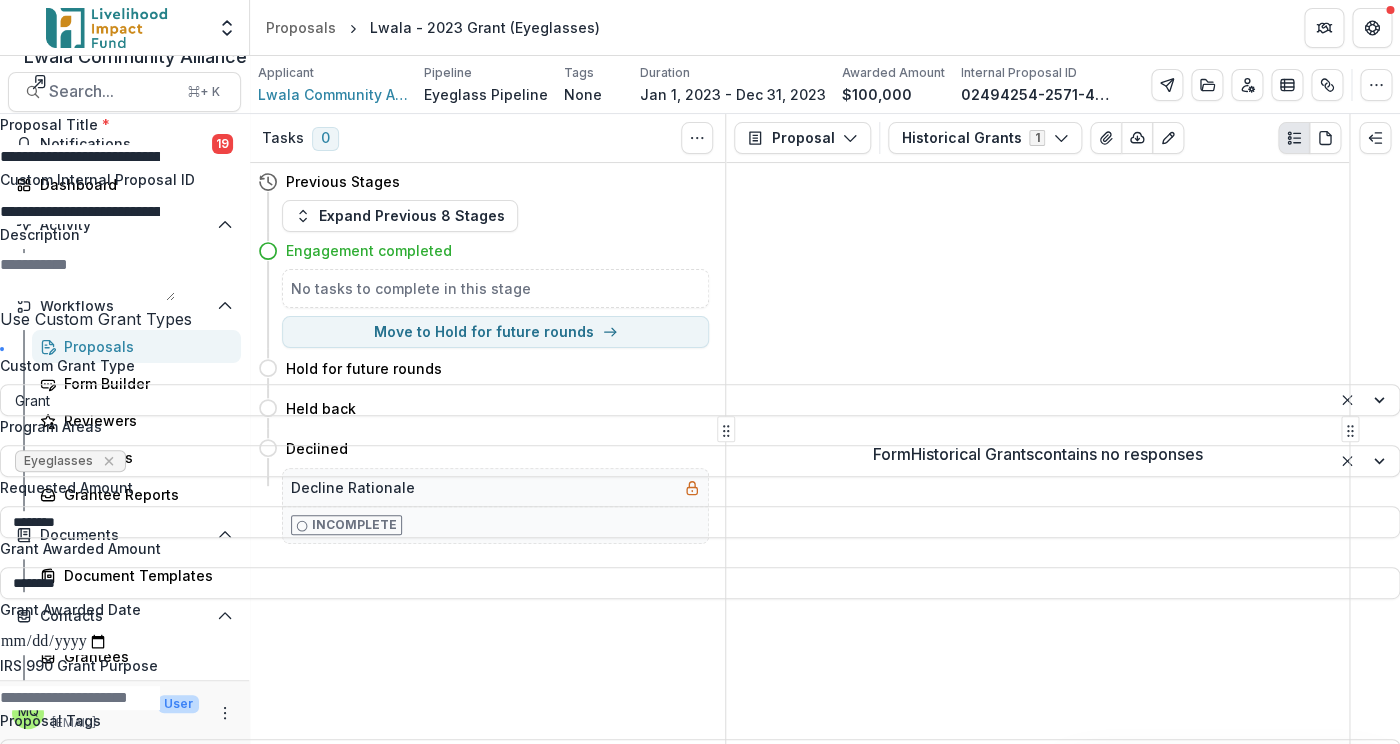click on "********" at bounding box center (700, 583) 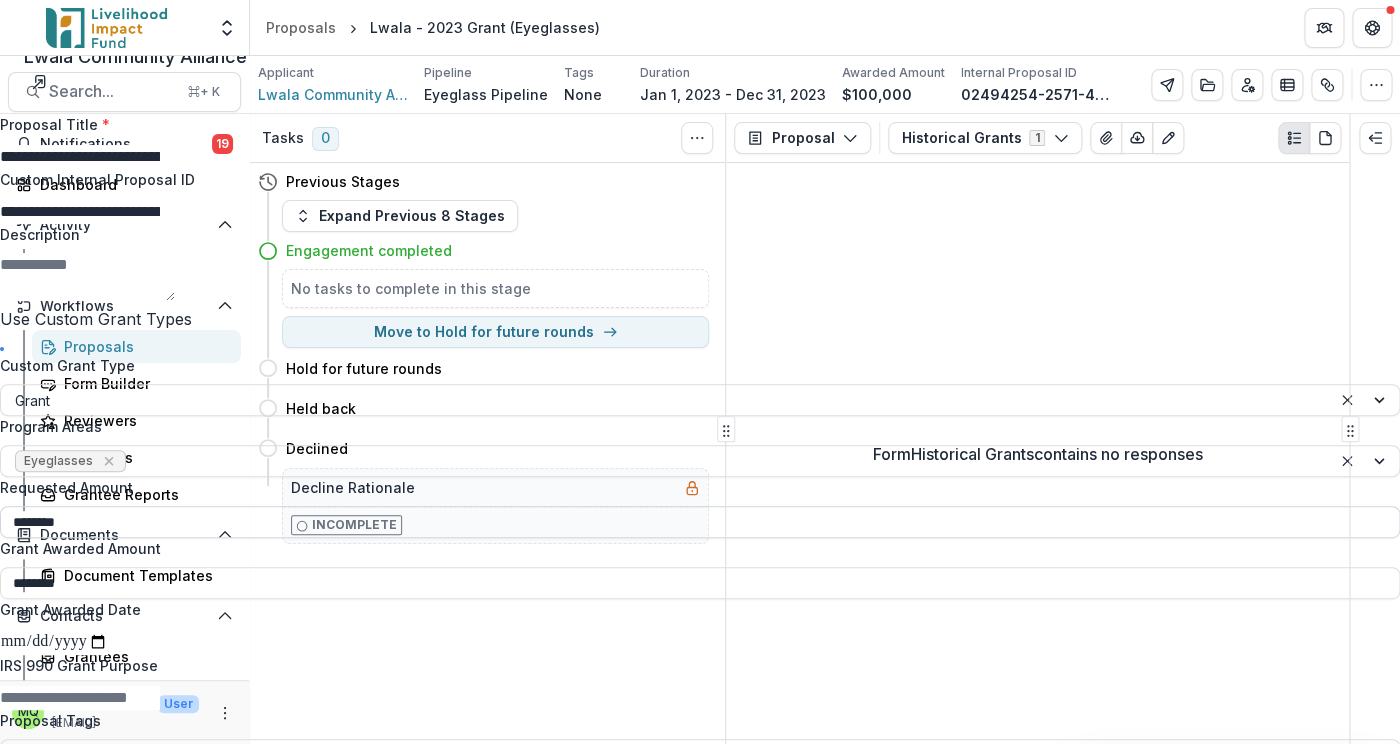type on "********" 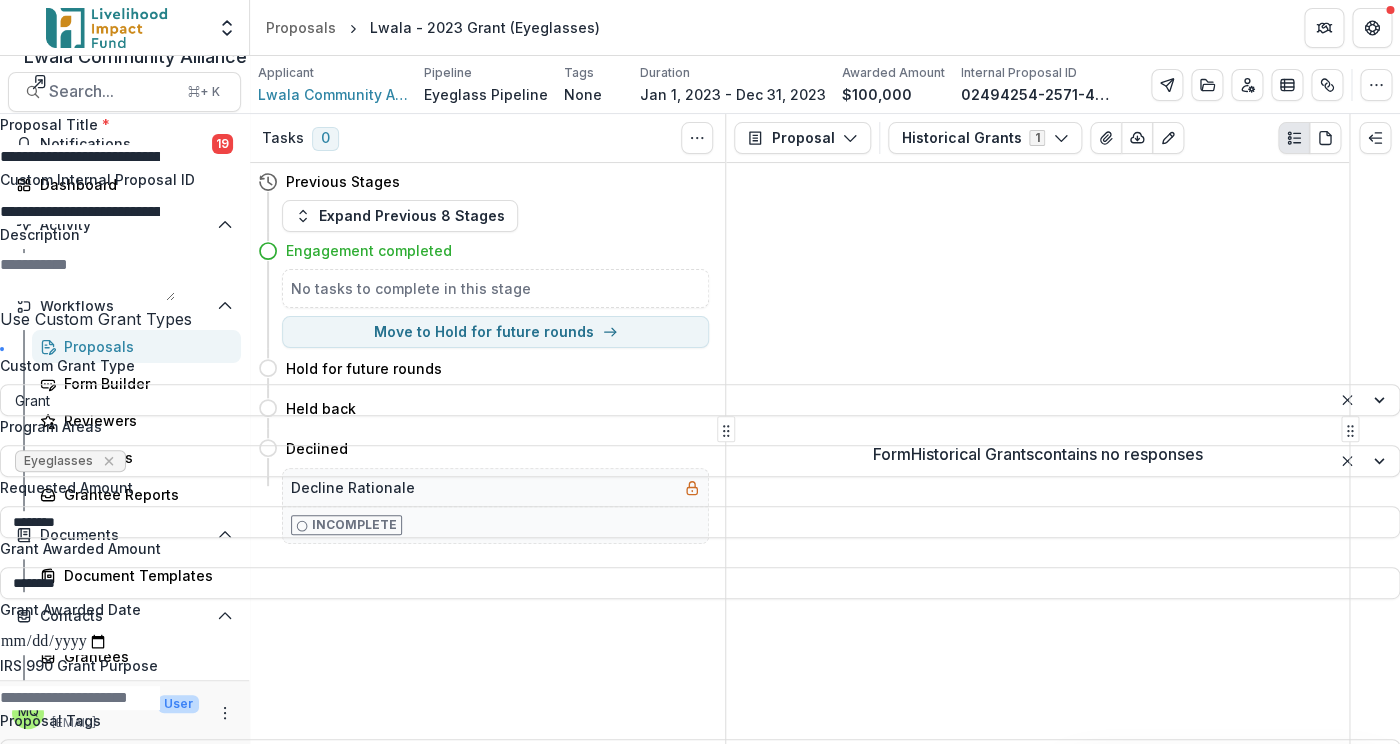 drag, startPoint x: 1023, startPoint y: 408, endPoint x: 843, endPoint y: 412, distance: 180.04443 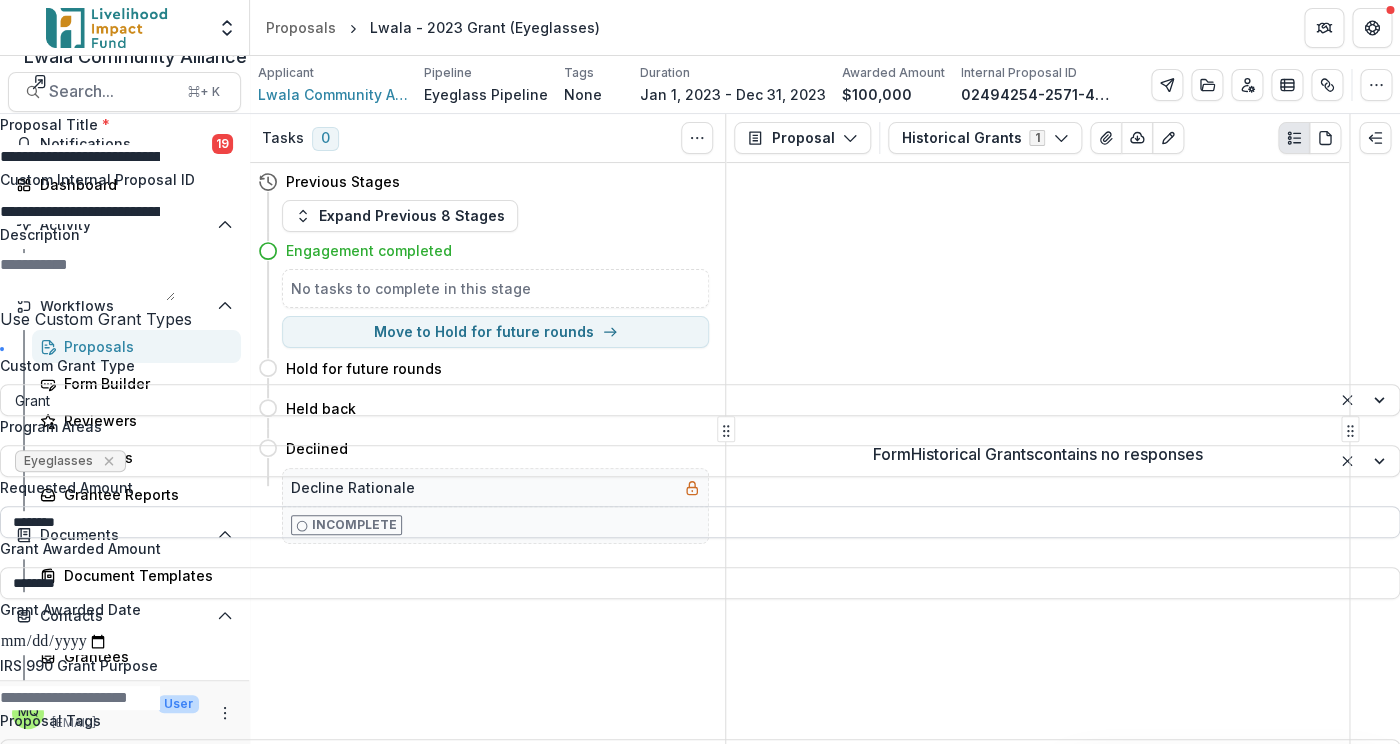 scroll, scrollTop: 639, scrollLeft: 0, axis: vertical 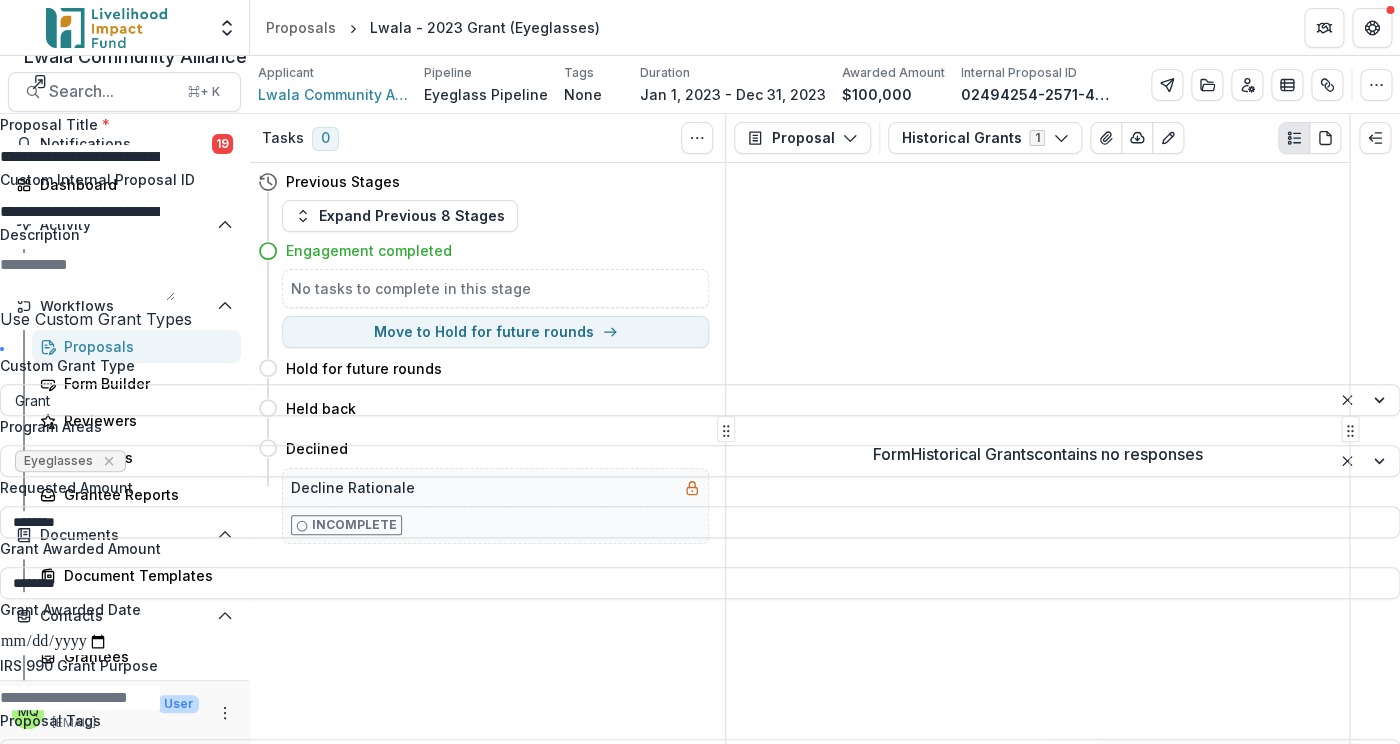 type on "********" 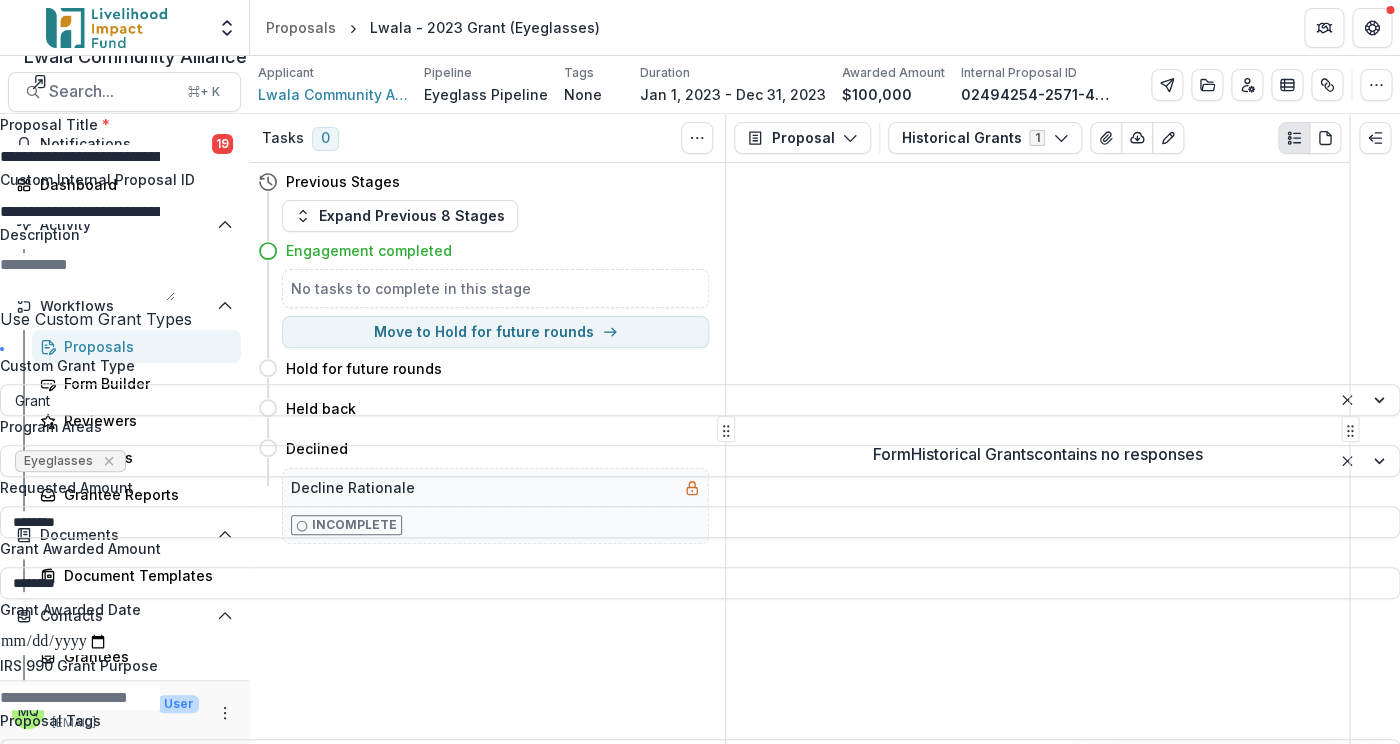 type on "**********" 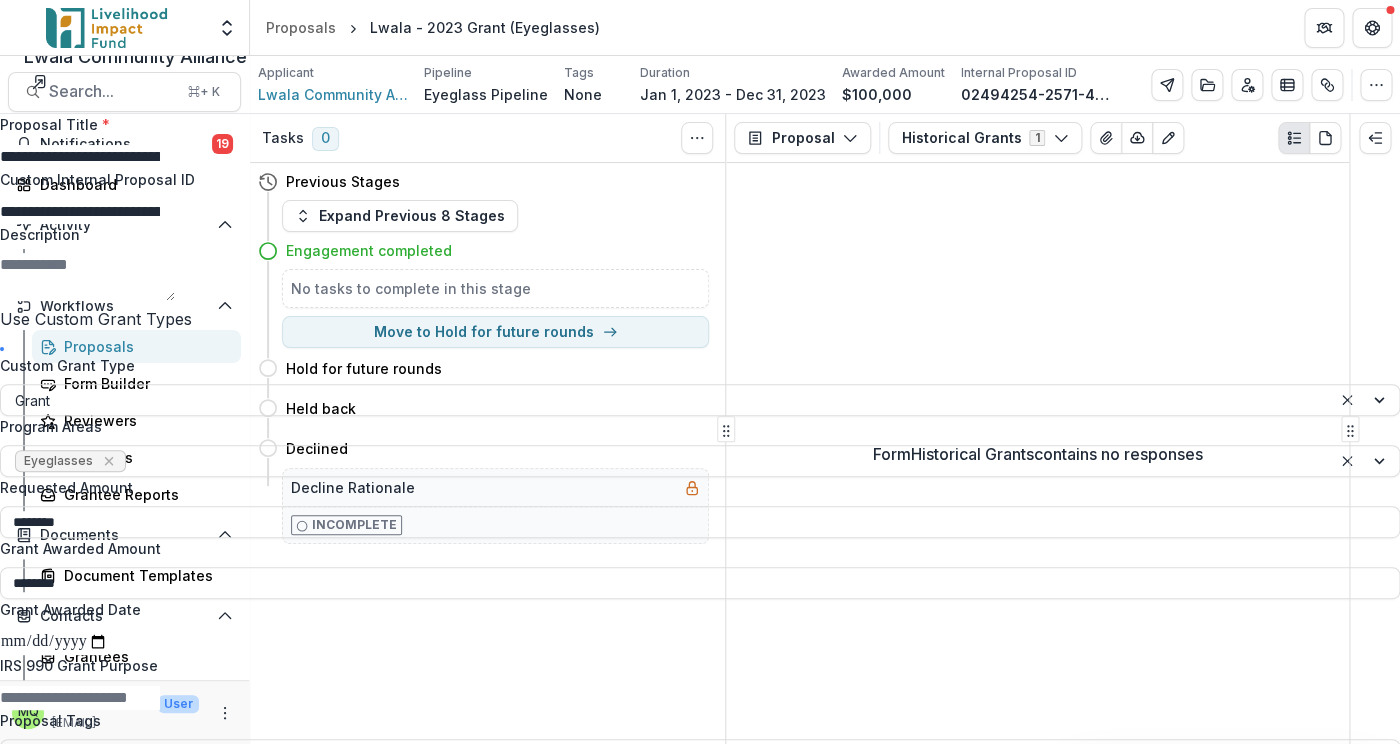 click on "Save" at bounding box center (1346, 1136) 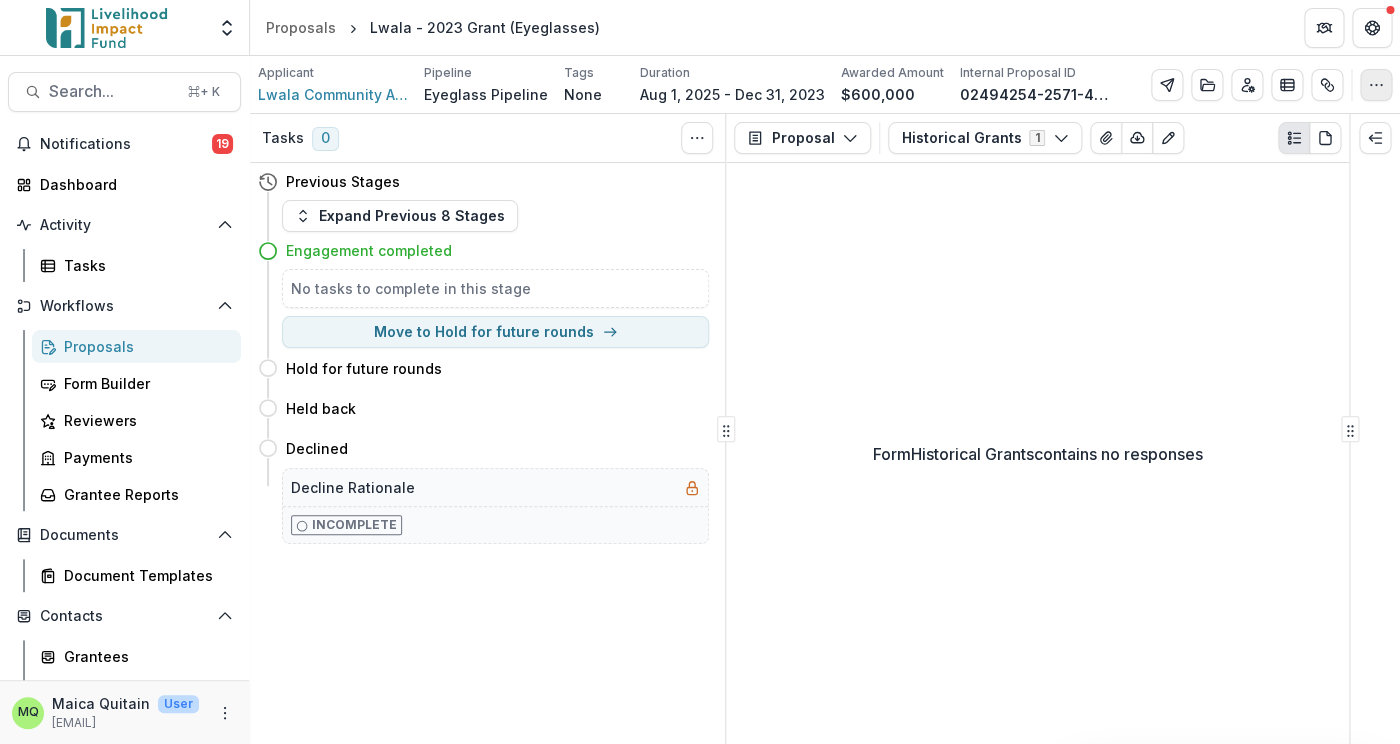 click at bounding box center (1376, 85) 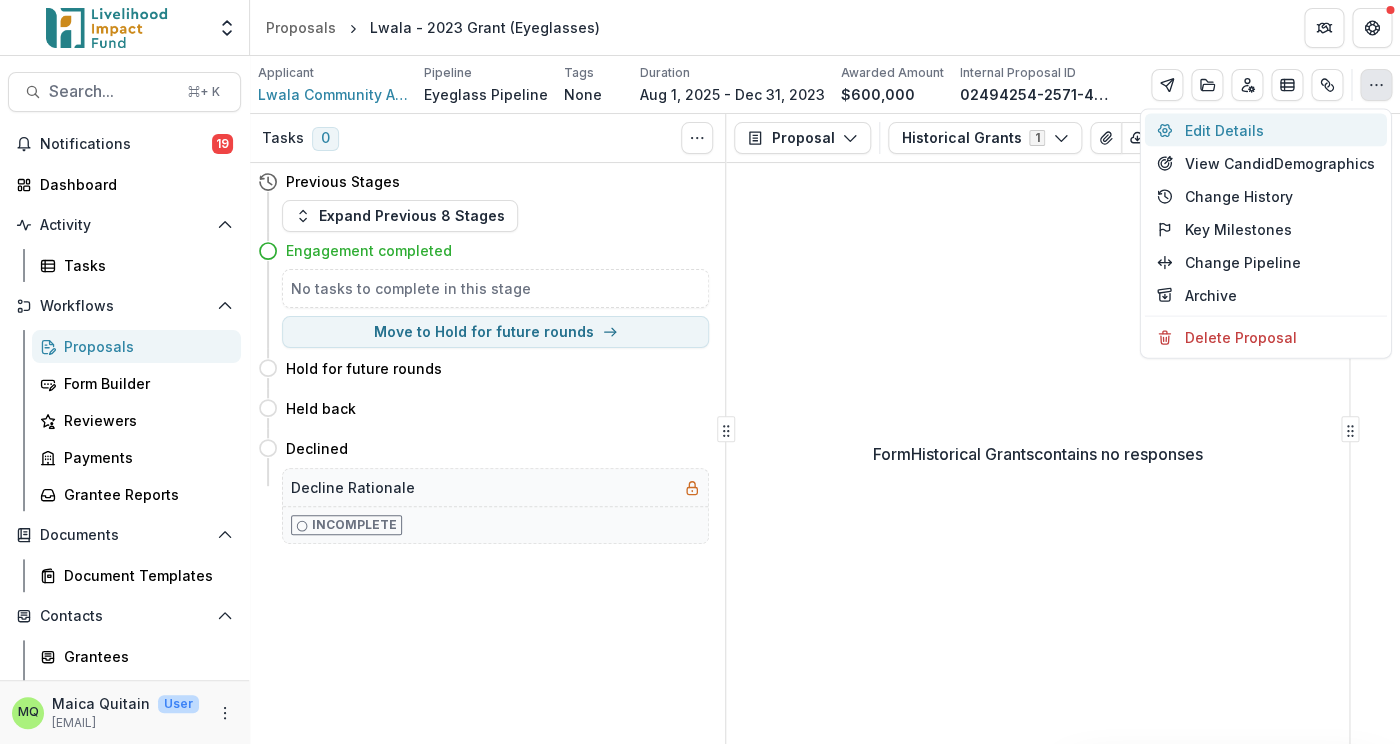 click on "Edit Details" at bounding box center [1266, 130] 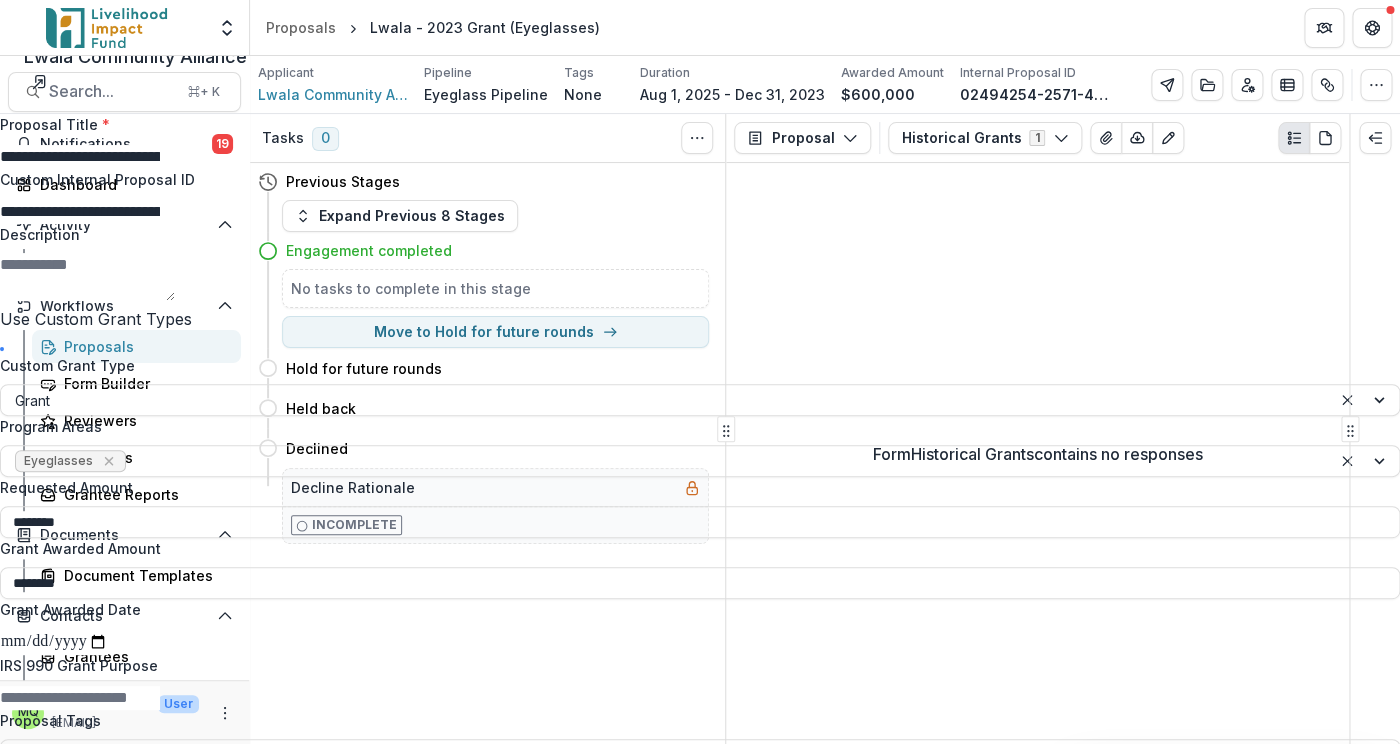 scroll, scrollTop: 501, scrollLeft: 0, axis: vertical 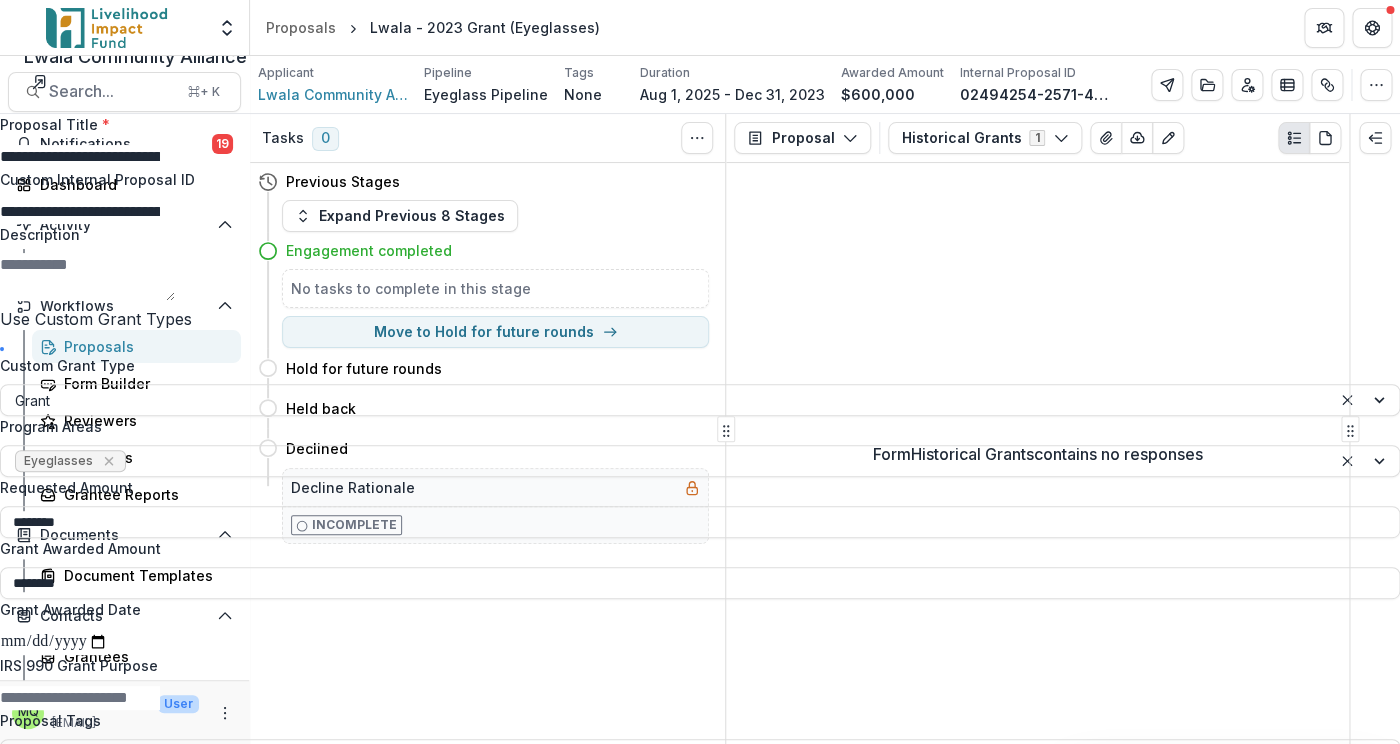 click on "**********" at bounding box center (758, 875) 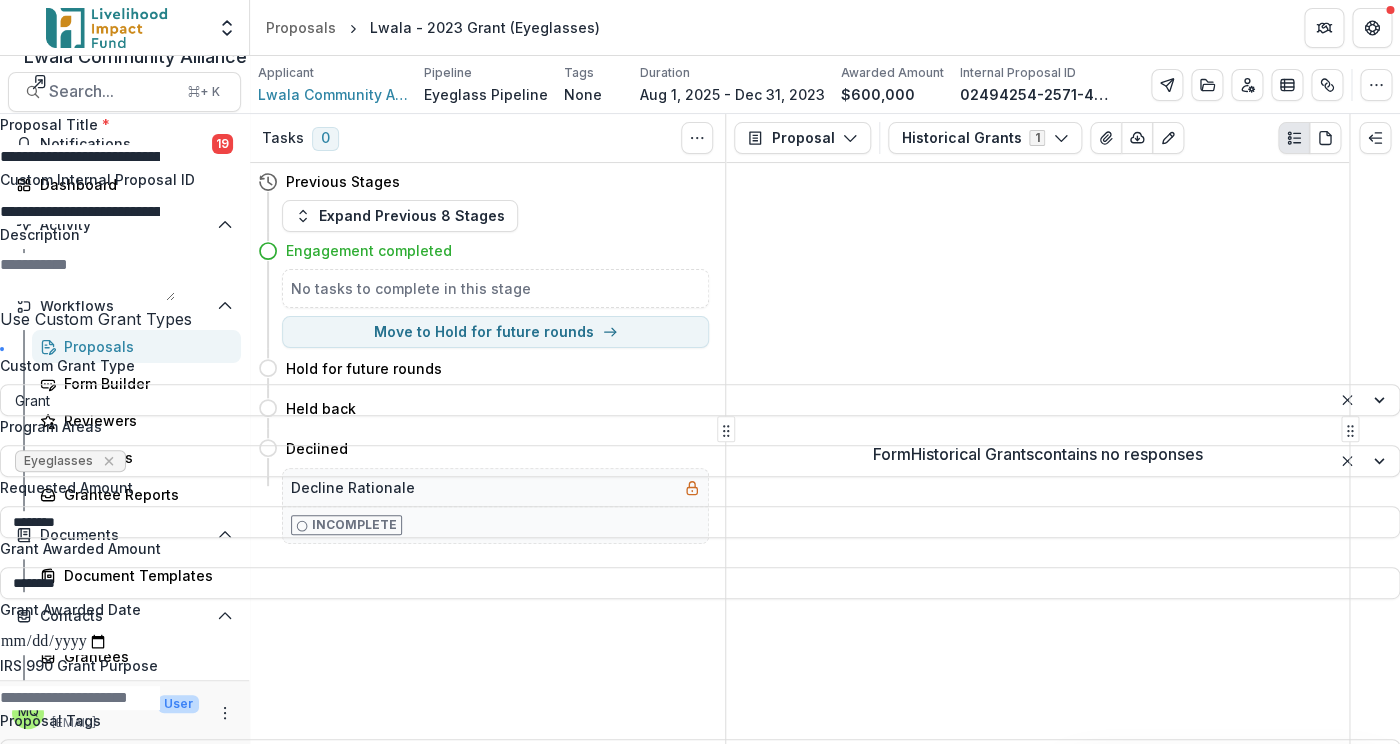 type on "**********" 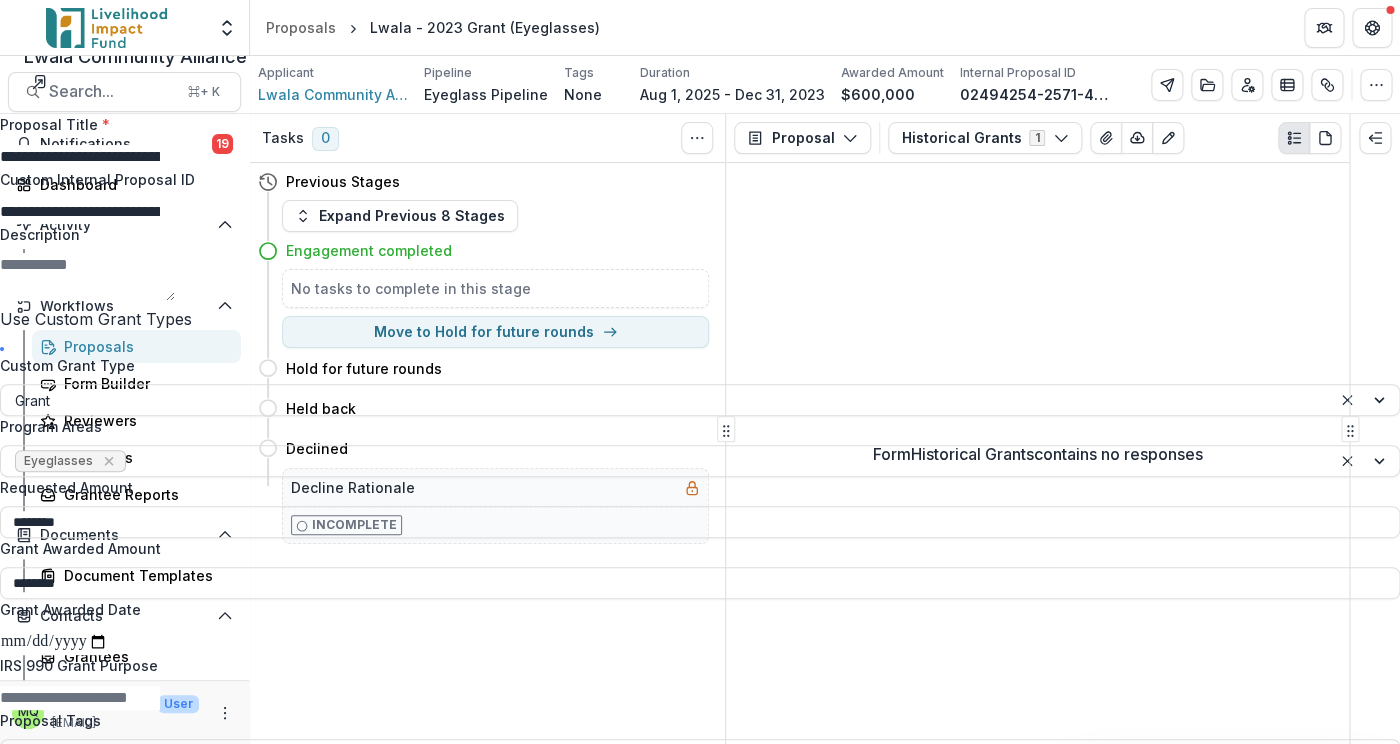 click on "Proposal Deadline Africa/Nairobi" at bounding box center (700, 900) 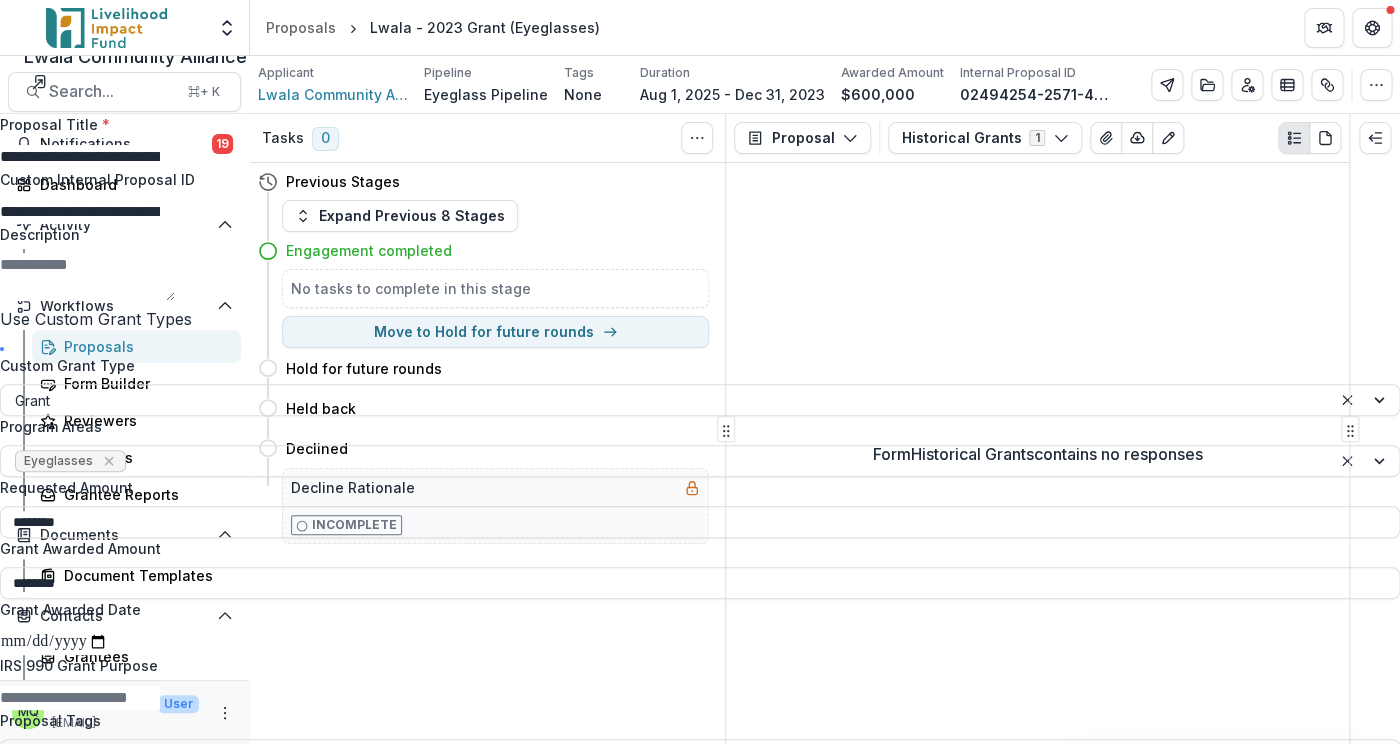 scroll, scrollTop: 508, scrollLeft: 0, axis: vertical 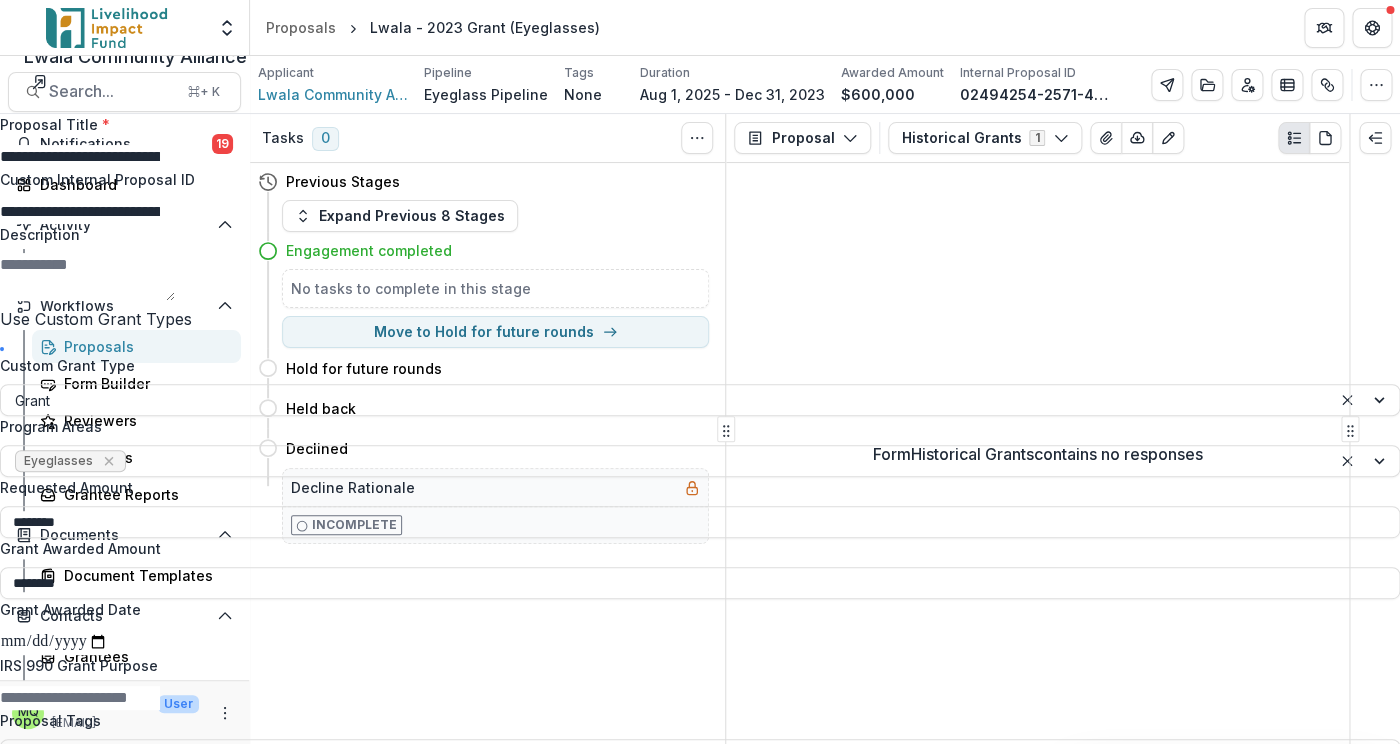 click on "Save" at bounding box center (1346, 1136) 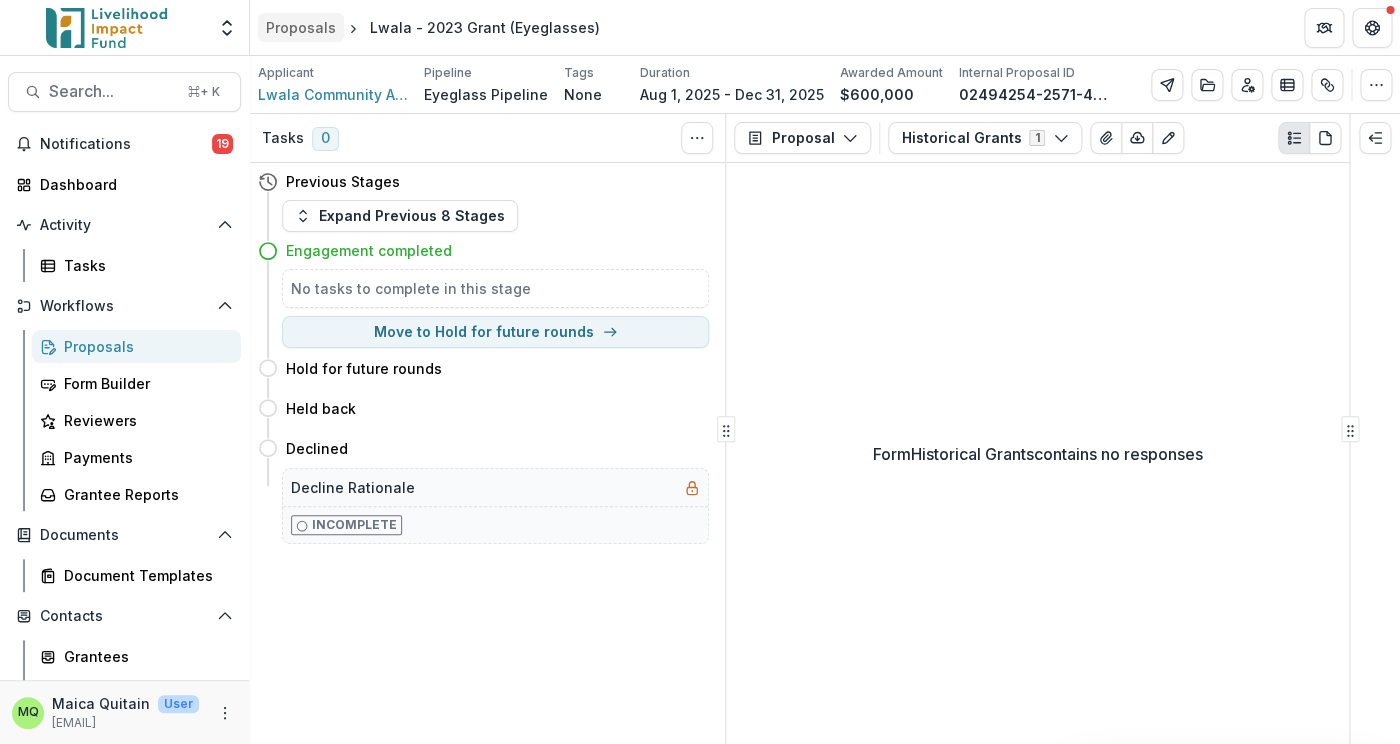 click on "Proposals" at bounding box center (301, 27) 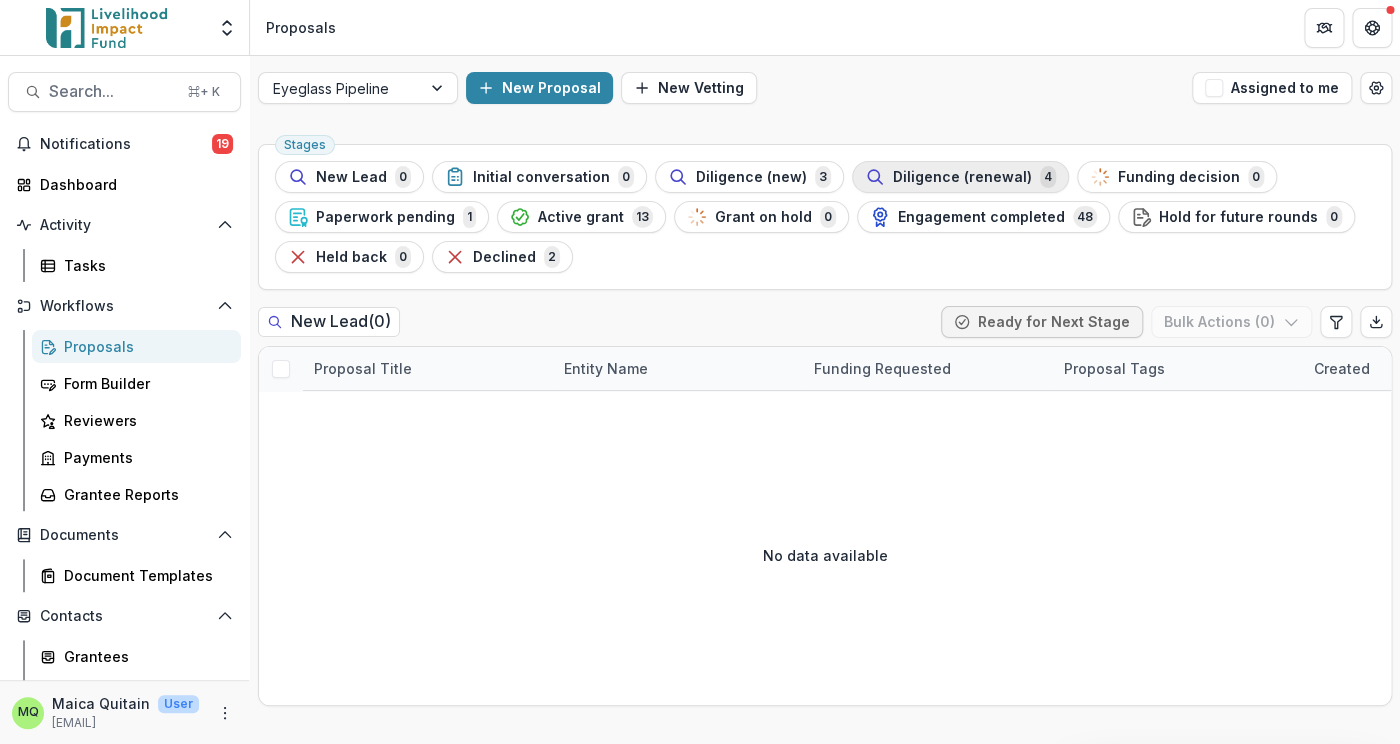 click on "Diligence (renewal)" at bounding box center (962, 177) 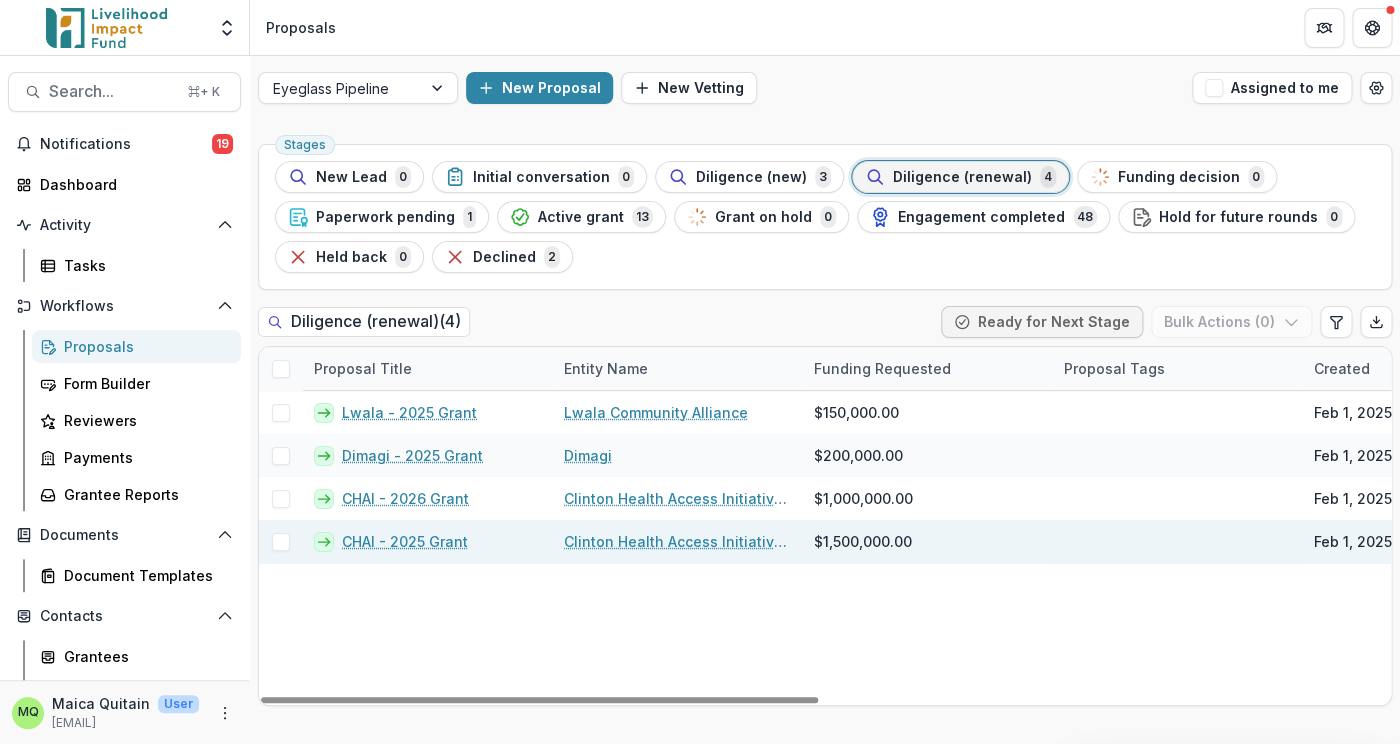 click on "CHAI - 2025 Grant" at bounding box center [405, 541] 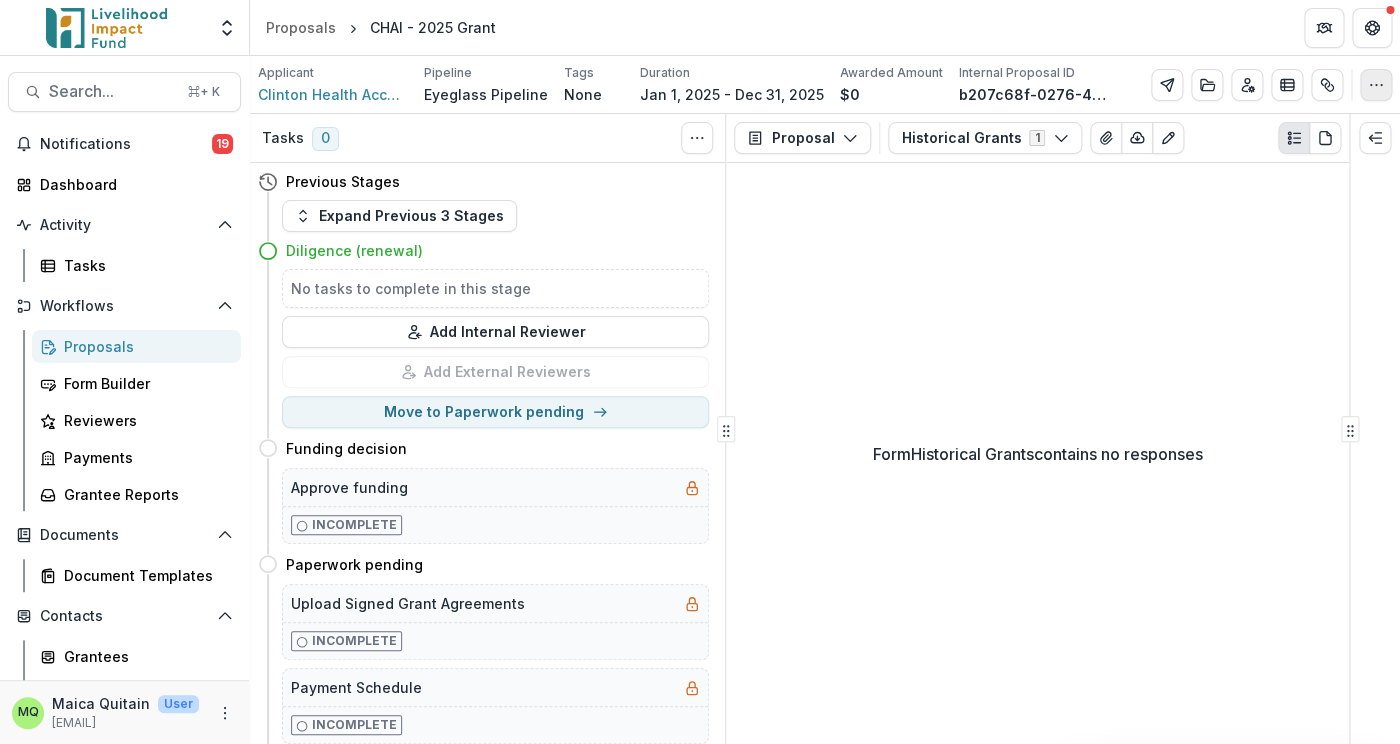click 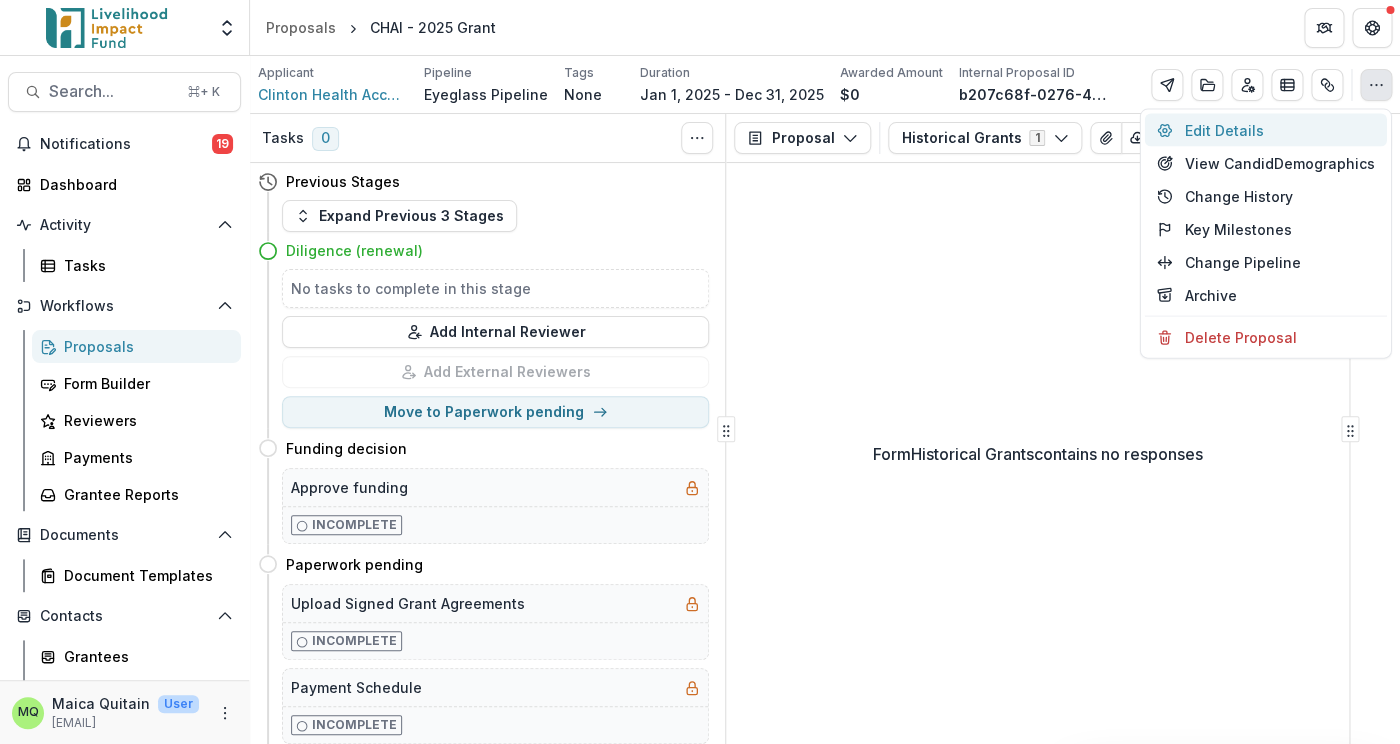 click on "Edit Details" at bounding box center [1266, 130] 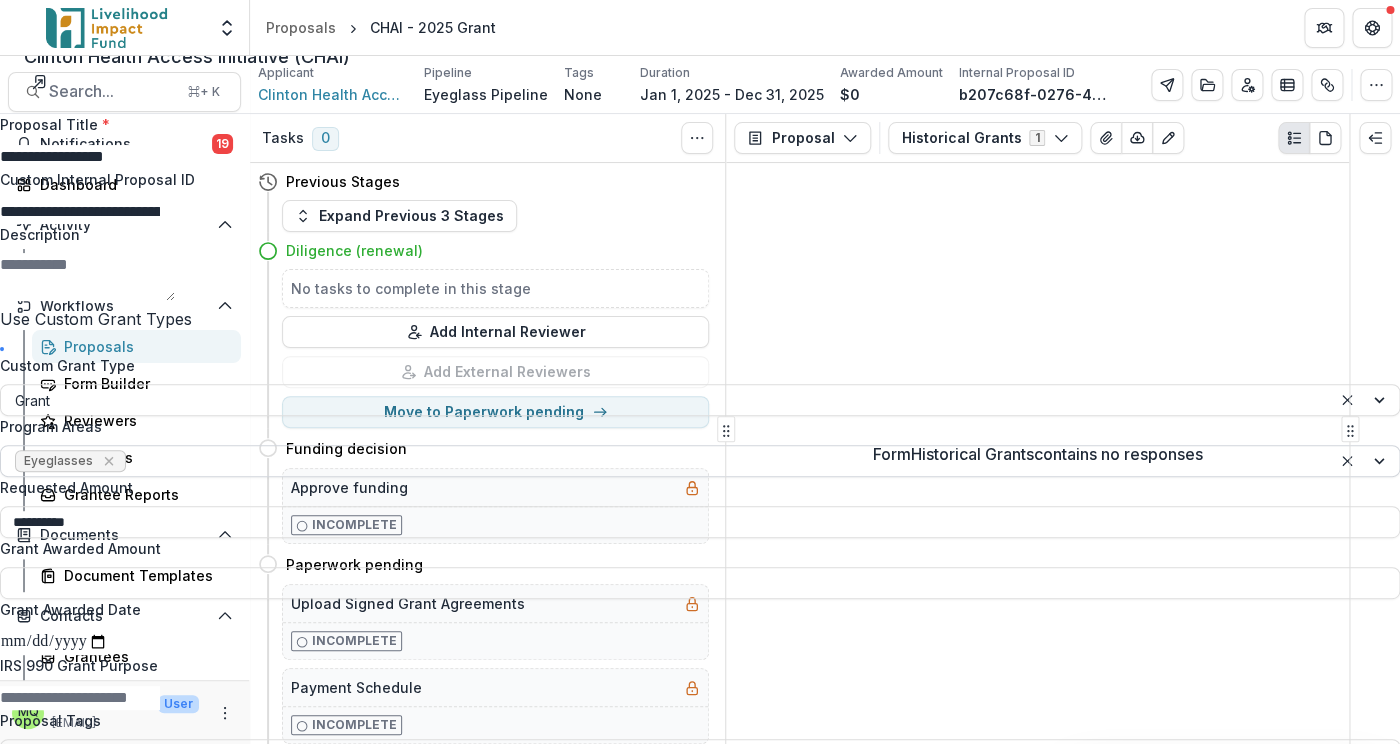 scroll, scrollTop: 203, scrollLeft: 0, axis: vertical 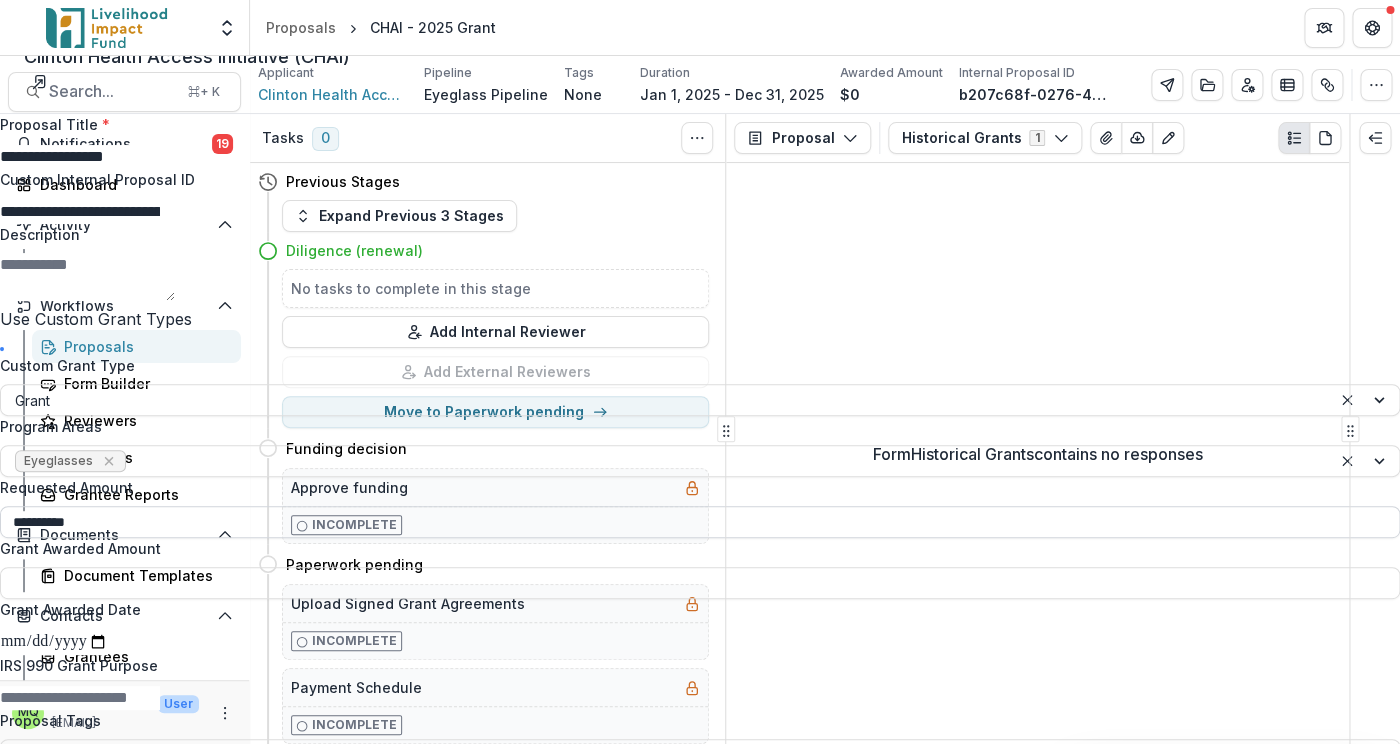 click on "**********" at bounding box center (700, 522) 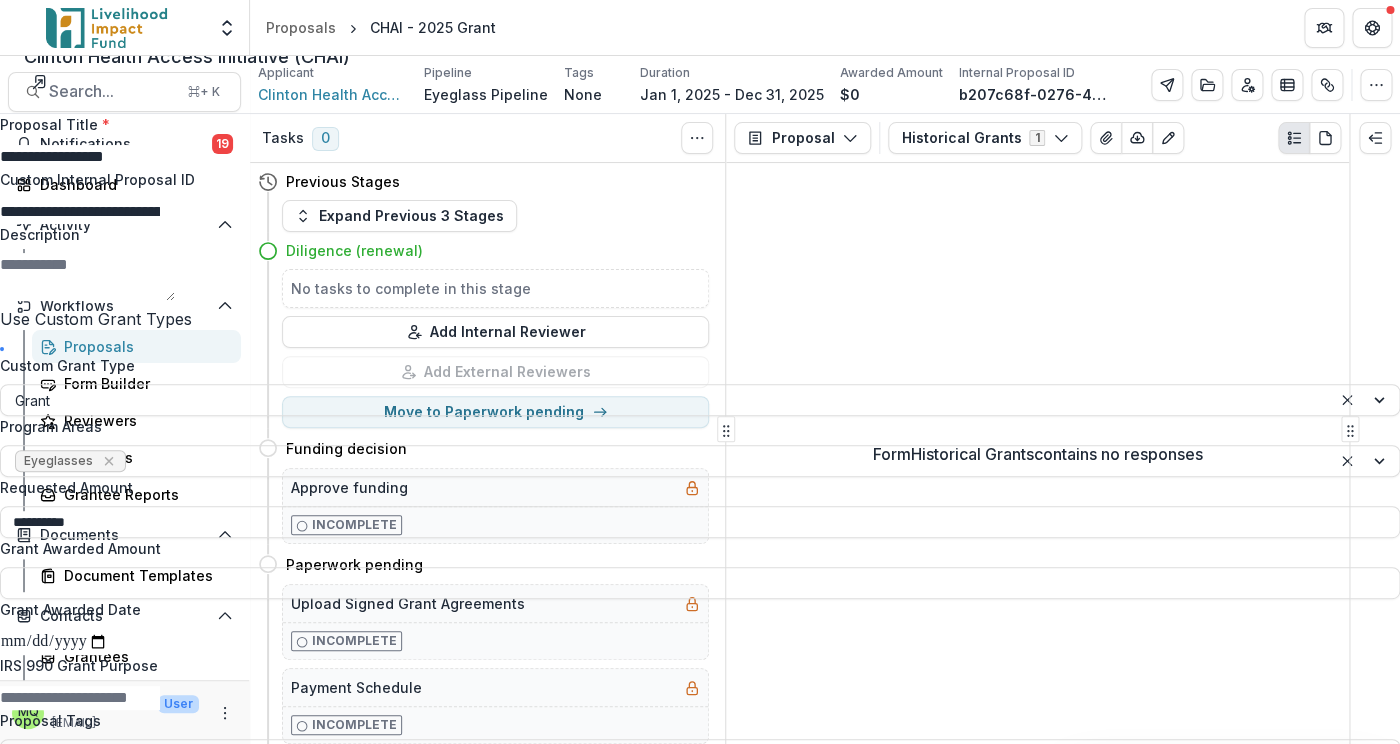 scroll, scrollTop: 639, scrollLeft: 0, axis: vertical 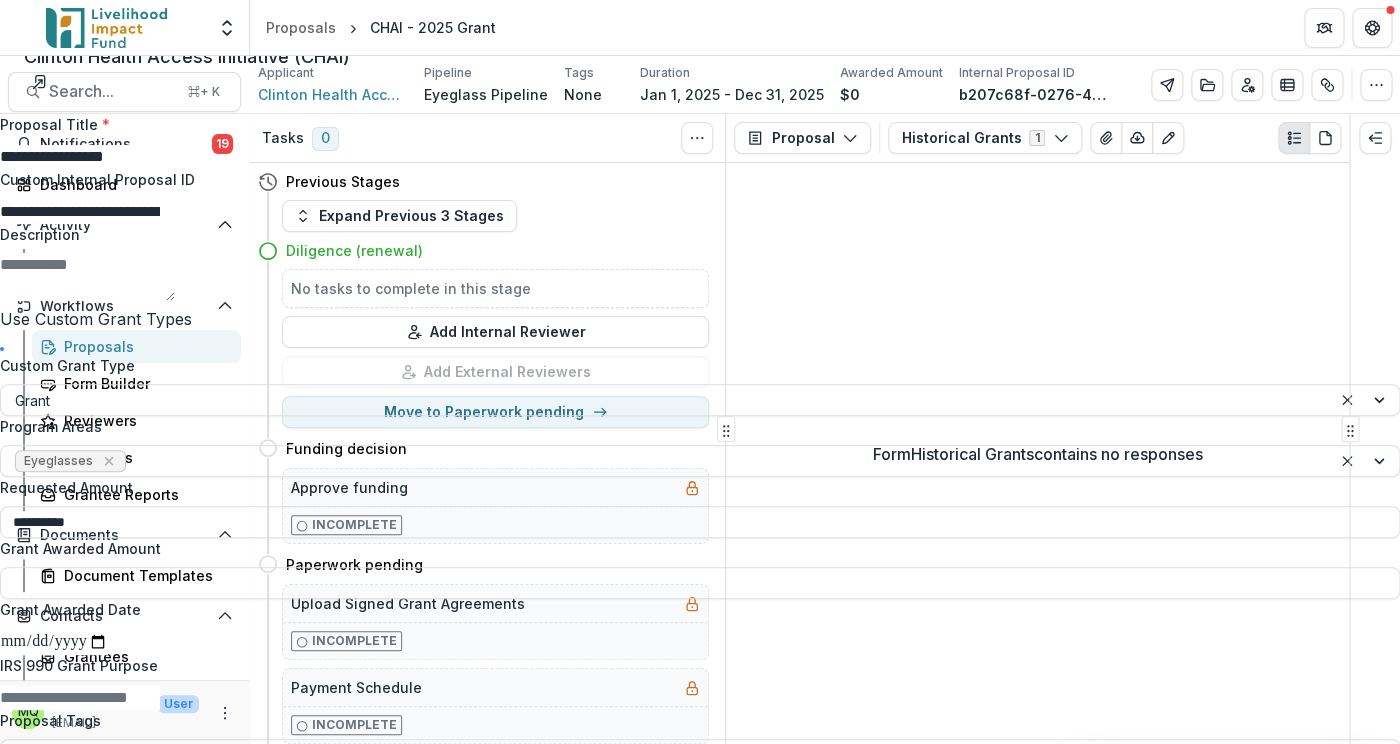 type on "**********" 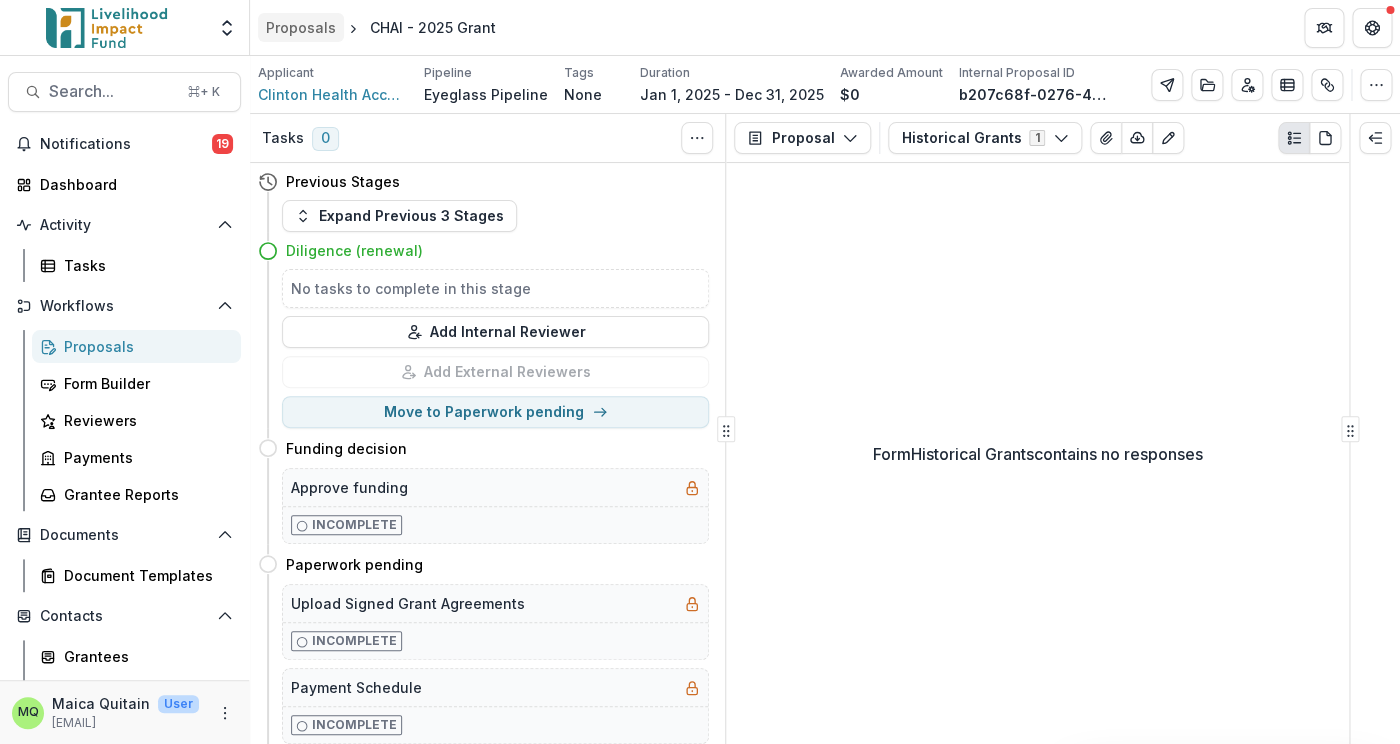 click on "Proposals" at bounding box center [301, 27] 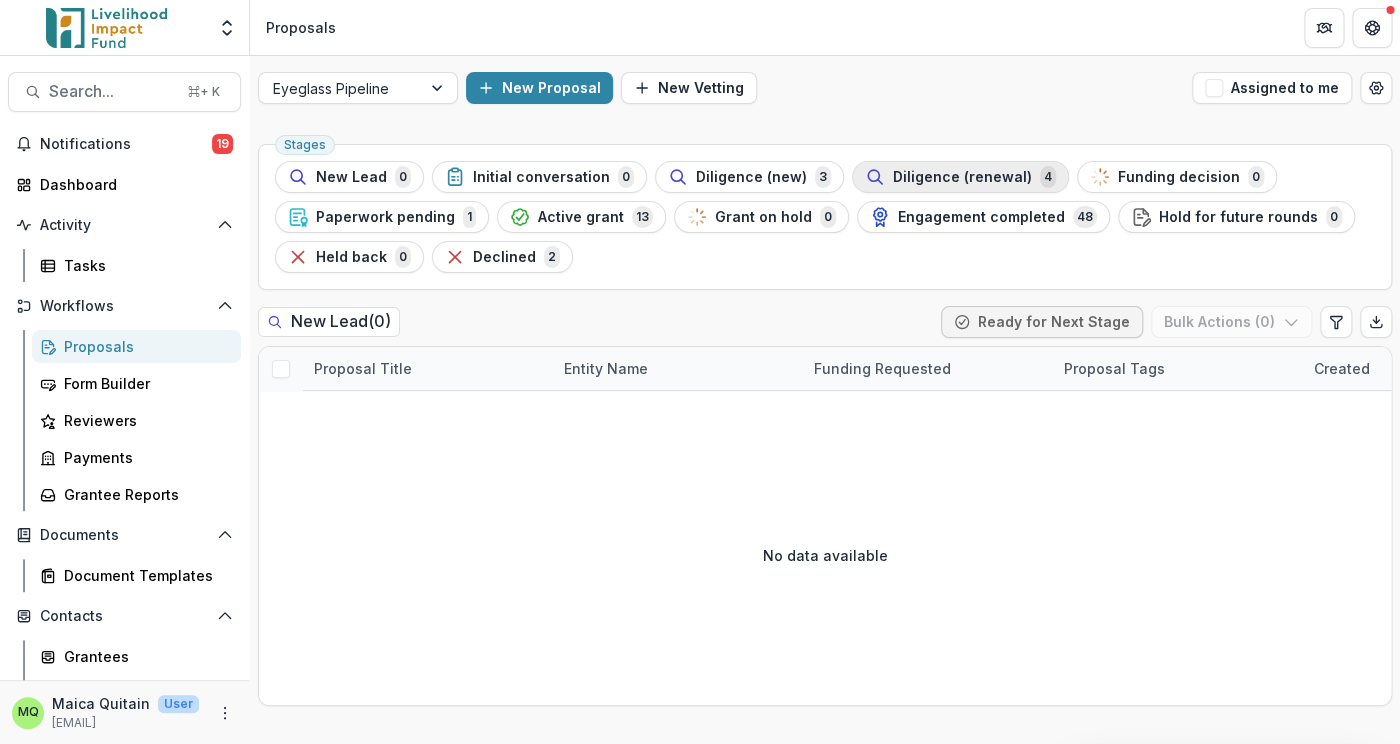 click on "Diligence (renewal)" at bounding box center [962, 177] 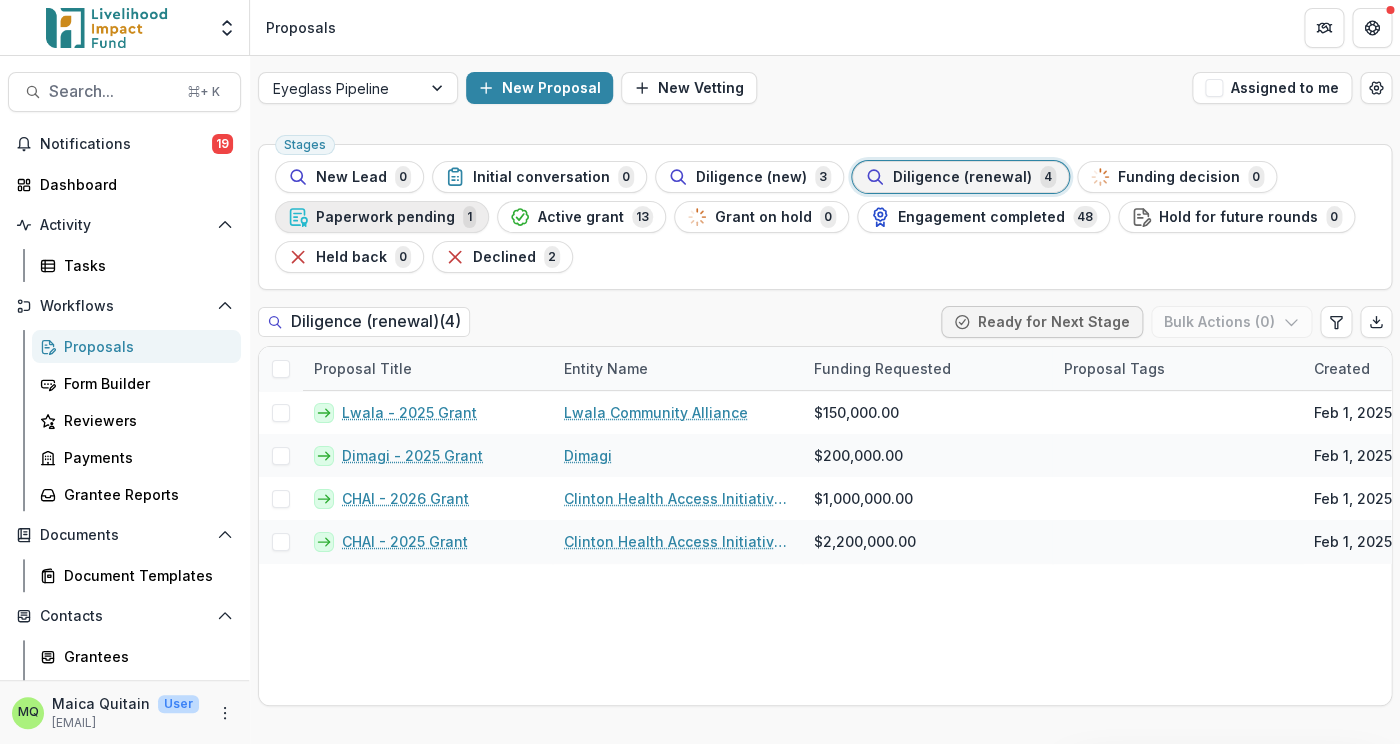 click on "Paperwork pending" at bounding box center [385, 217] 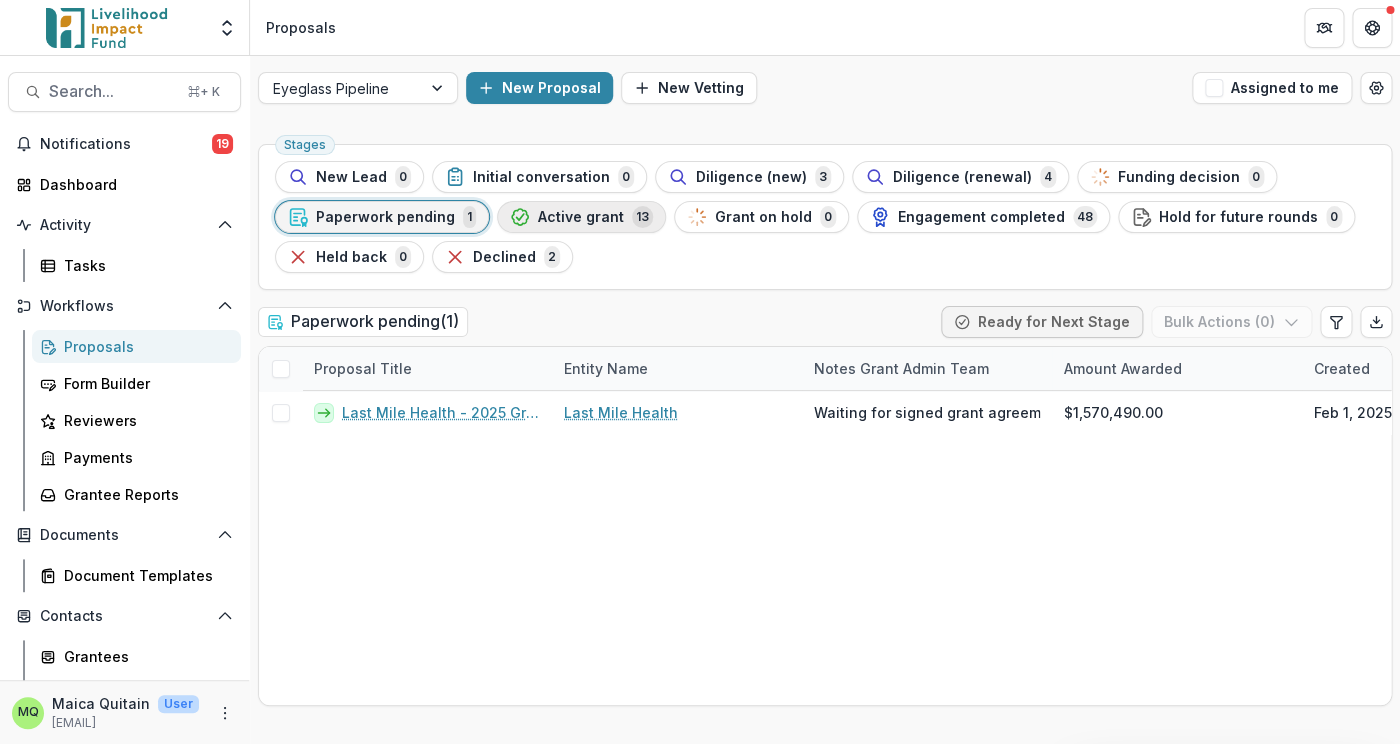 click on "Active grant" at bounding box center (581, 217) 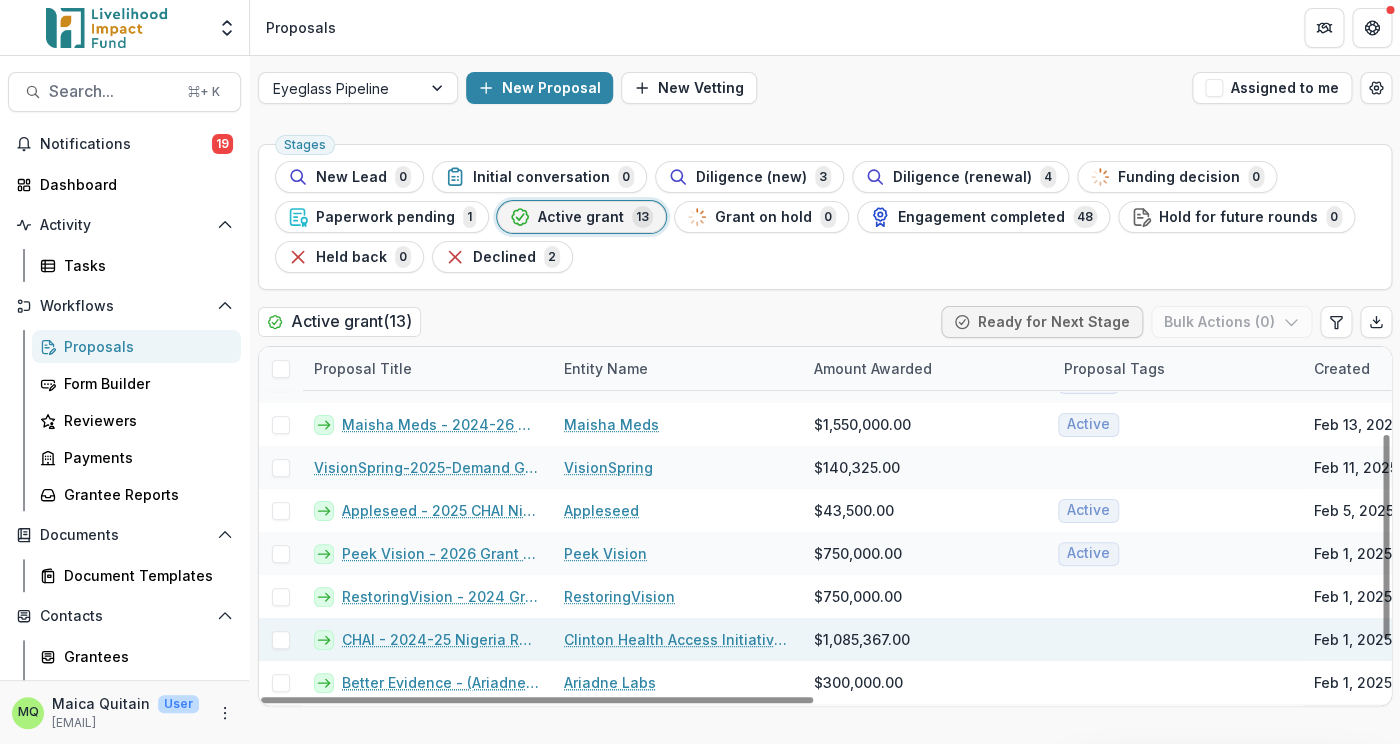 scroll, scrollTop: 128, scrollLeft: 0, axis: vertical 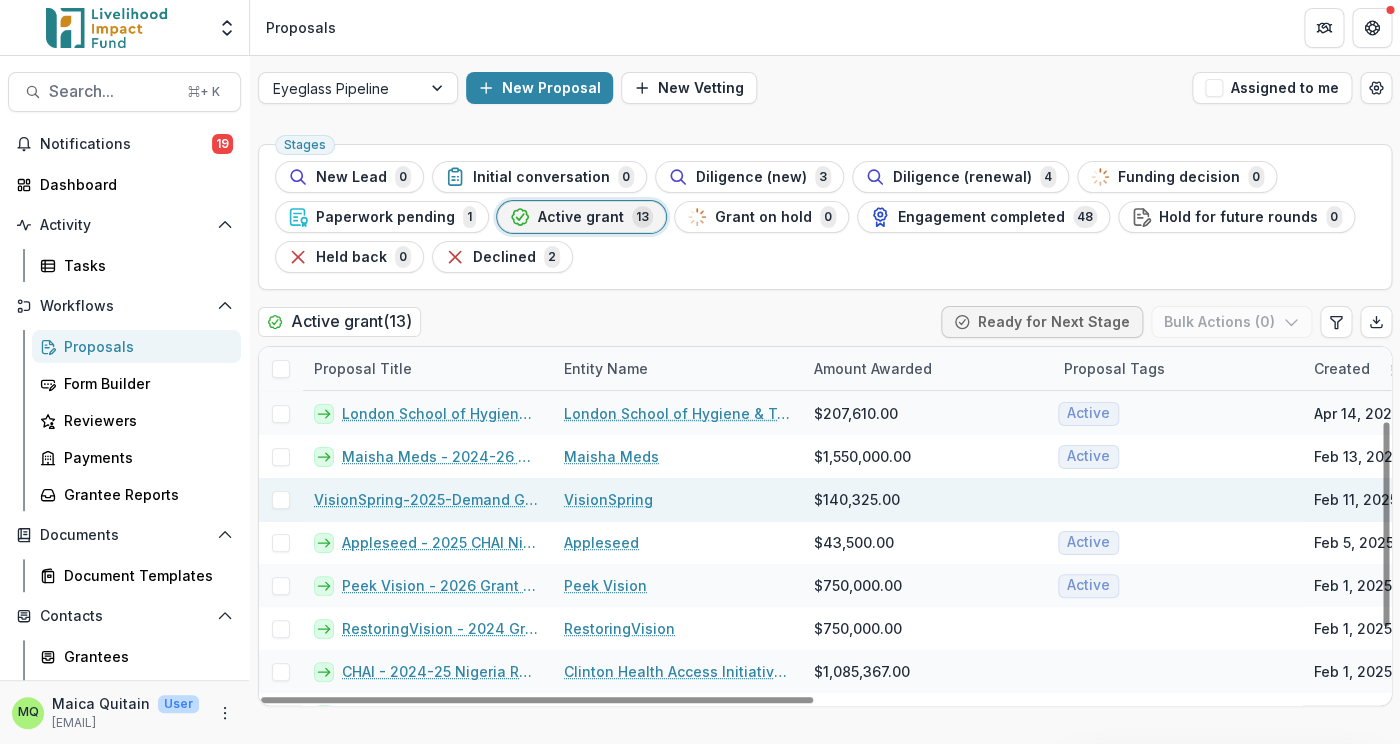 click on "VisionSpring-2025-Demand Generation Proposal" at bounding box center [427, 499] 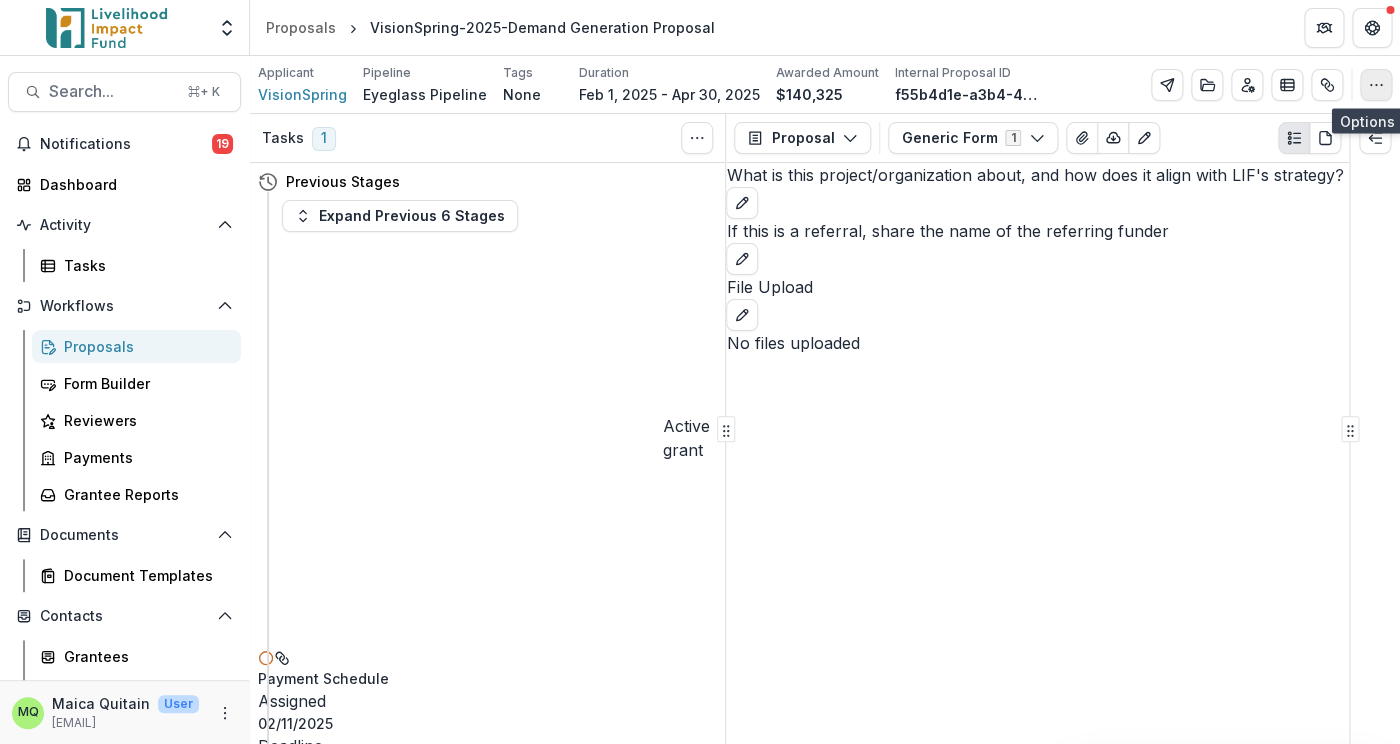 click at bounding box center [1376, 85] 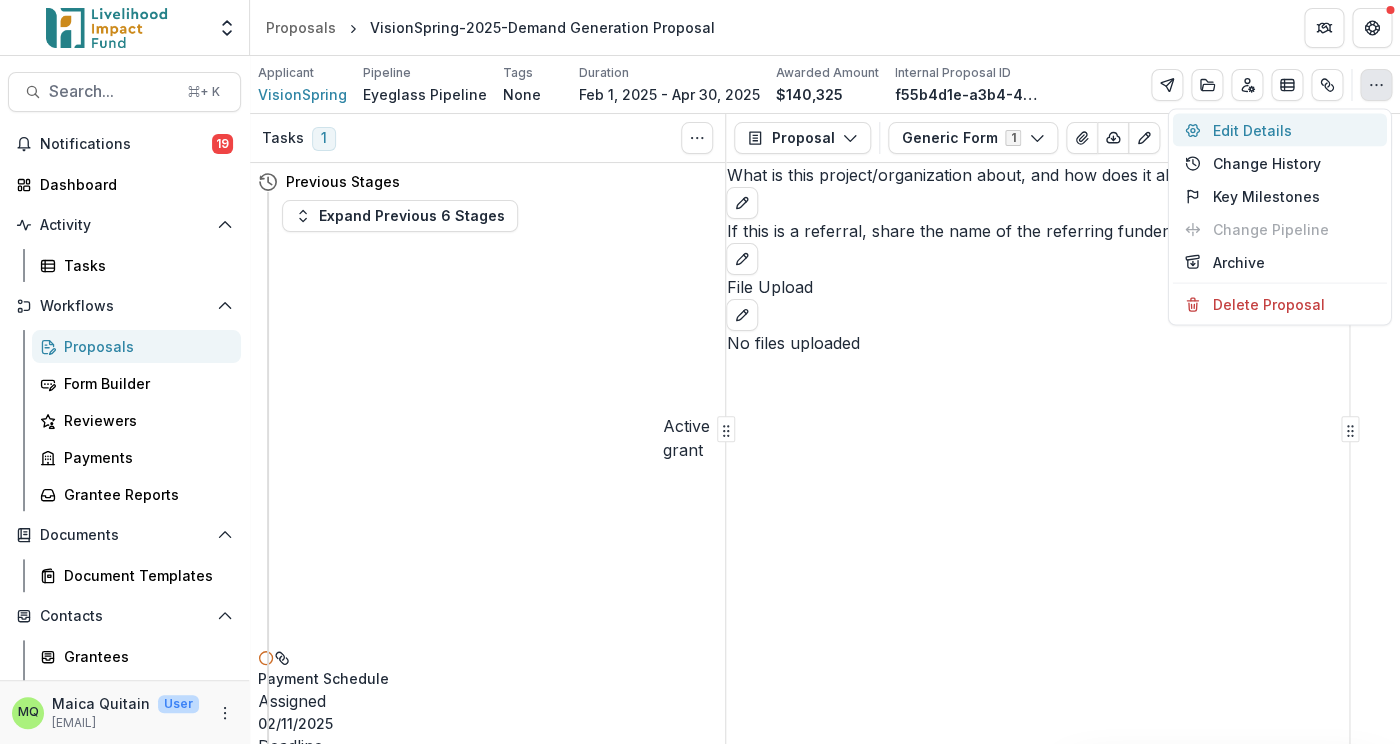 click on "Edit Details" at bounding box center (1280, 130) 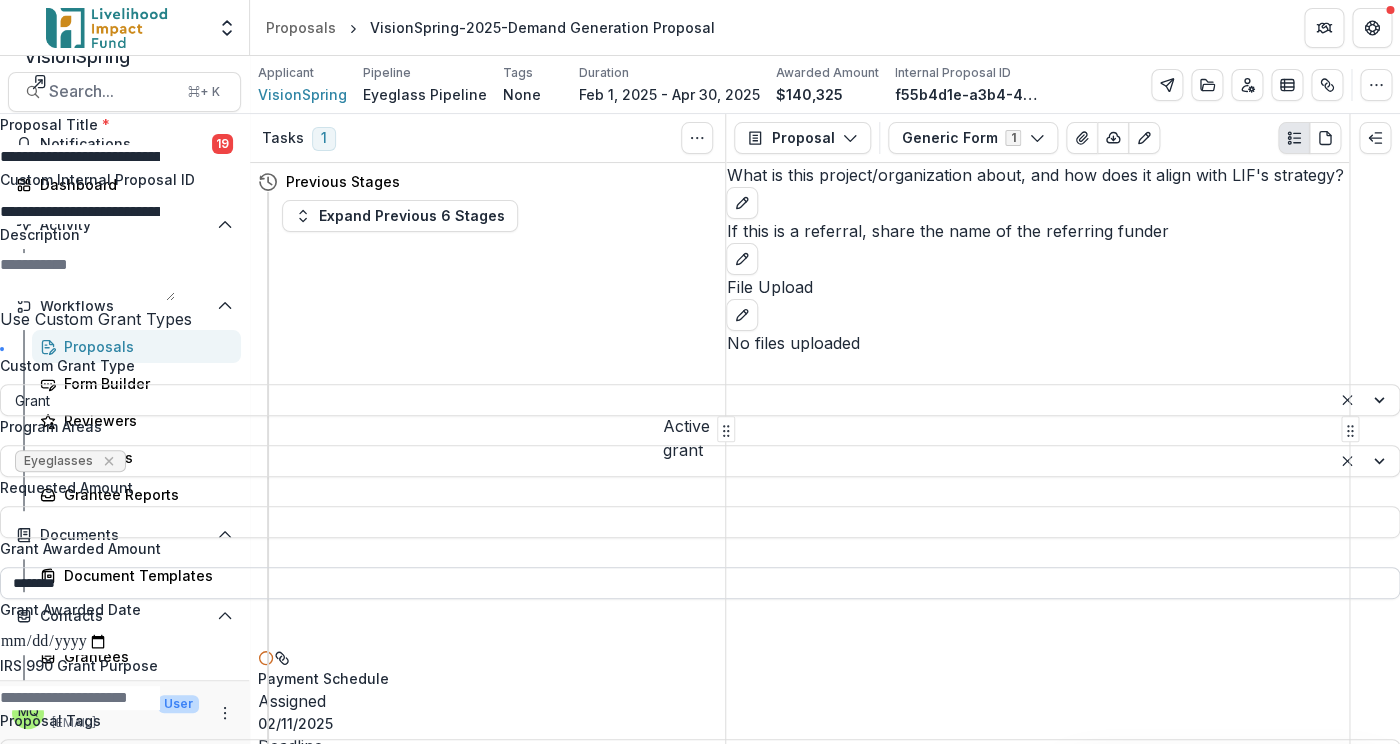 scroll, scrollTop: 284, scrollLeft: 0, axis: vertical 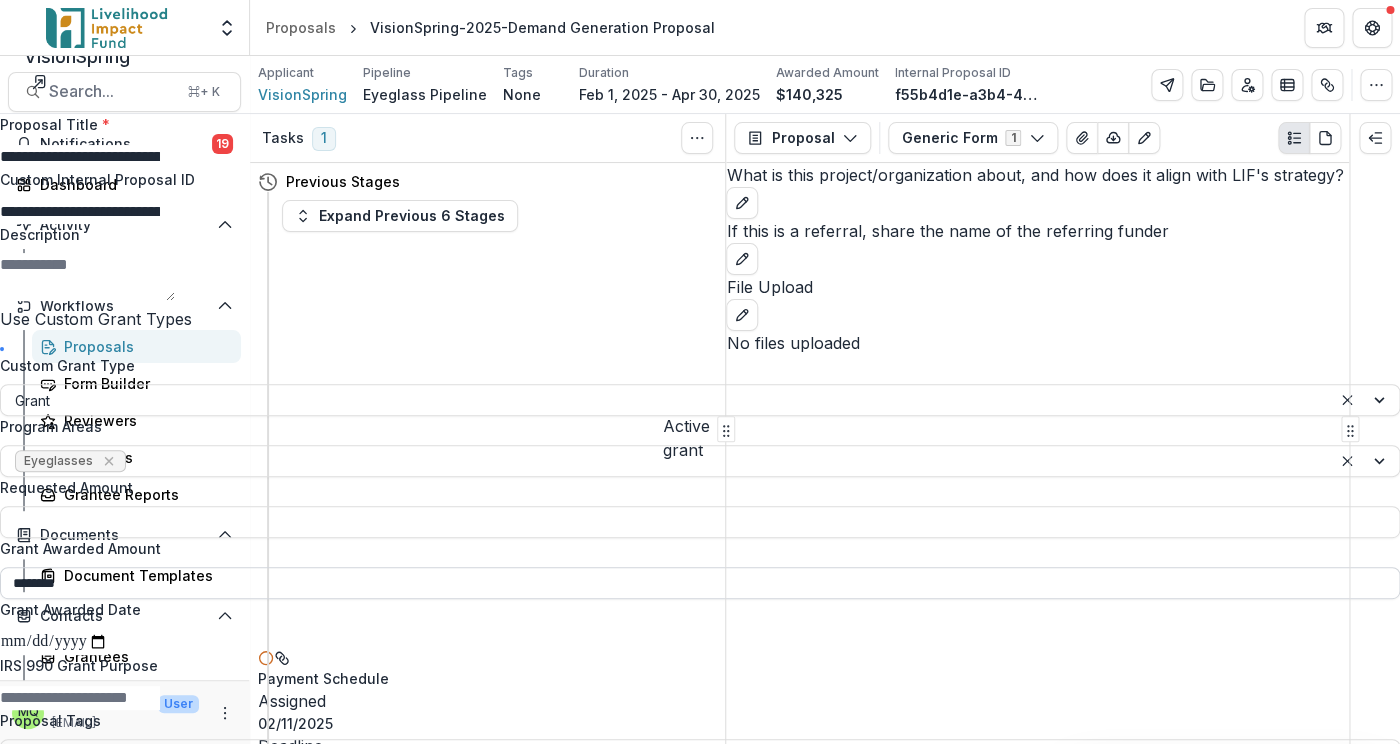 click on "********" at bounding box center [700, 583] 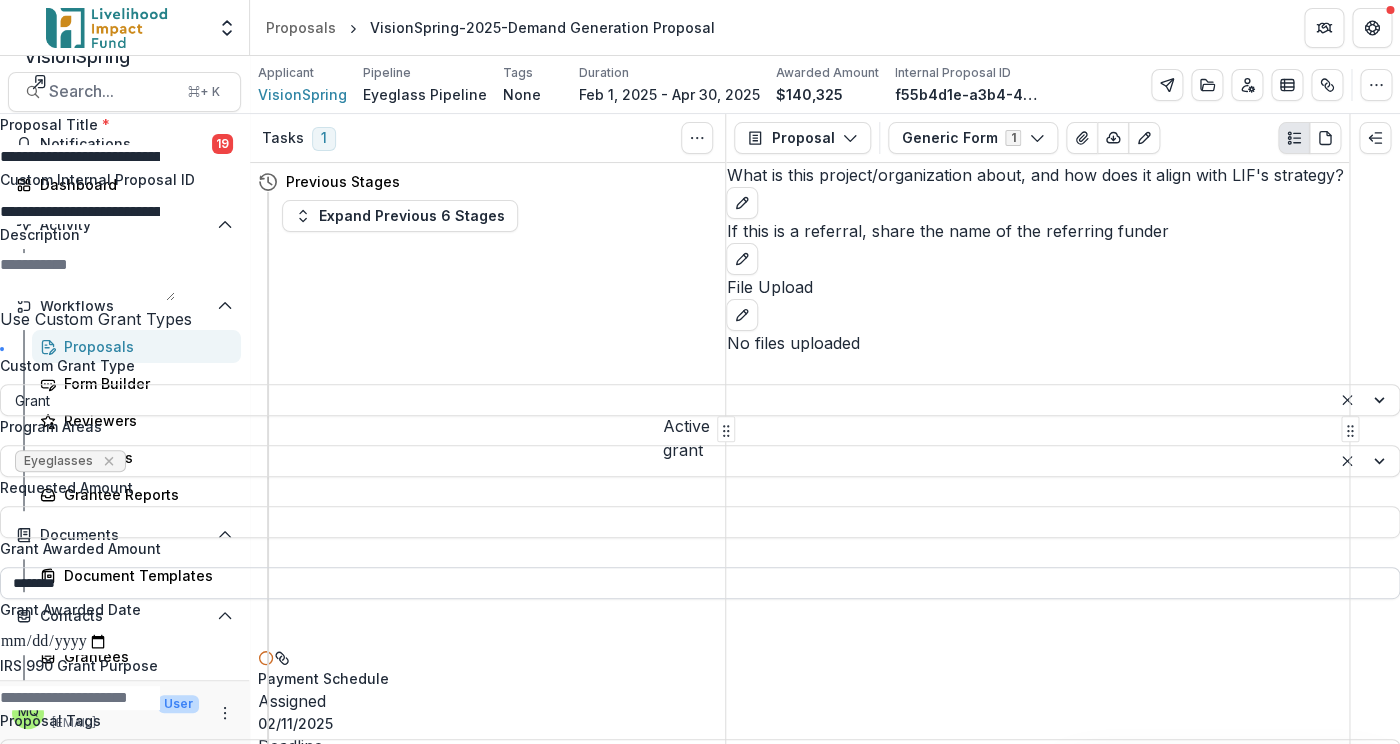 scroll, scrollTop: 0, scrollLeft: 0, axis: both 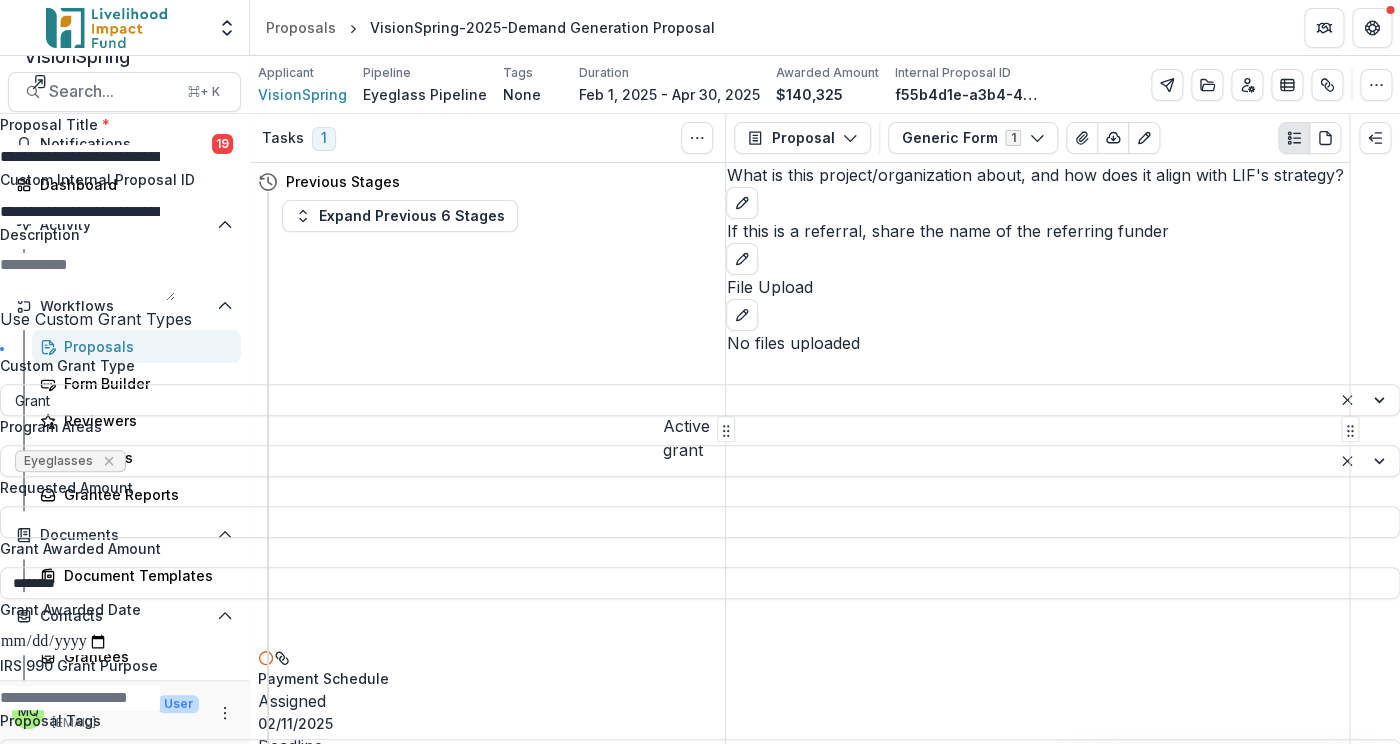 type on "********" 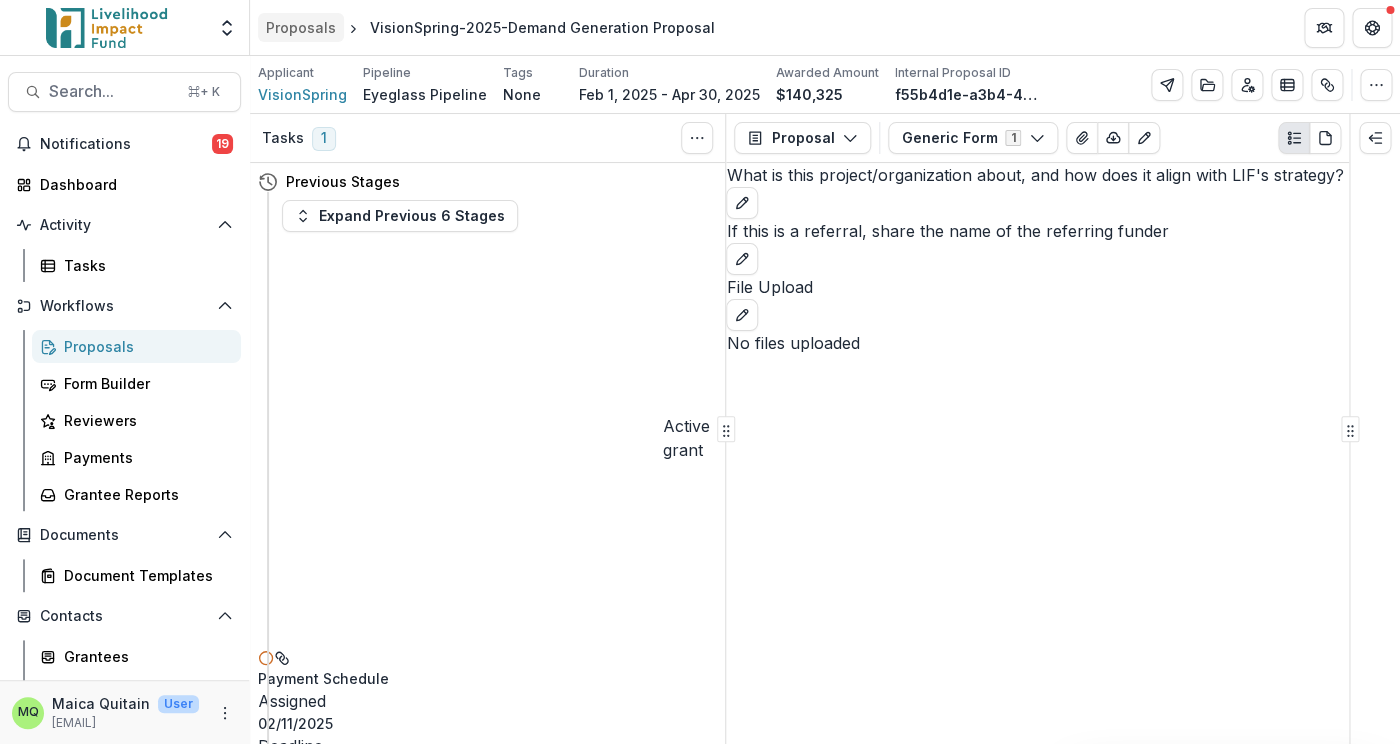 click on "Proposals" at bounding box center [301, 27] 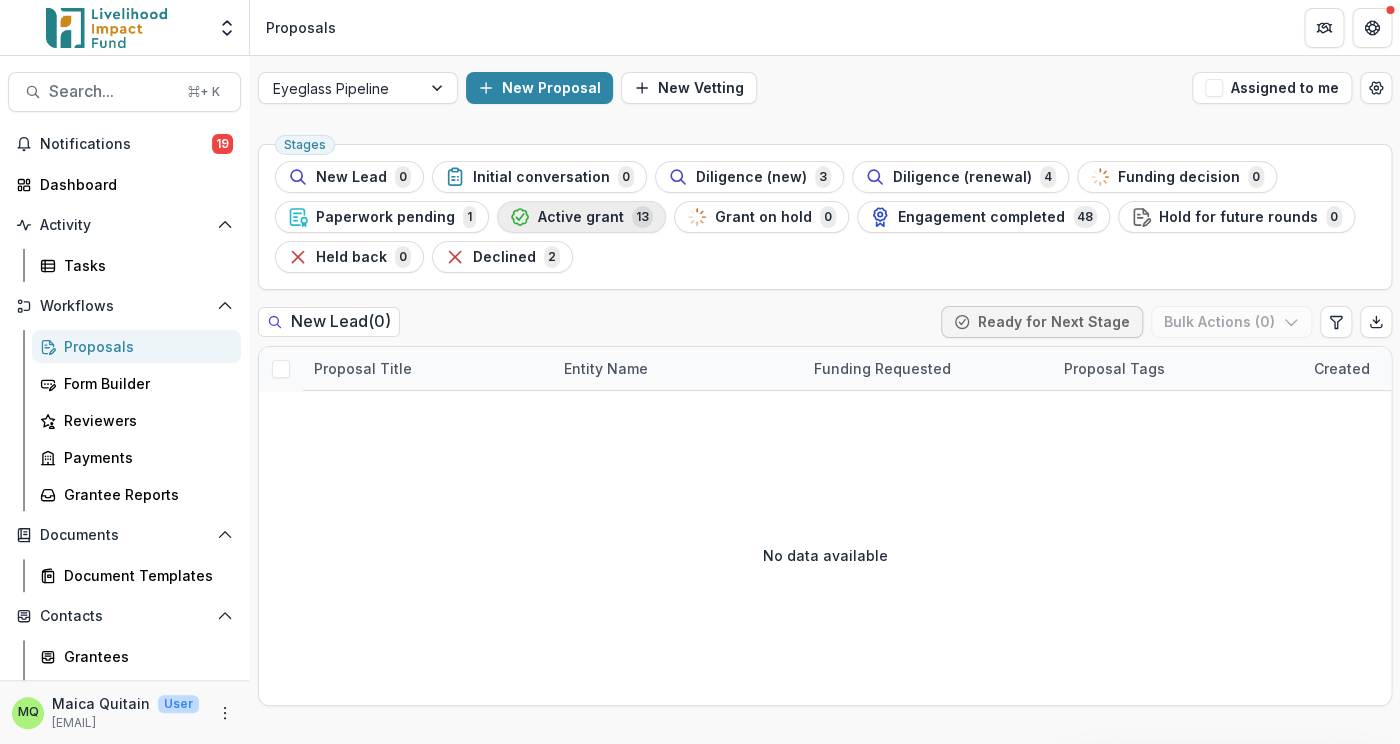 click on "Active grant" at bounding box center (581, 217) 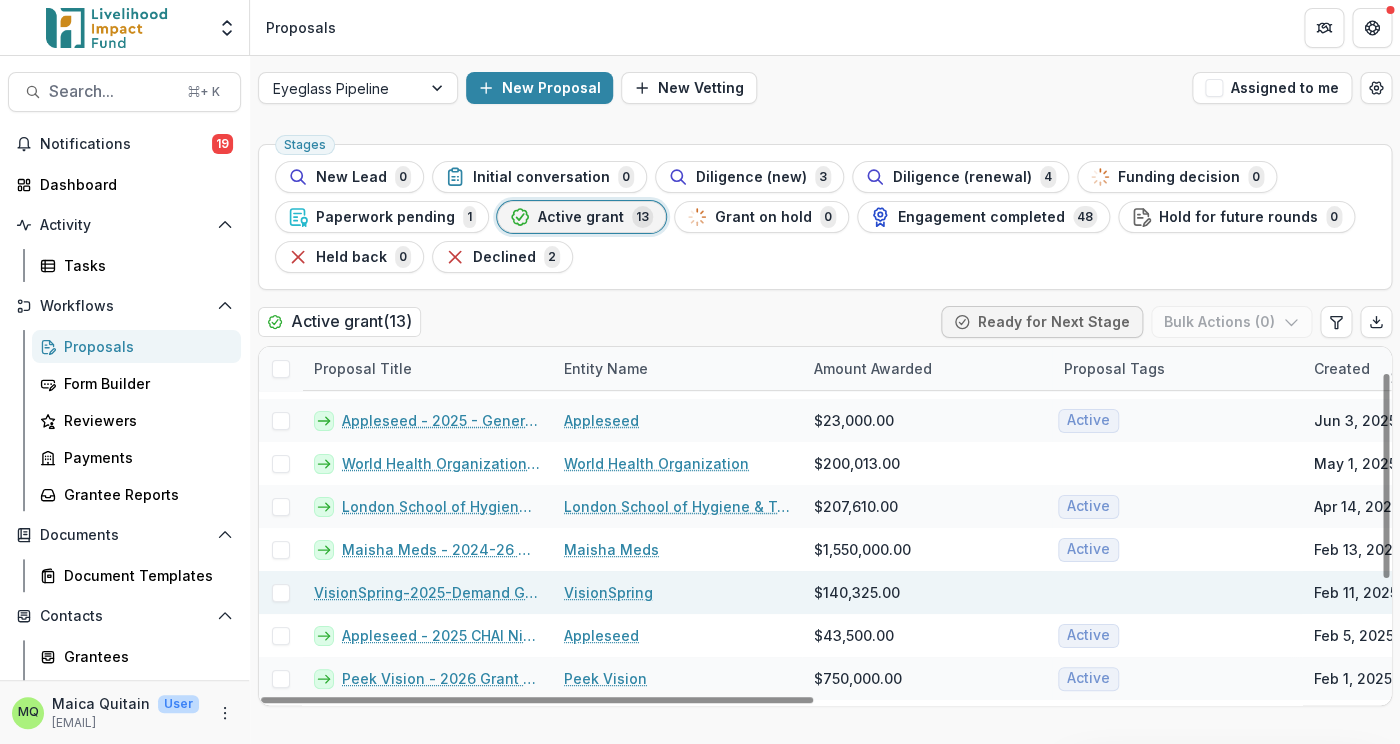 scroll, scrollTop: 44, scrollLeft: 0, axis: vertical 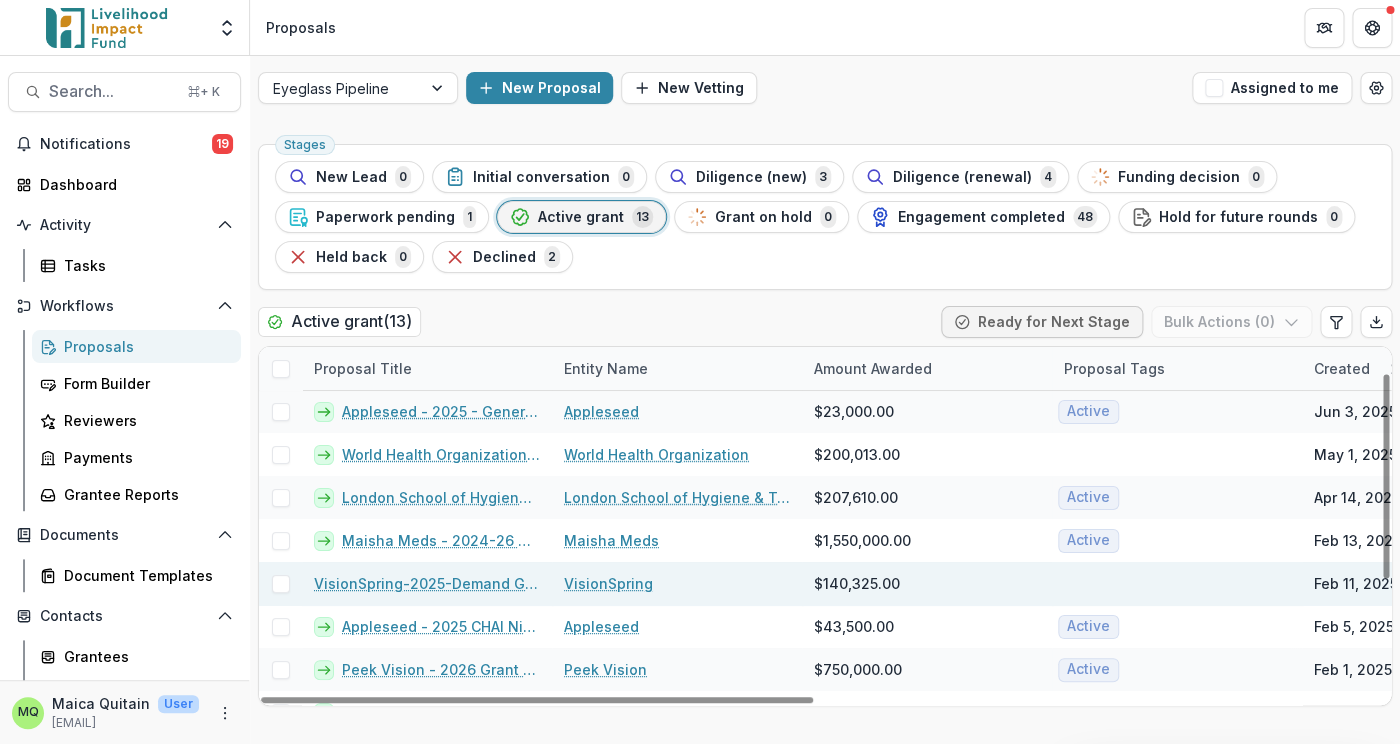 click on "VisionSpring-2025-Demand Generation Proposal" at bounding box center [427, 583] 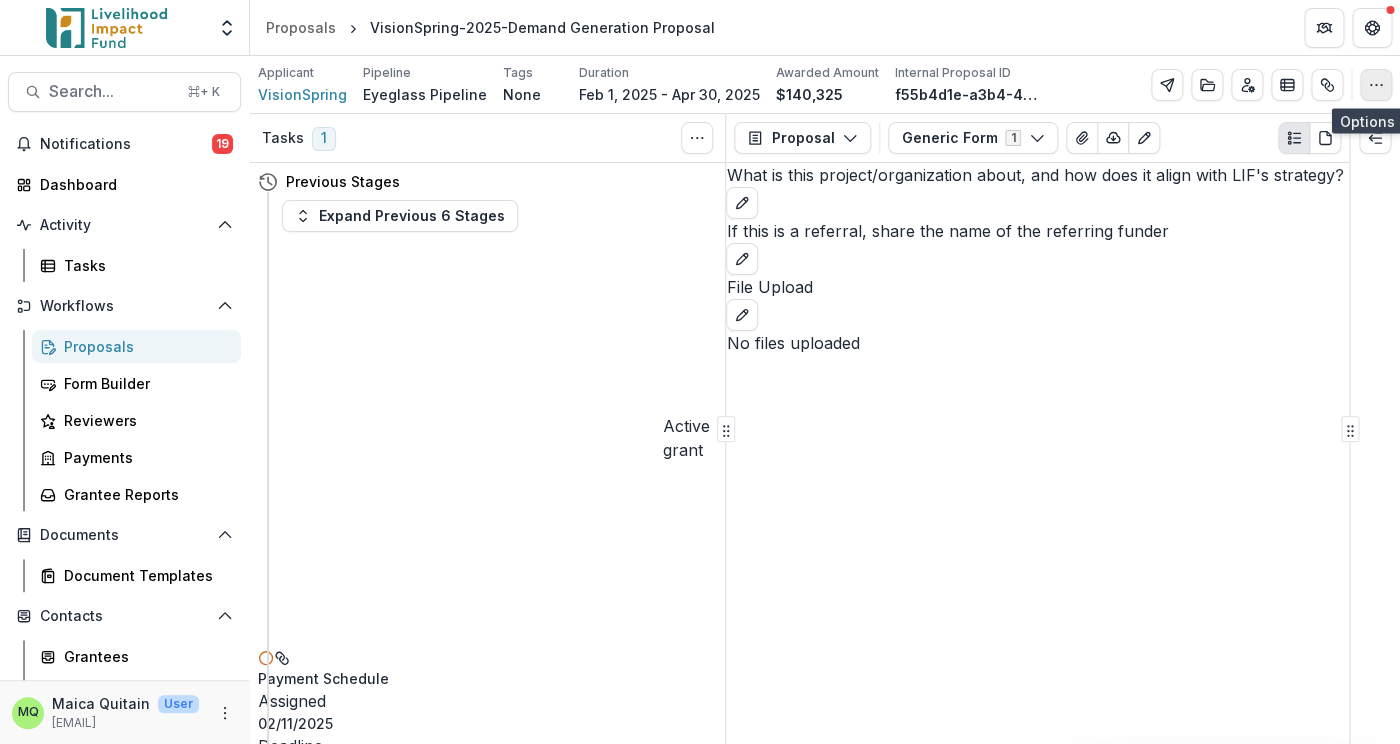 click at bounding box center (1376, 85) 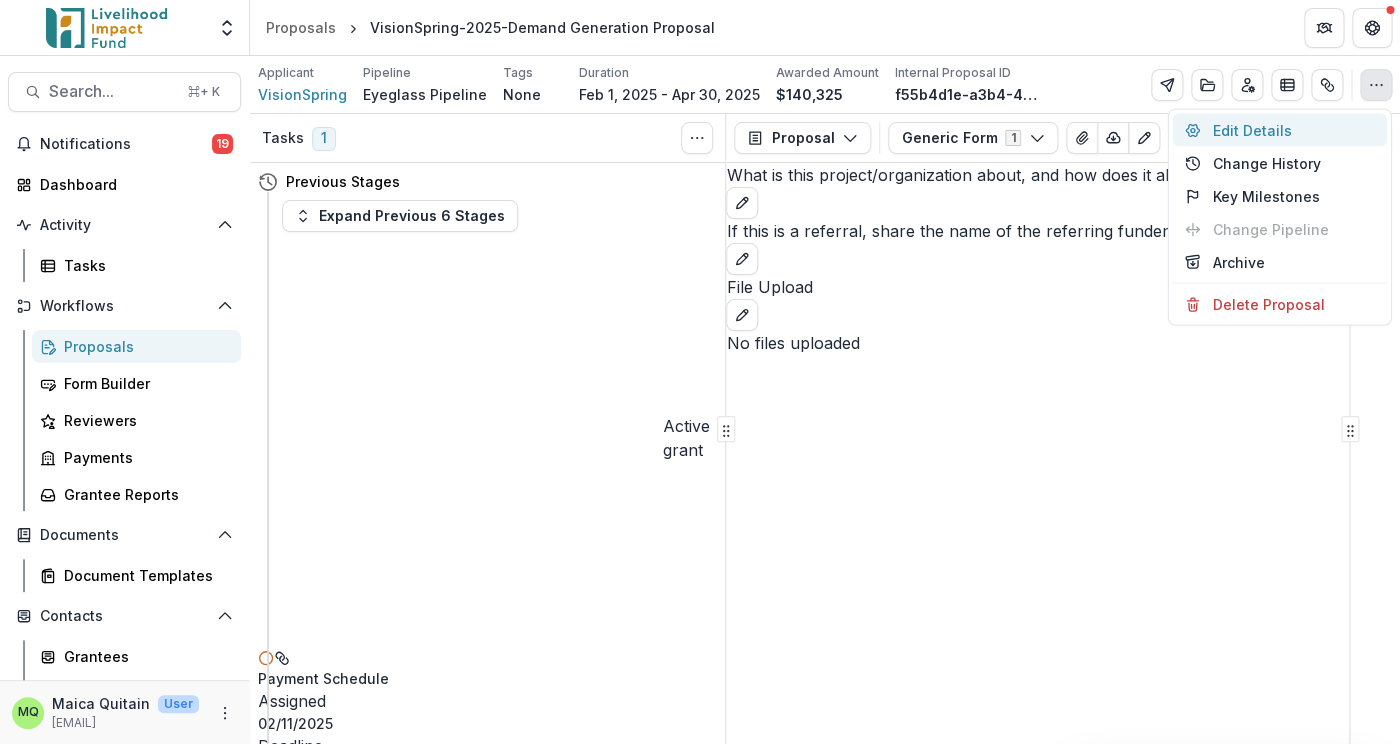click on "Edit Details" at bounding box center (1280, 130) 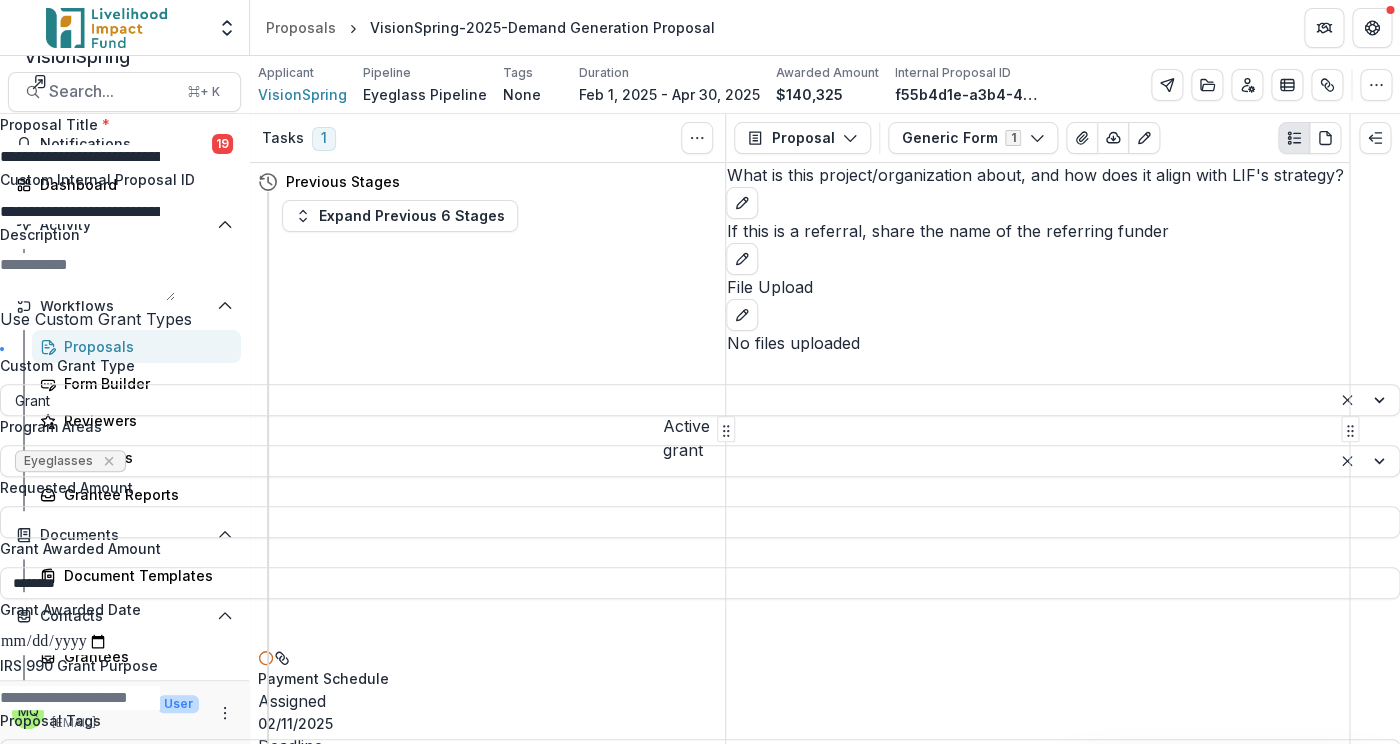 scroll, scrollTop: 191, scrollLeft: 0, axis: vertical 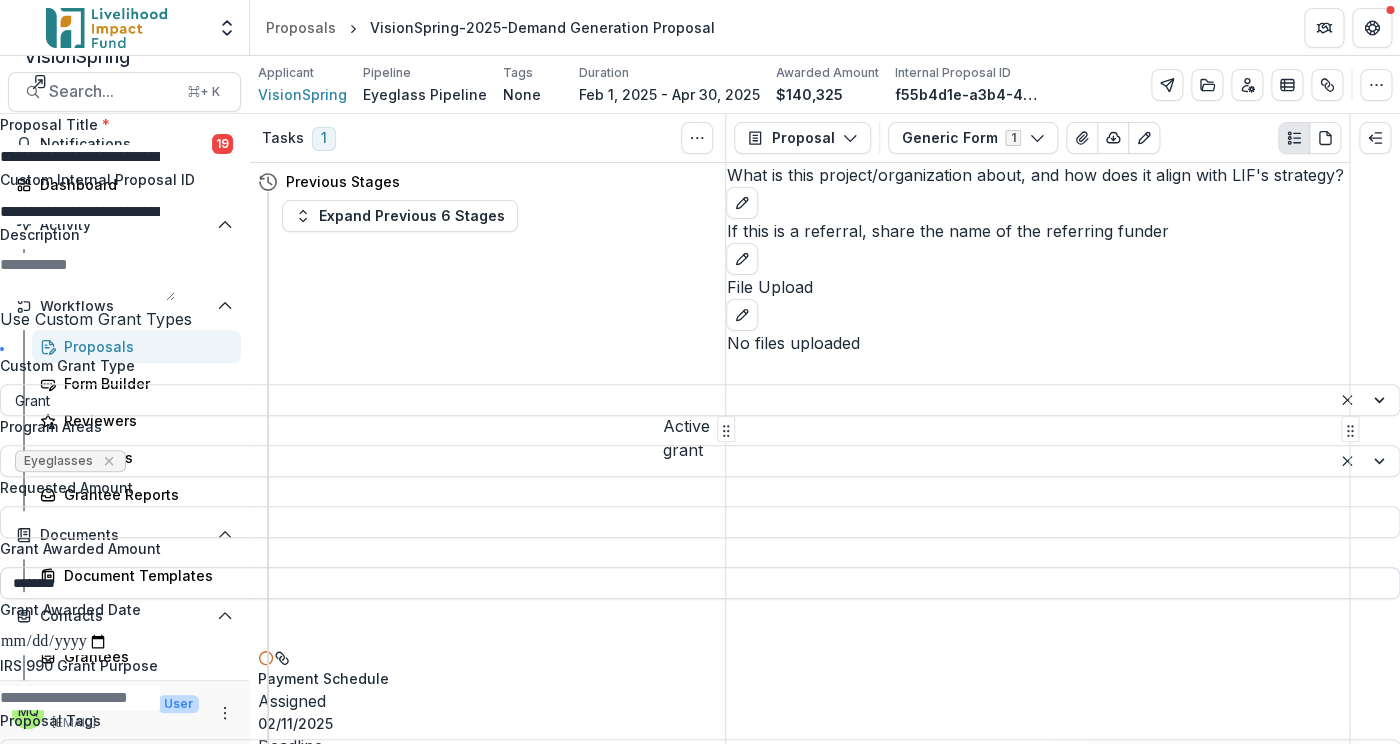 drag, startPoint x: 1014, startPoint y: 476, endPoint x: 943, endPoint y: 476, distance: 71 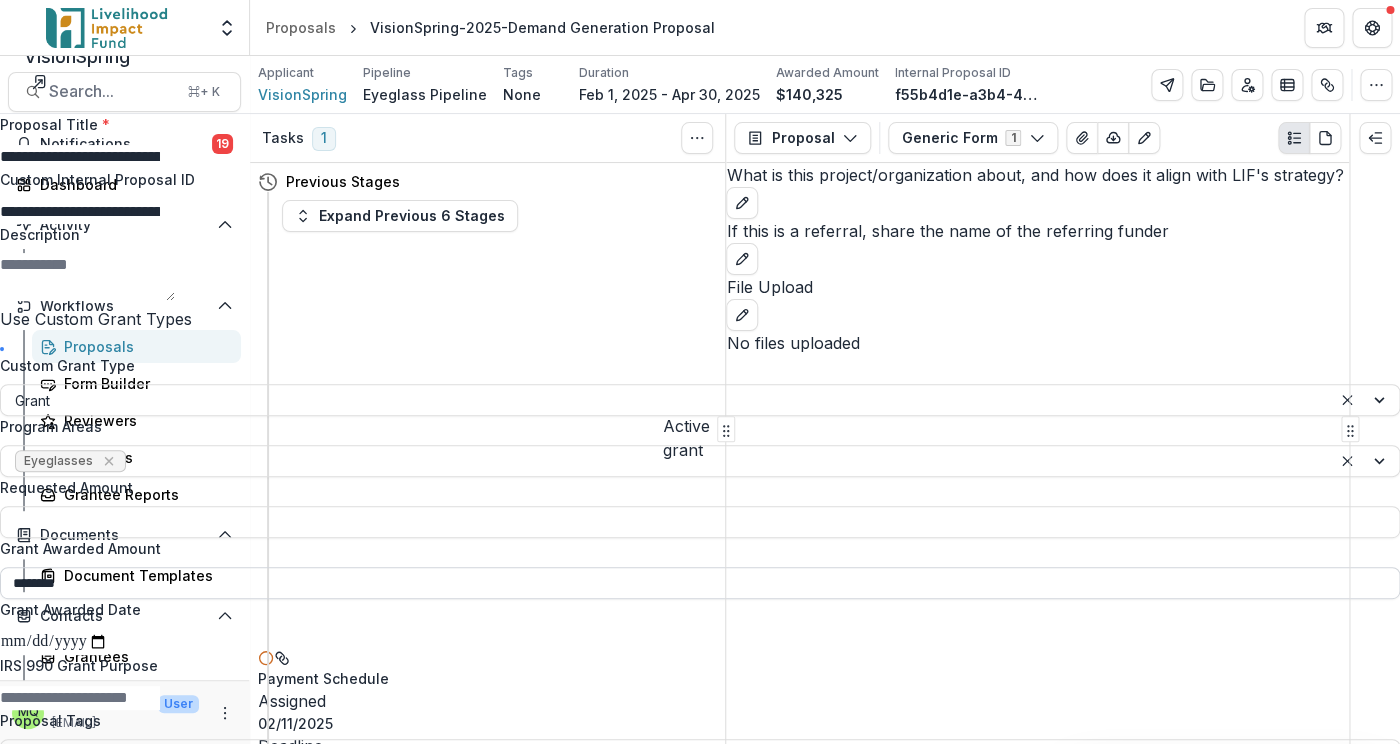 click on "********" at bounding box center (700, 583) 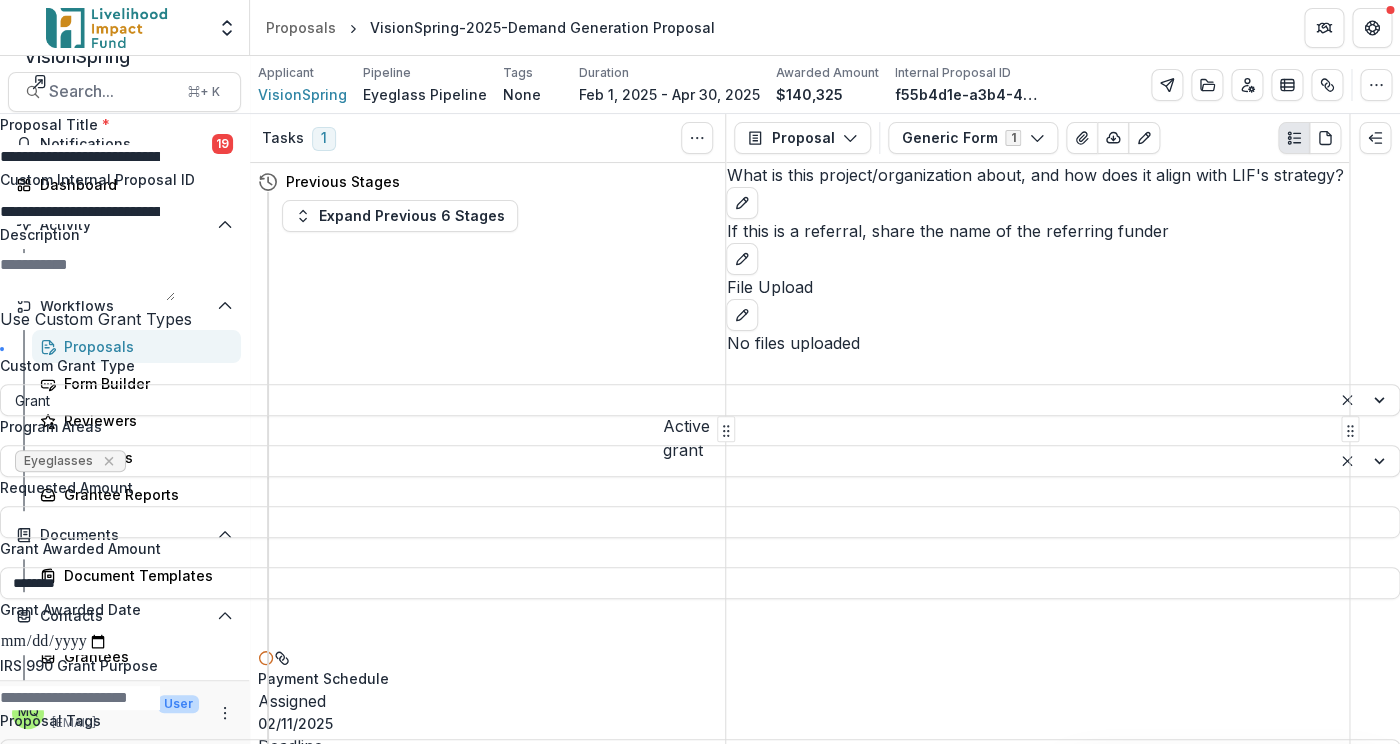 type on "********" 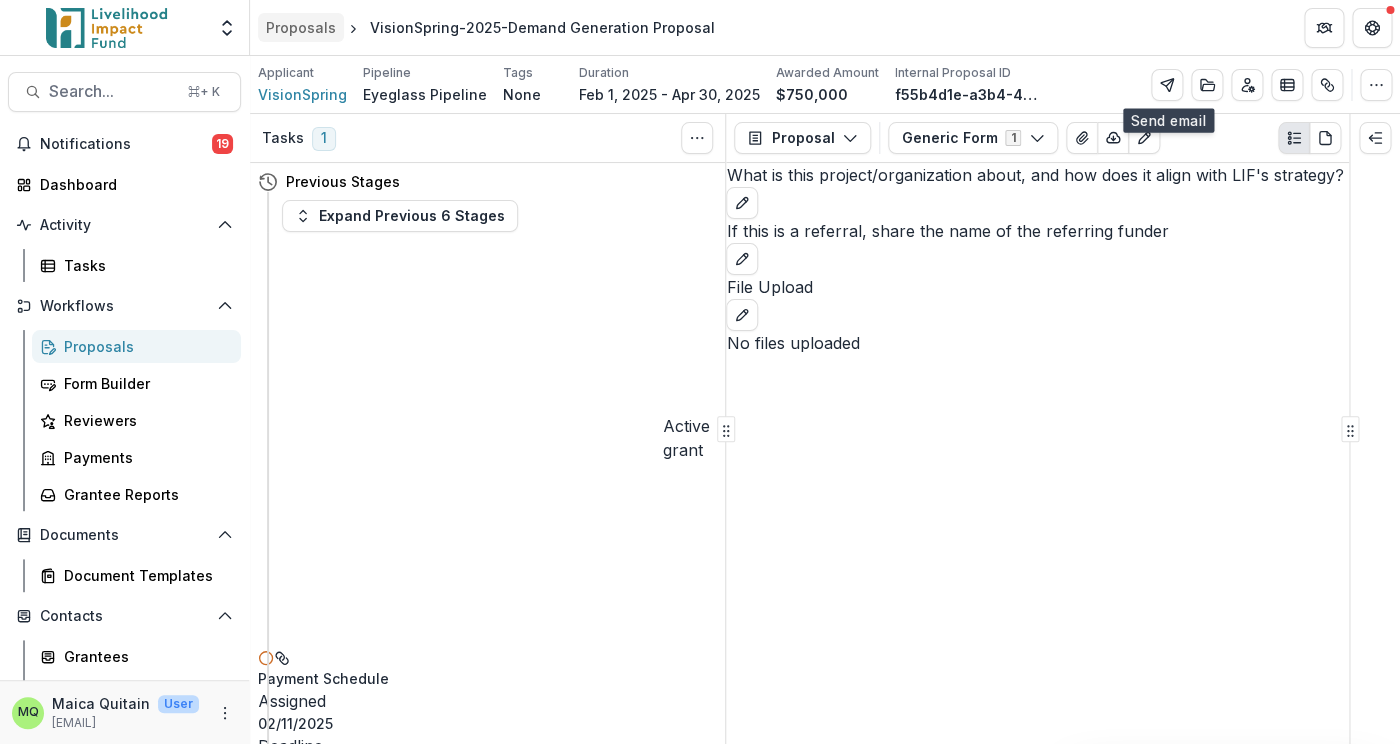 click on "Proposals" at bounding box center [301, 27] 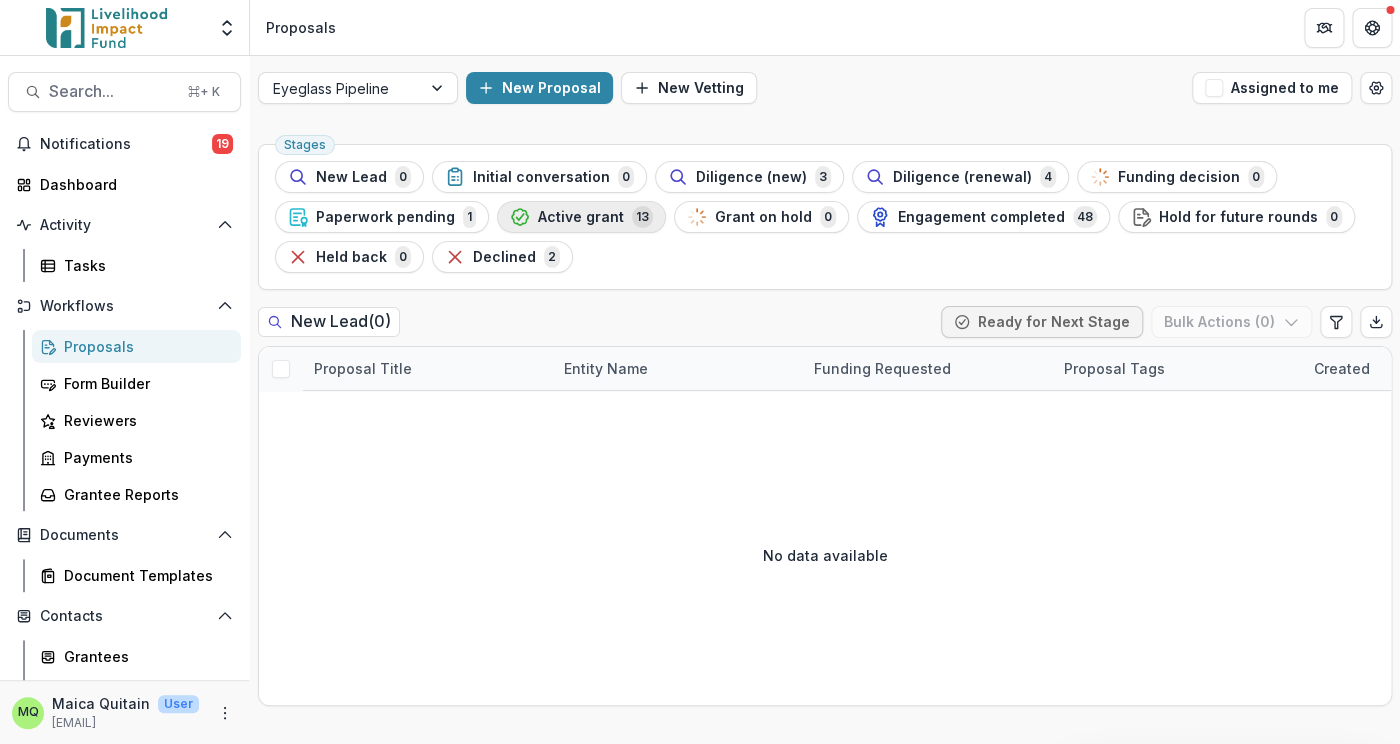 click on "Active grant" at bounding box center (581, 217) 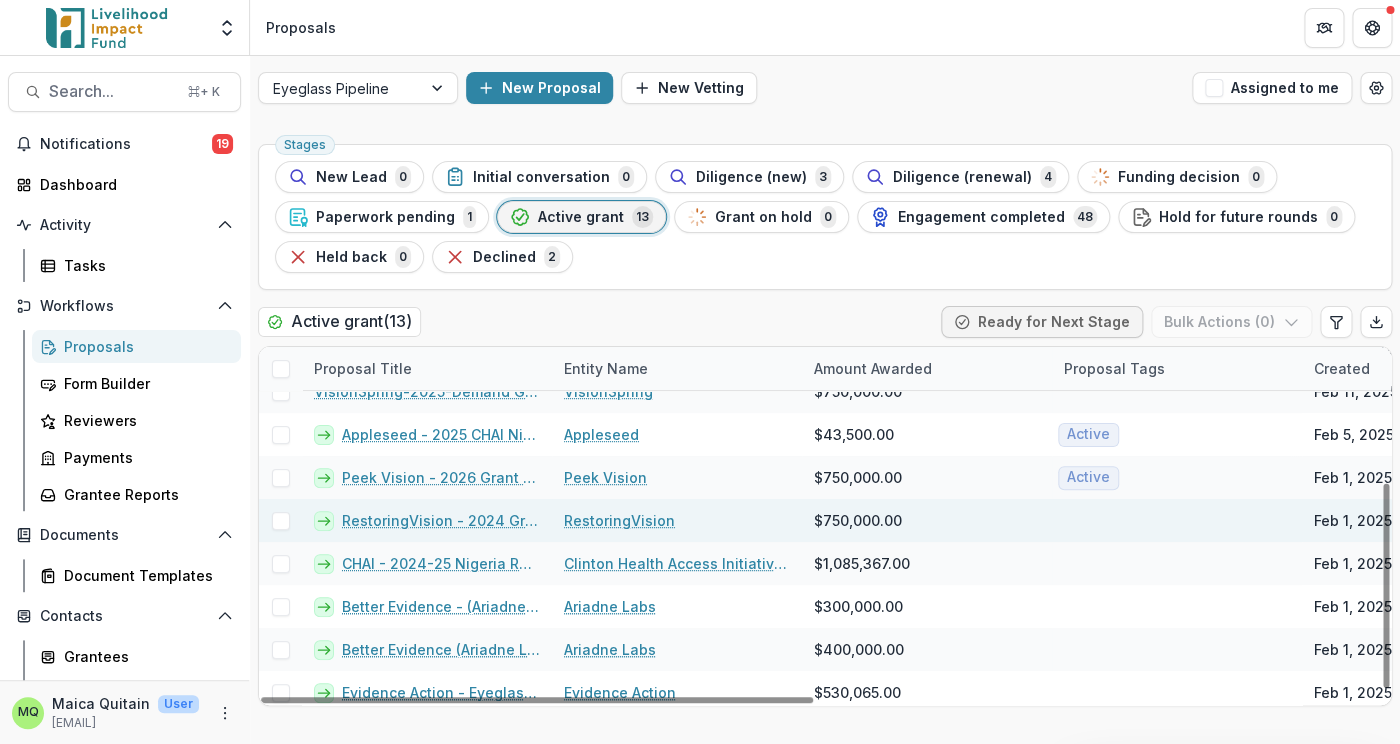 scroll, scrollTop: 245, scrollLeft: 0, axis: vertical 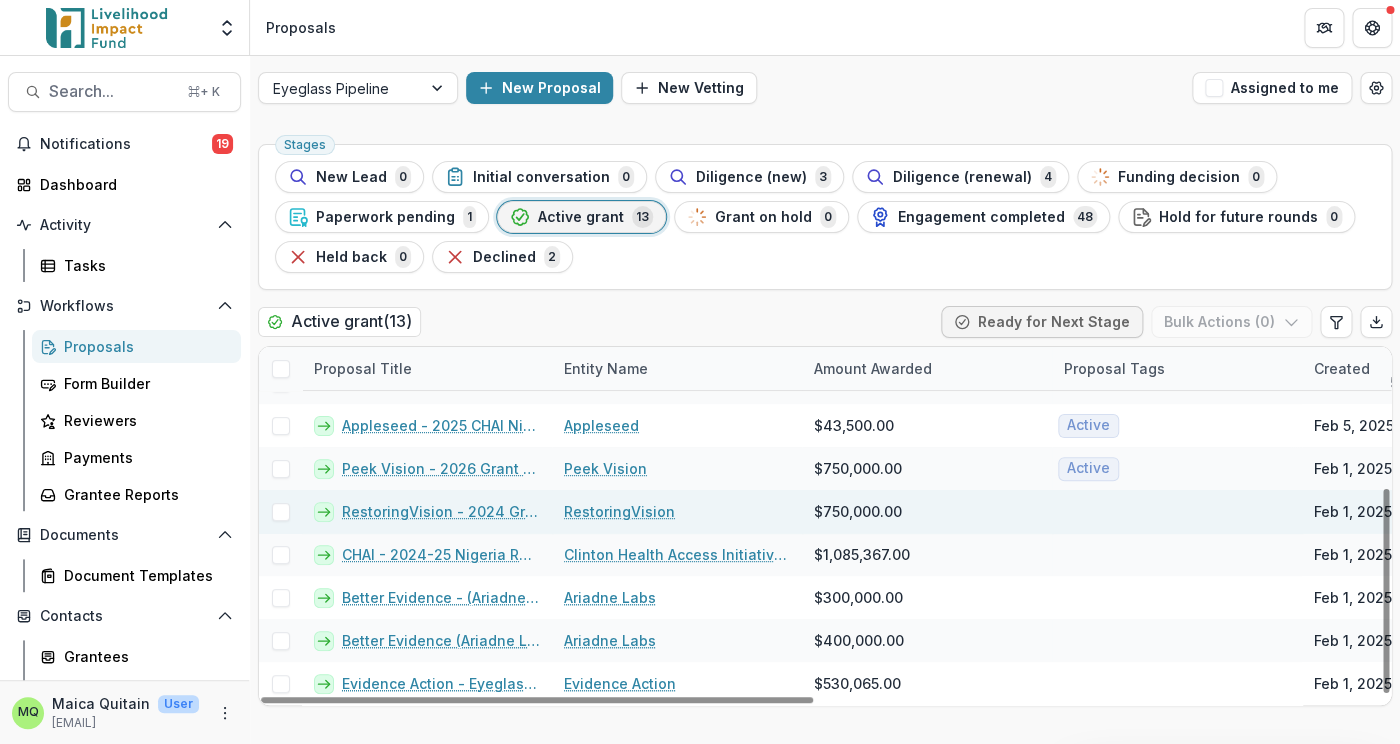 click on "RestoringVision - 2024 Grant" at bounding box center (441, 511) 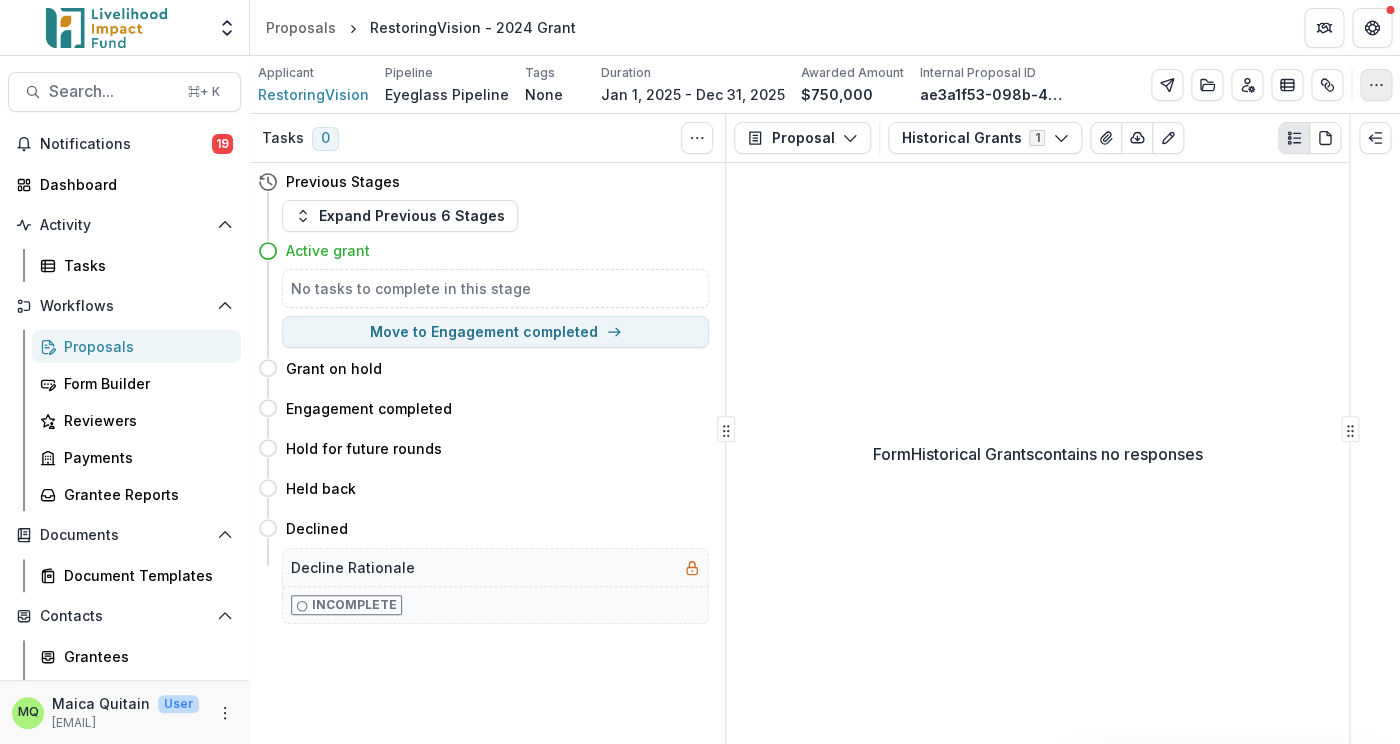 click 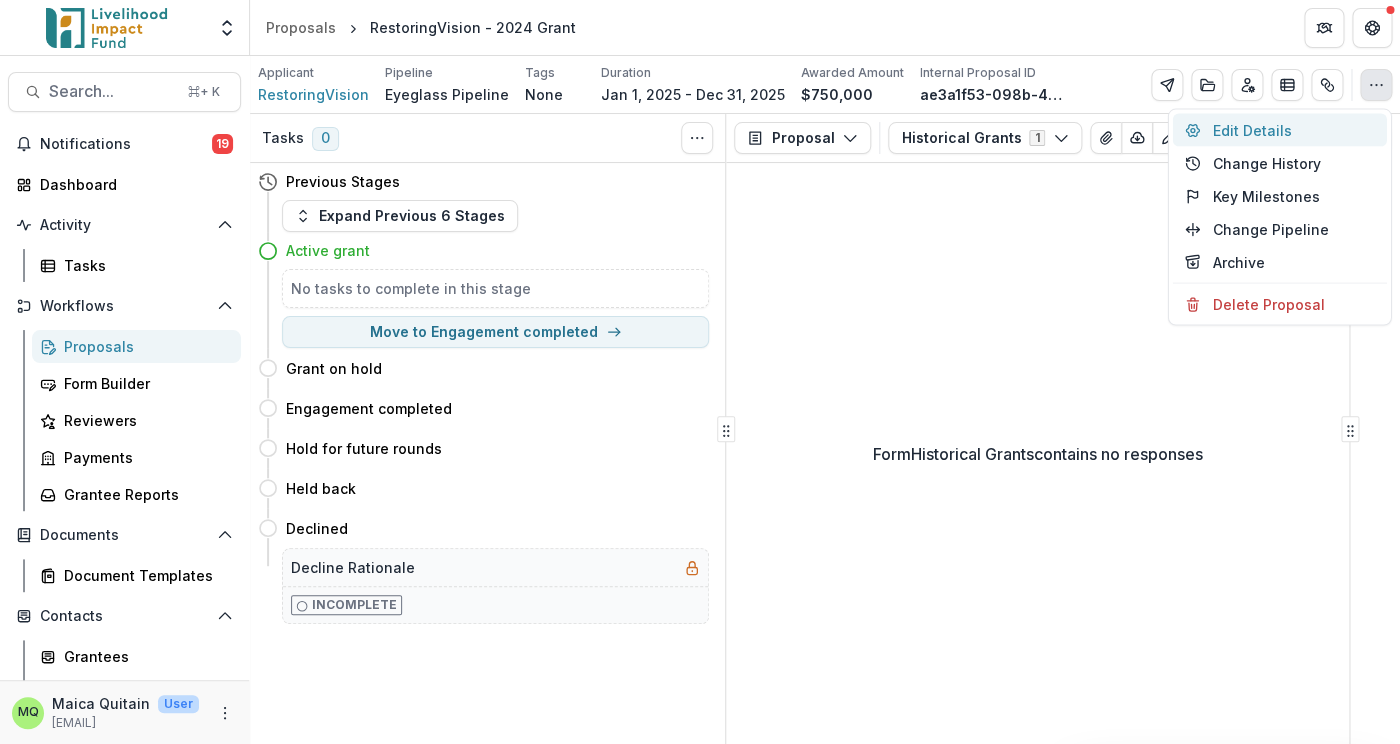 click on "Edit Details" at bounding box center [1280, 130] 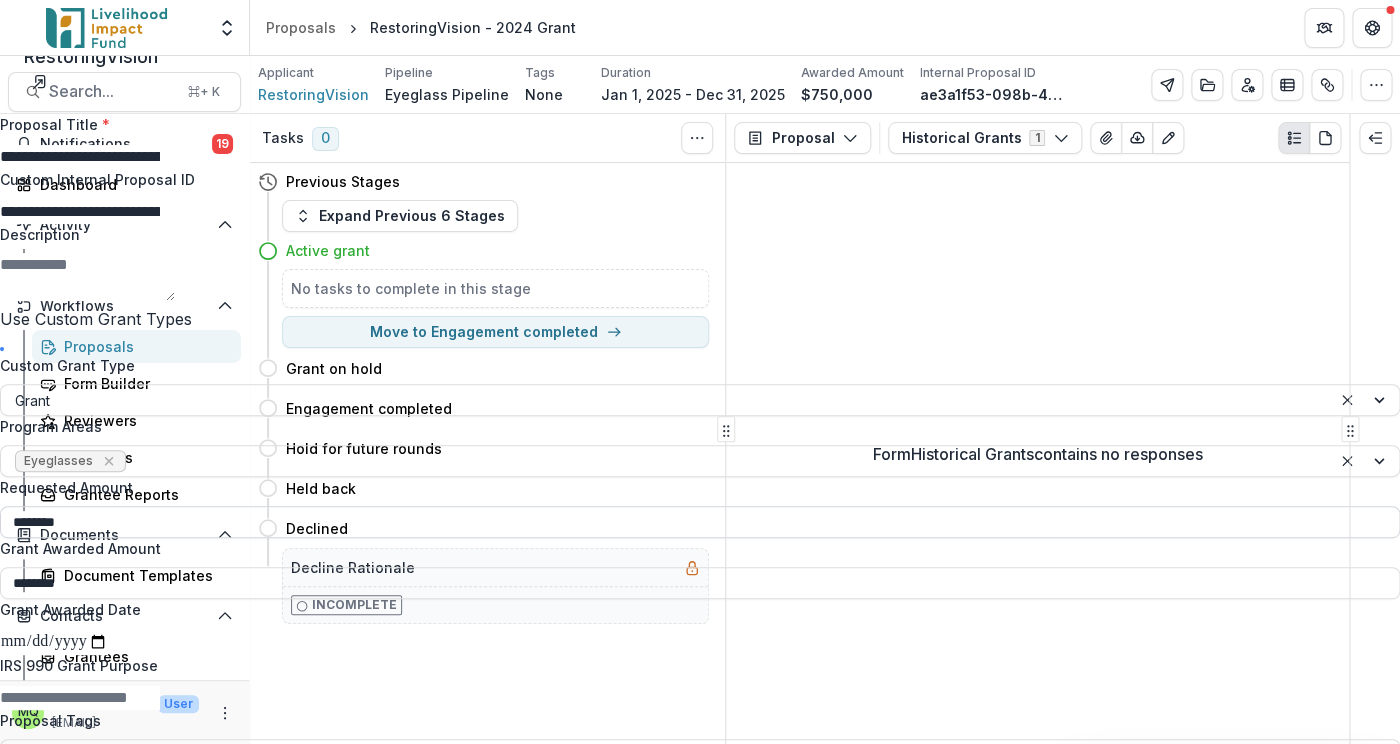 drag, startPoint x: 1011, startPoint y: 591, endPoint x: 944, endPoint y: 597, distance: 67.26812 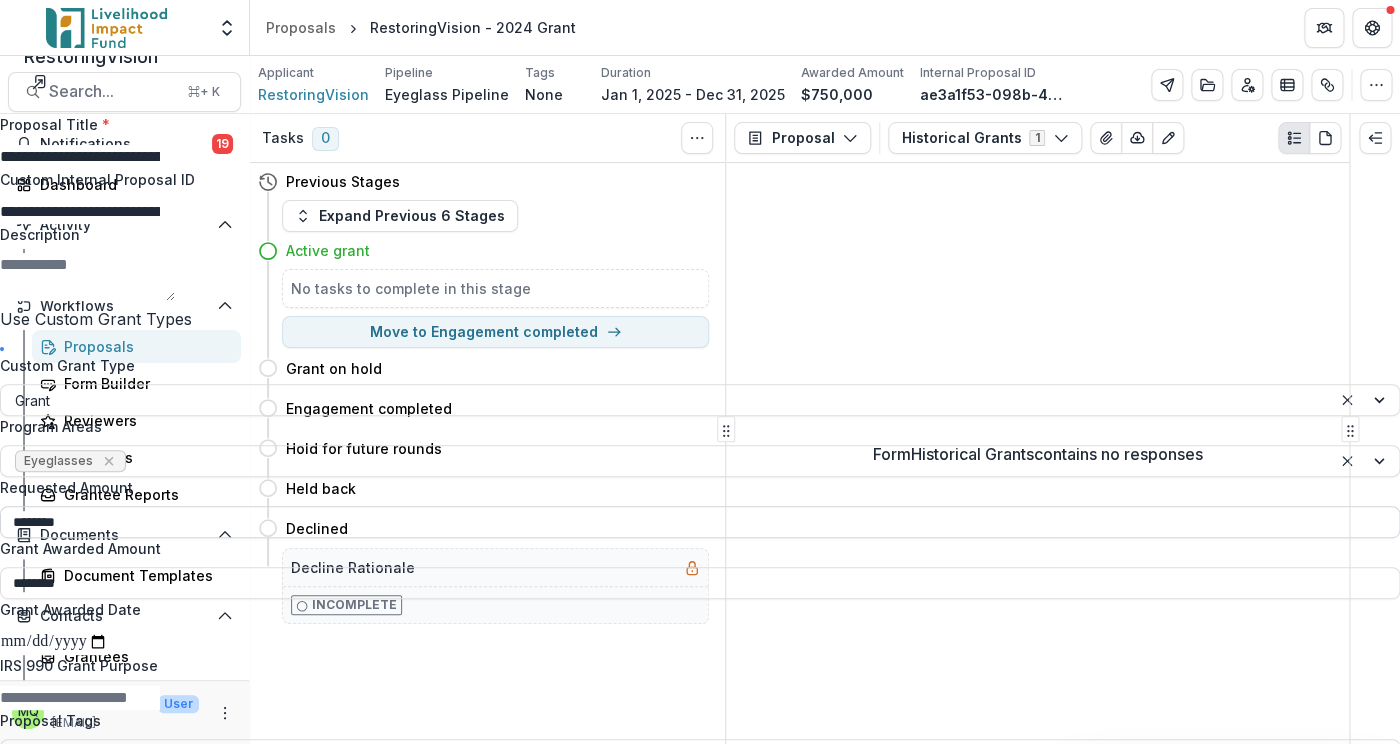 click on "********" at bounding box center (700, 522) 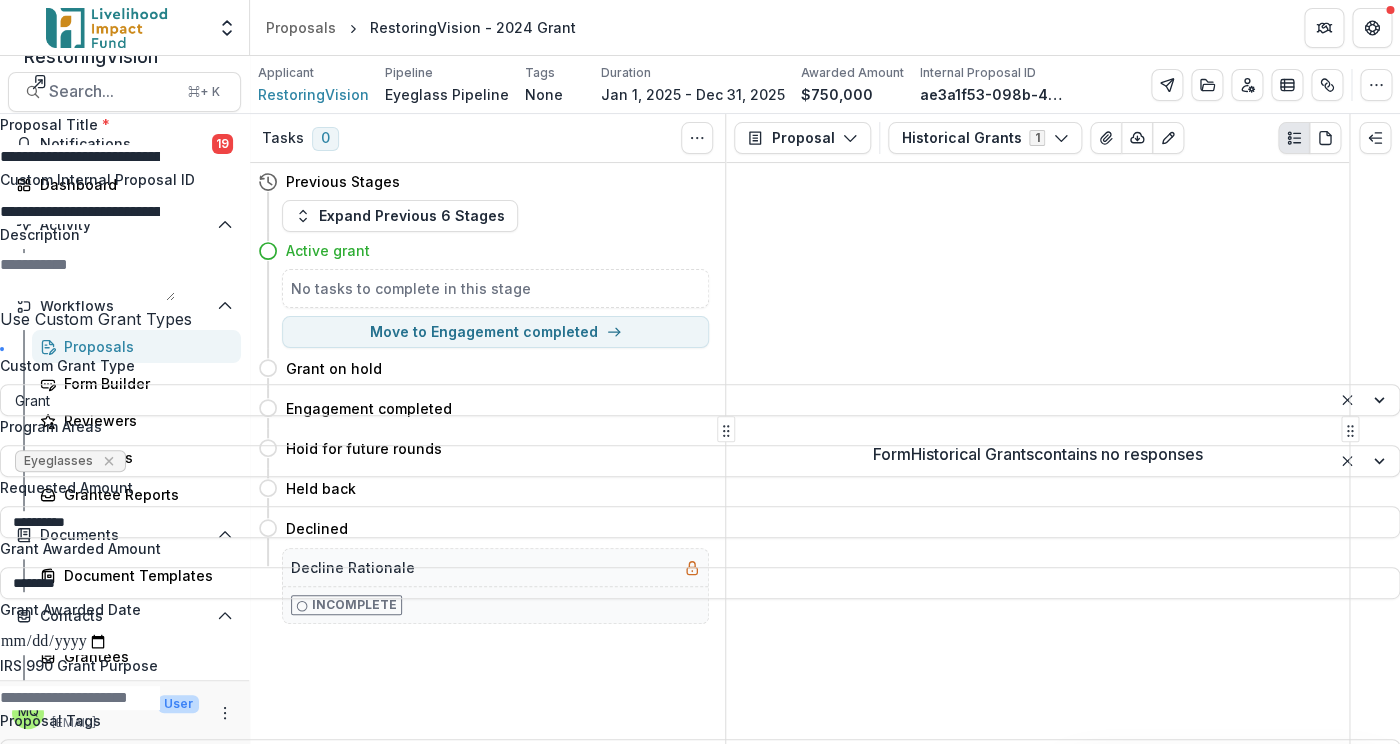 drag, startPoint x: 1025, startPoint y: 587, endPoint x: 879, endPoint y: 586, distance: 146.00342 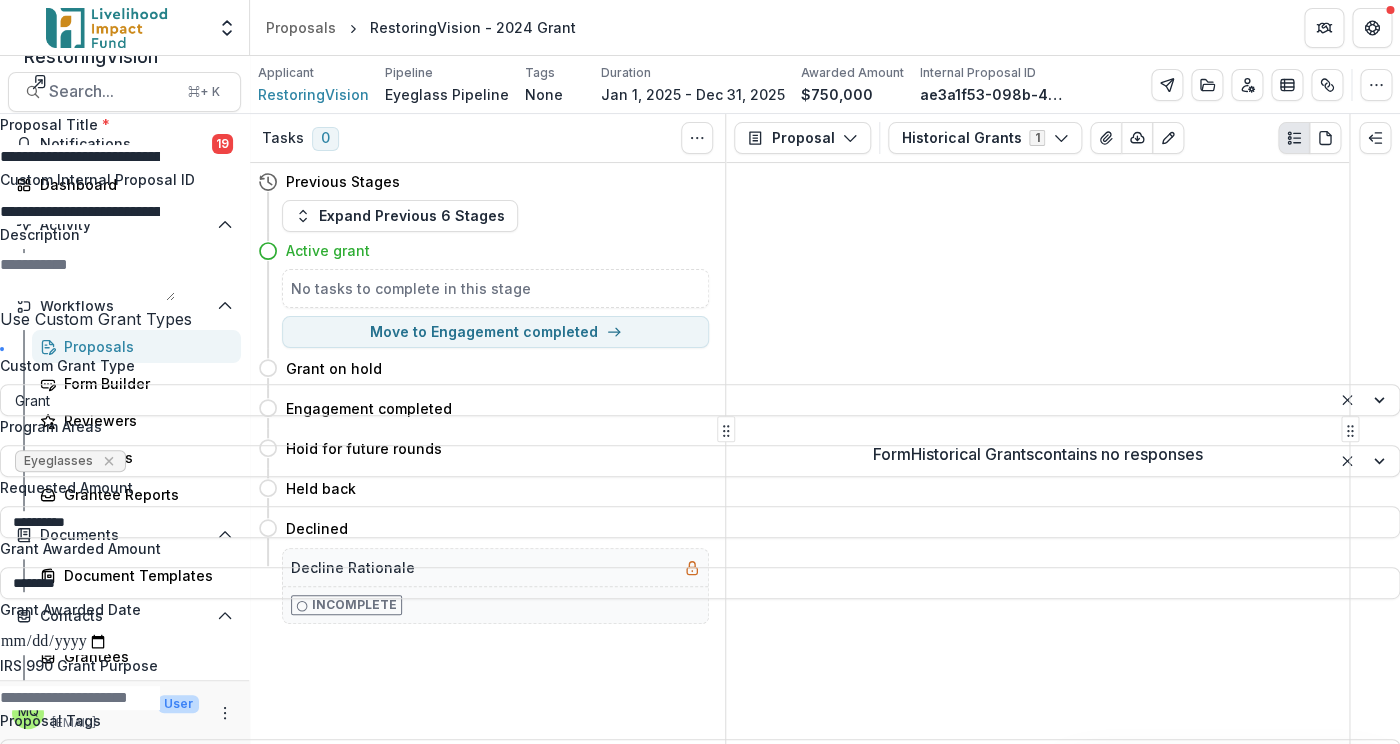 click on "**********" at bounding box center [700, 522] 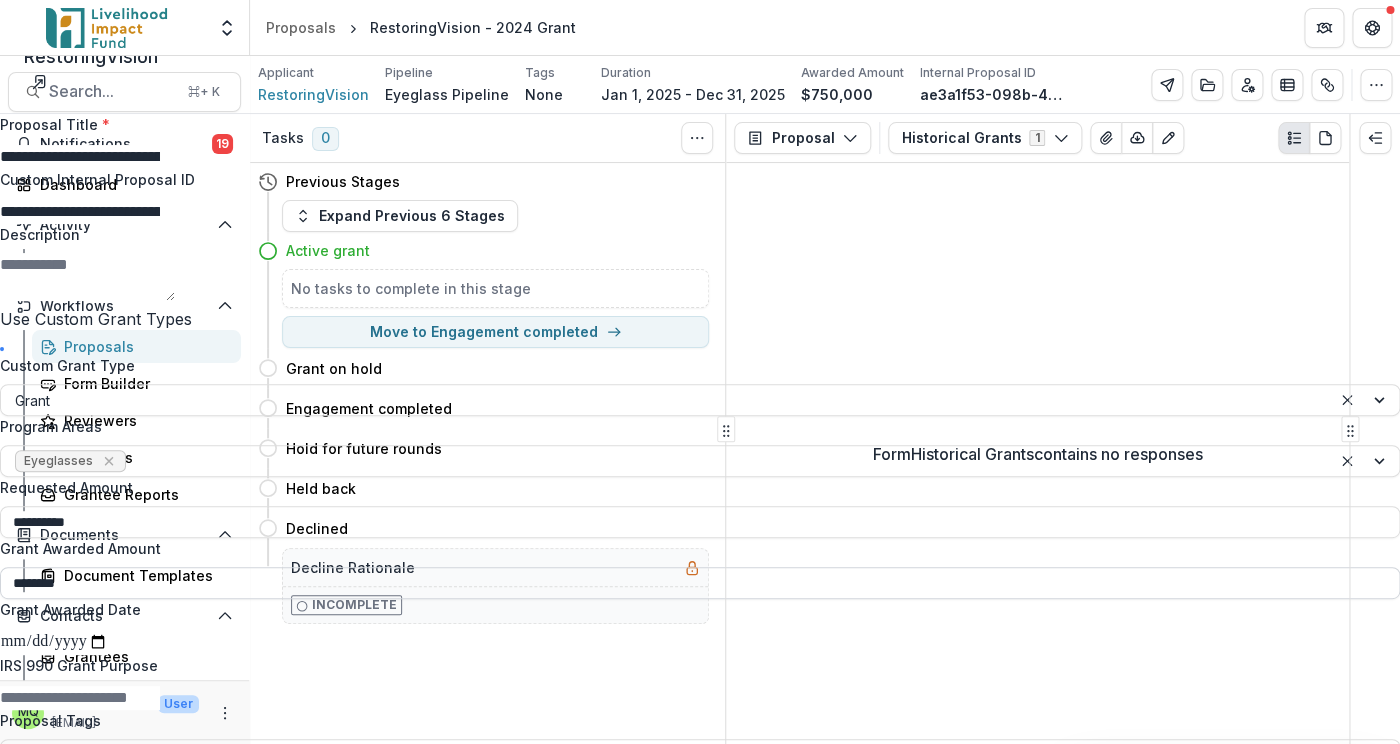 type on "**********" 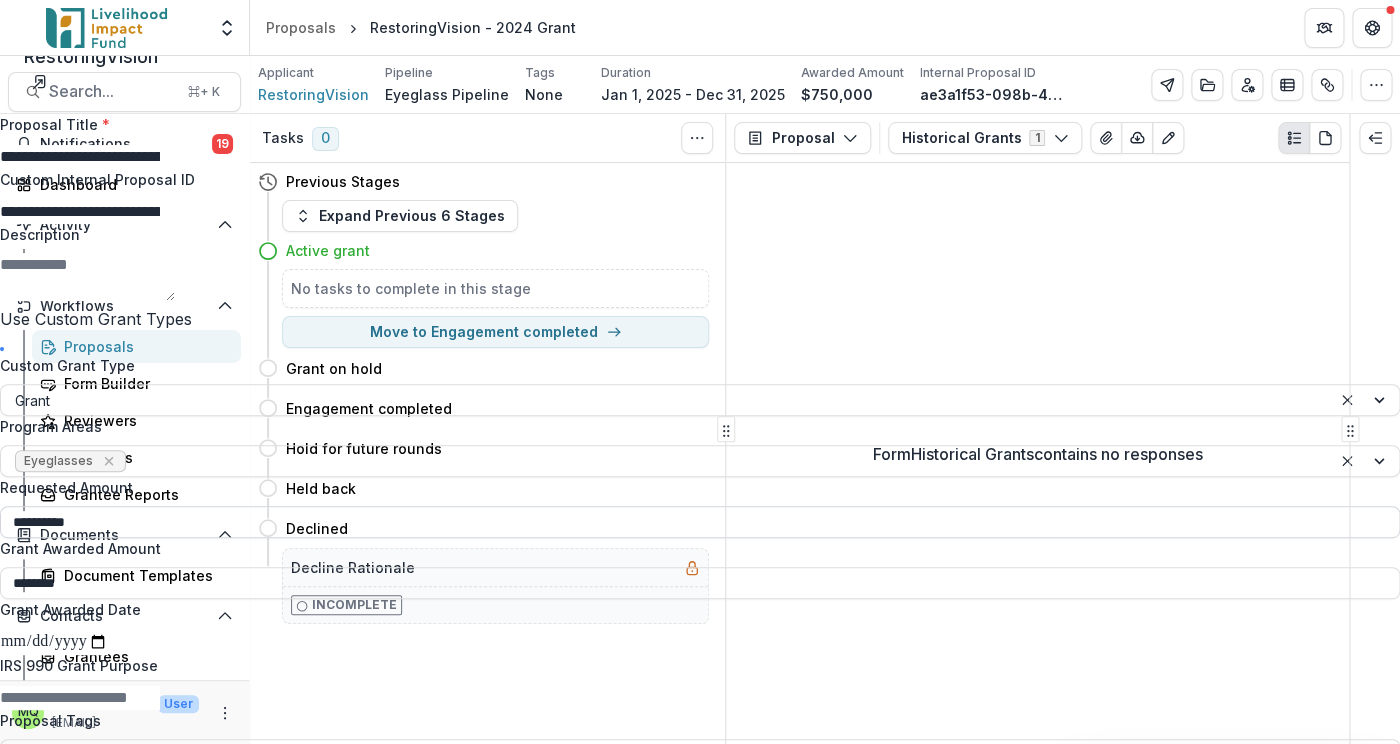 paste on "**" 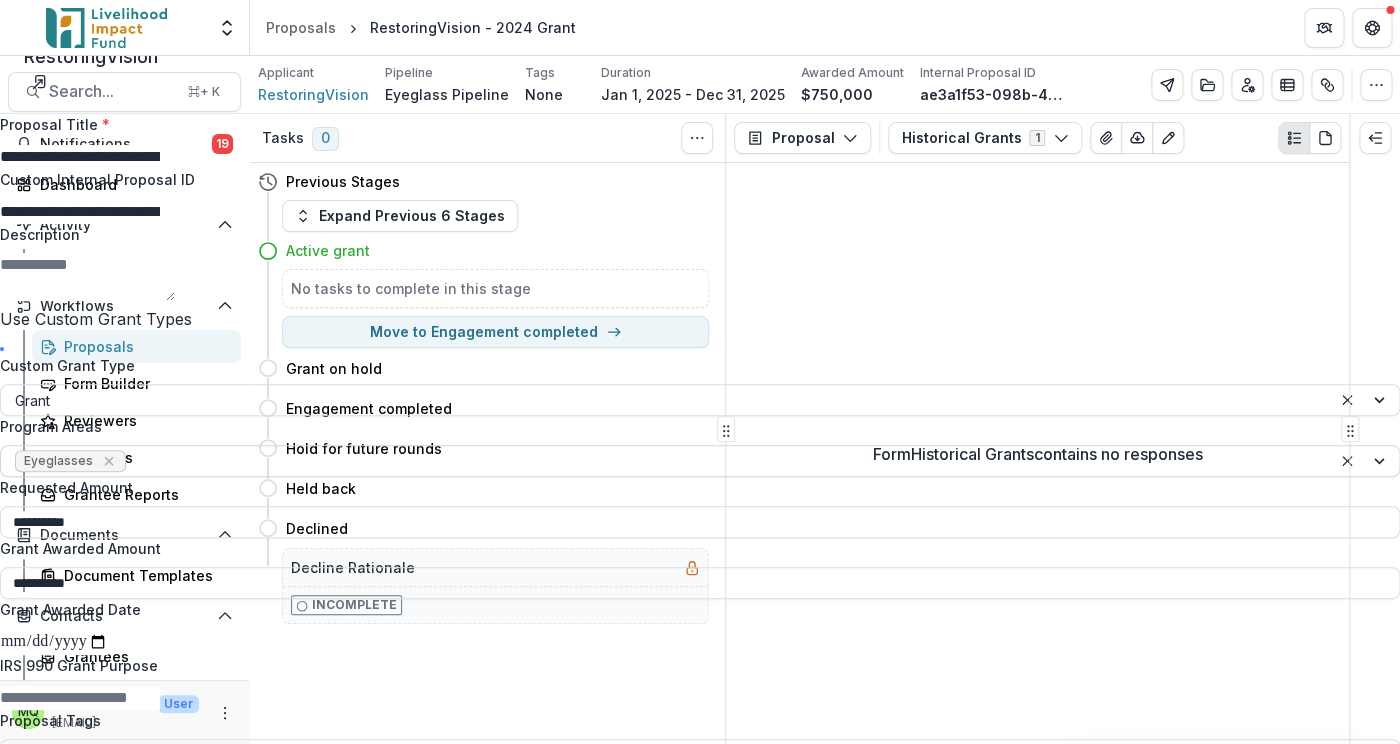 scroll, scrollTop: 459, scrollLeft: 0, axis: vertical 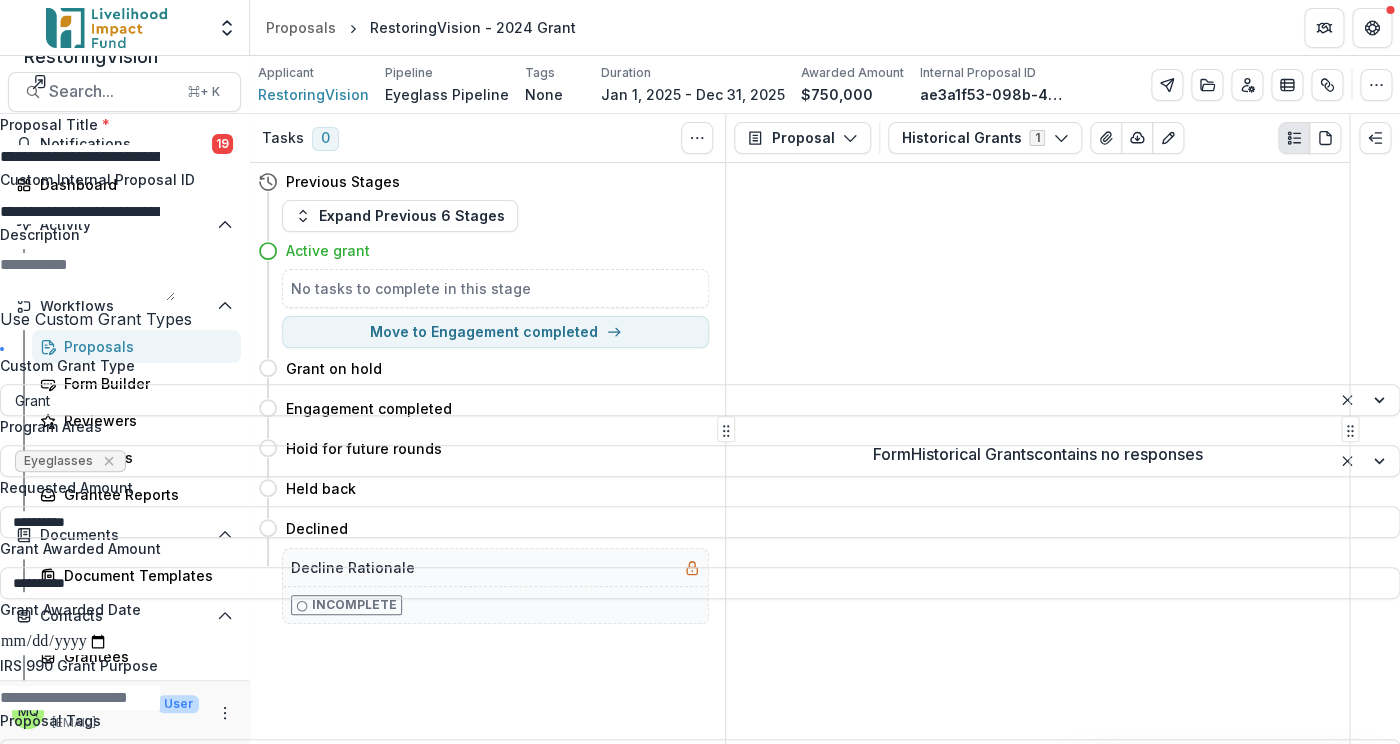 type on "**********" 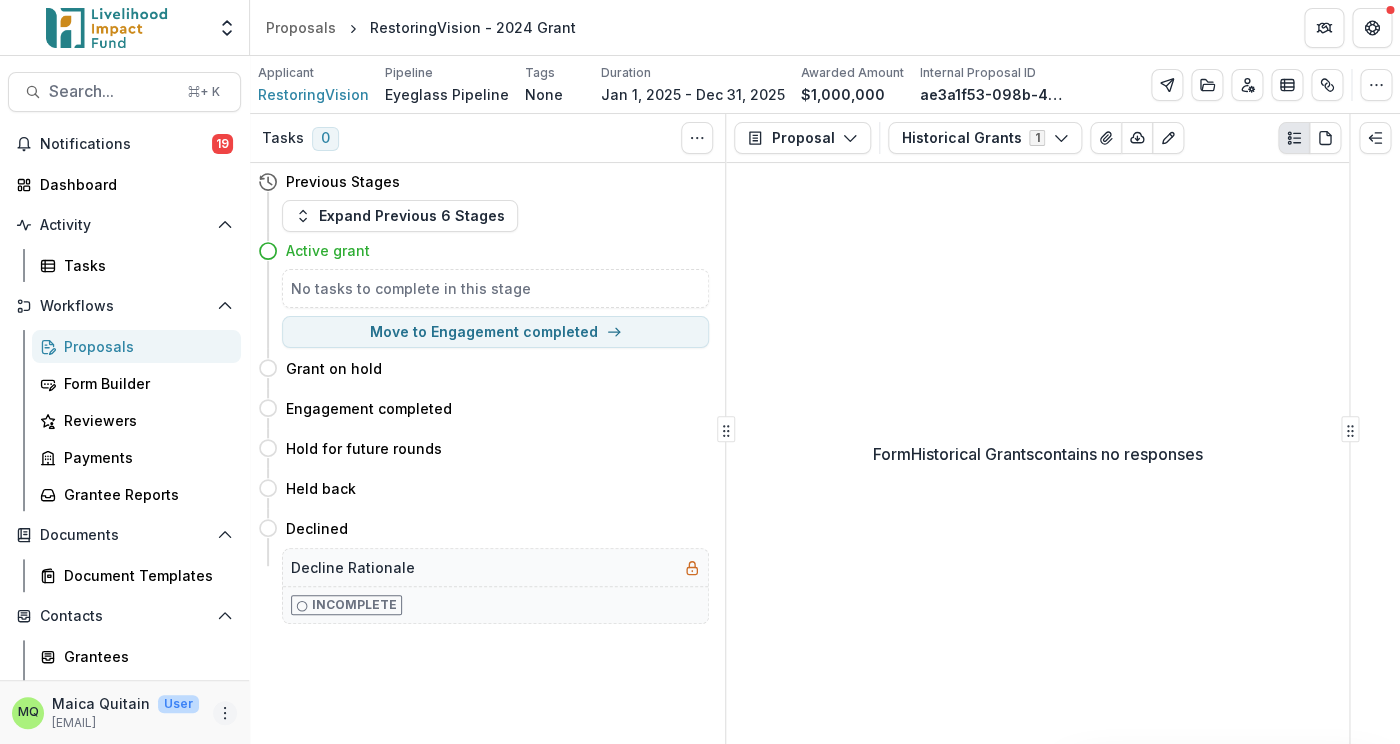 click 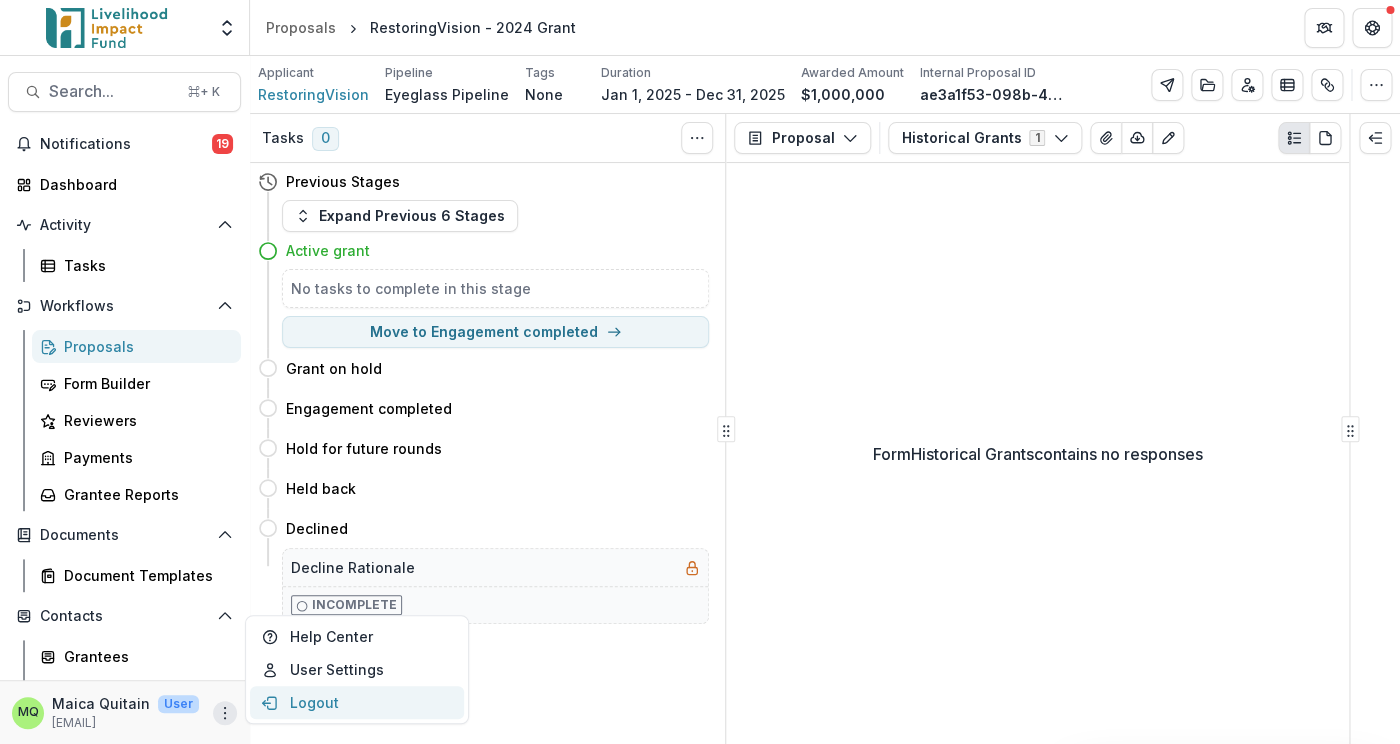 click on "Logout" at bounding box center (357, 702) 